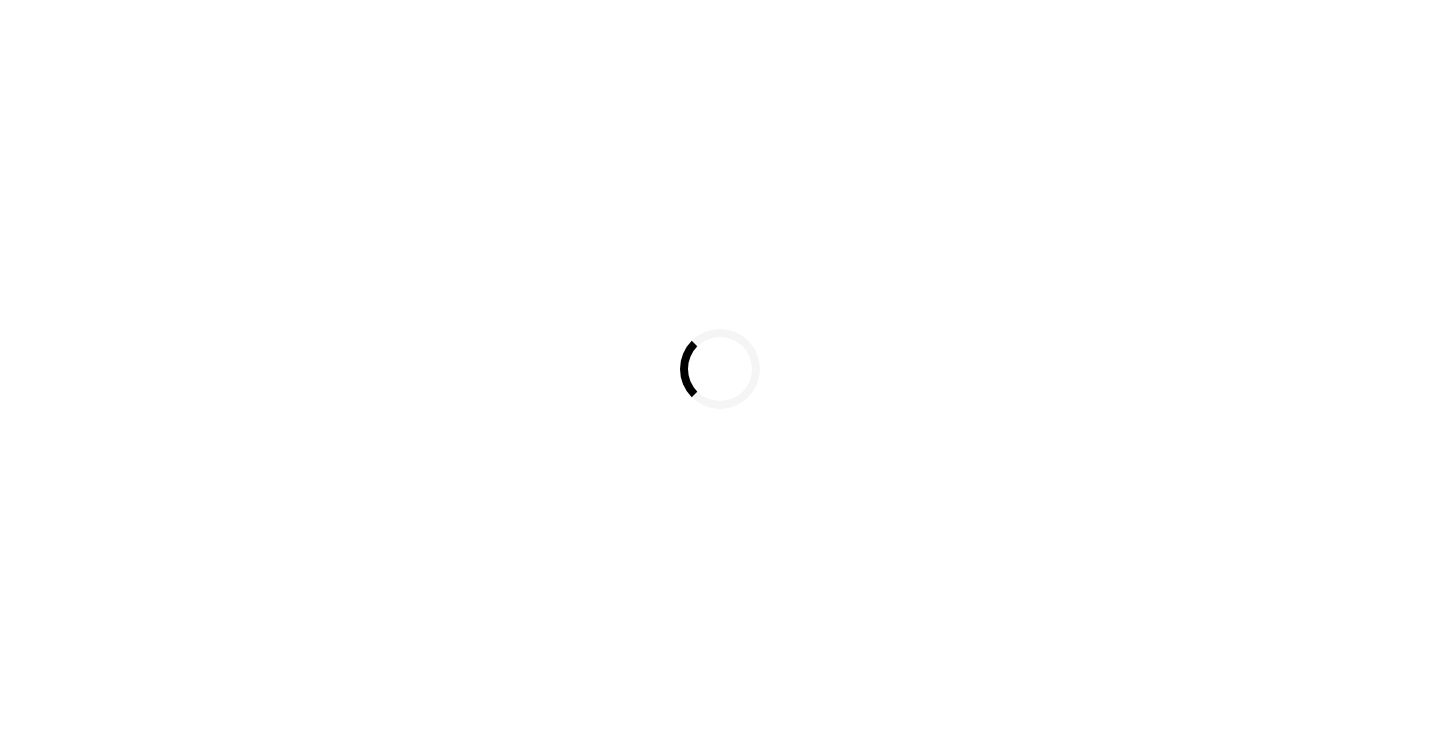 scroll, scrollTop: 0, scrollLeft: 0, axis: both 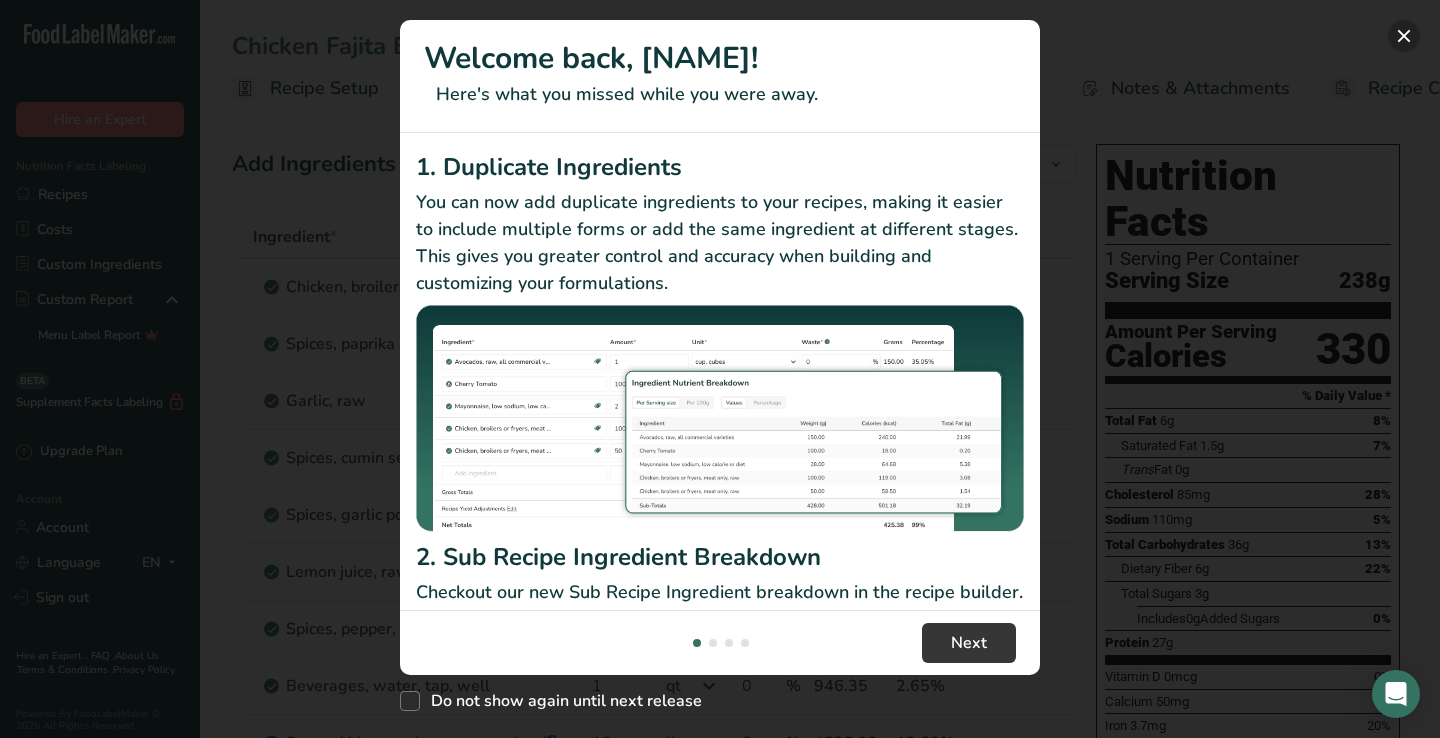 click at bounding box center (1404, 36) 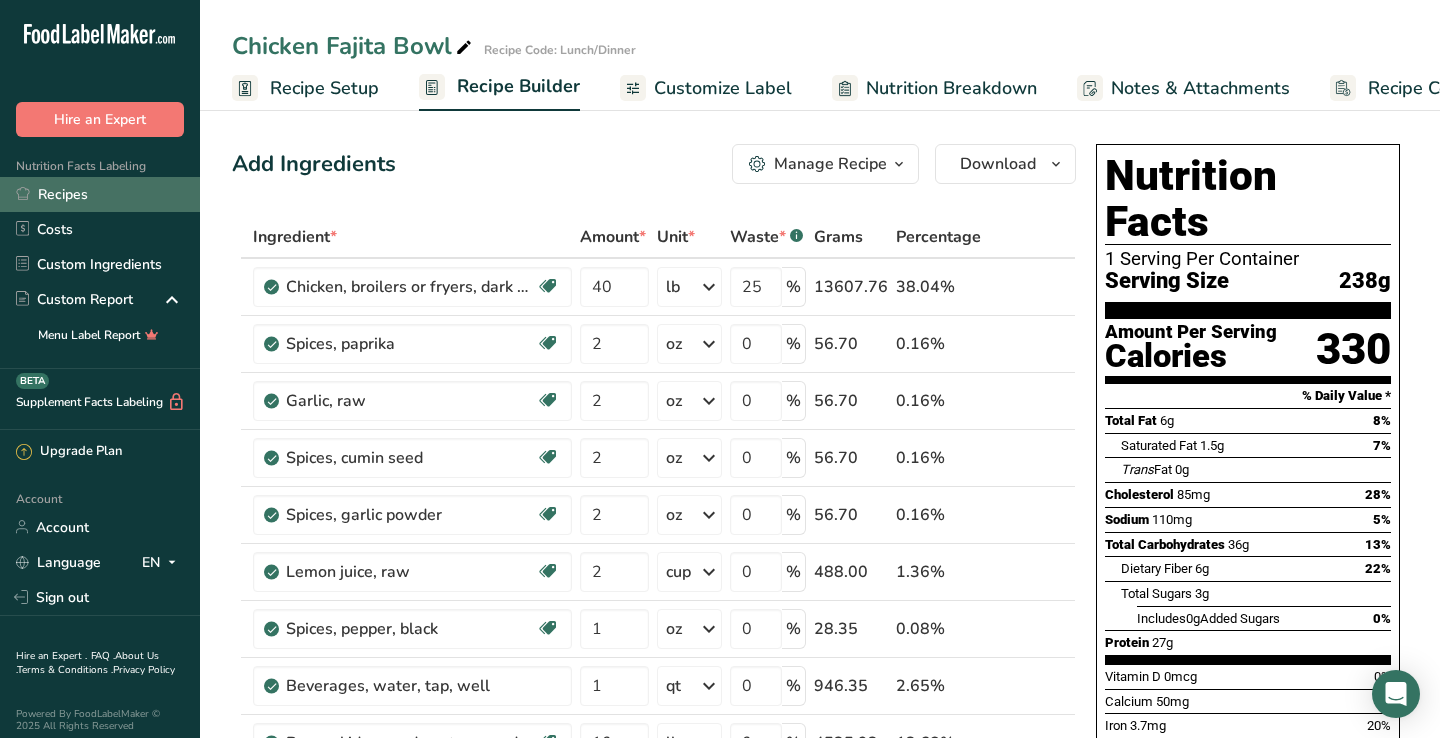click on "Recipes" at bounding box center [100, 194] 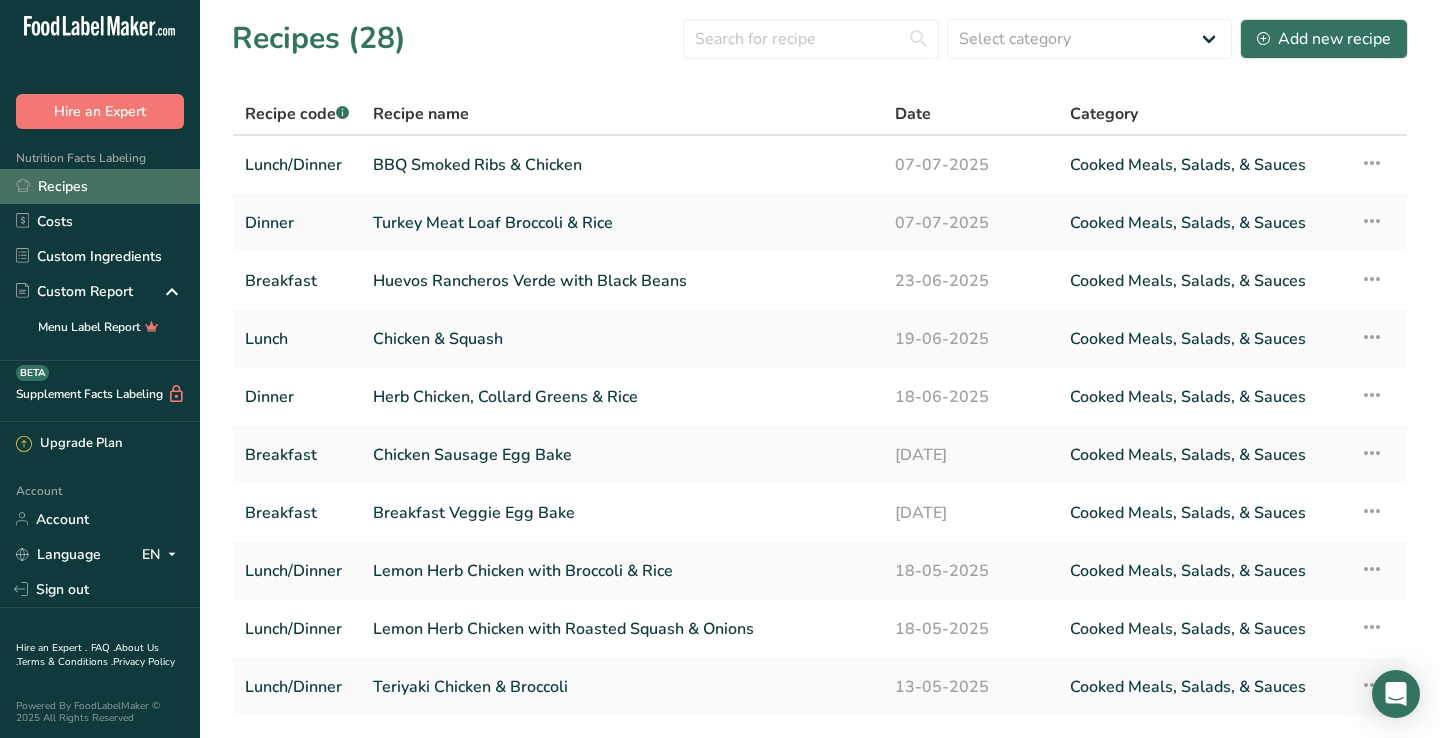 scroll, scrollTop: 9, scrollLeft: 0, axis: vertical 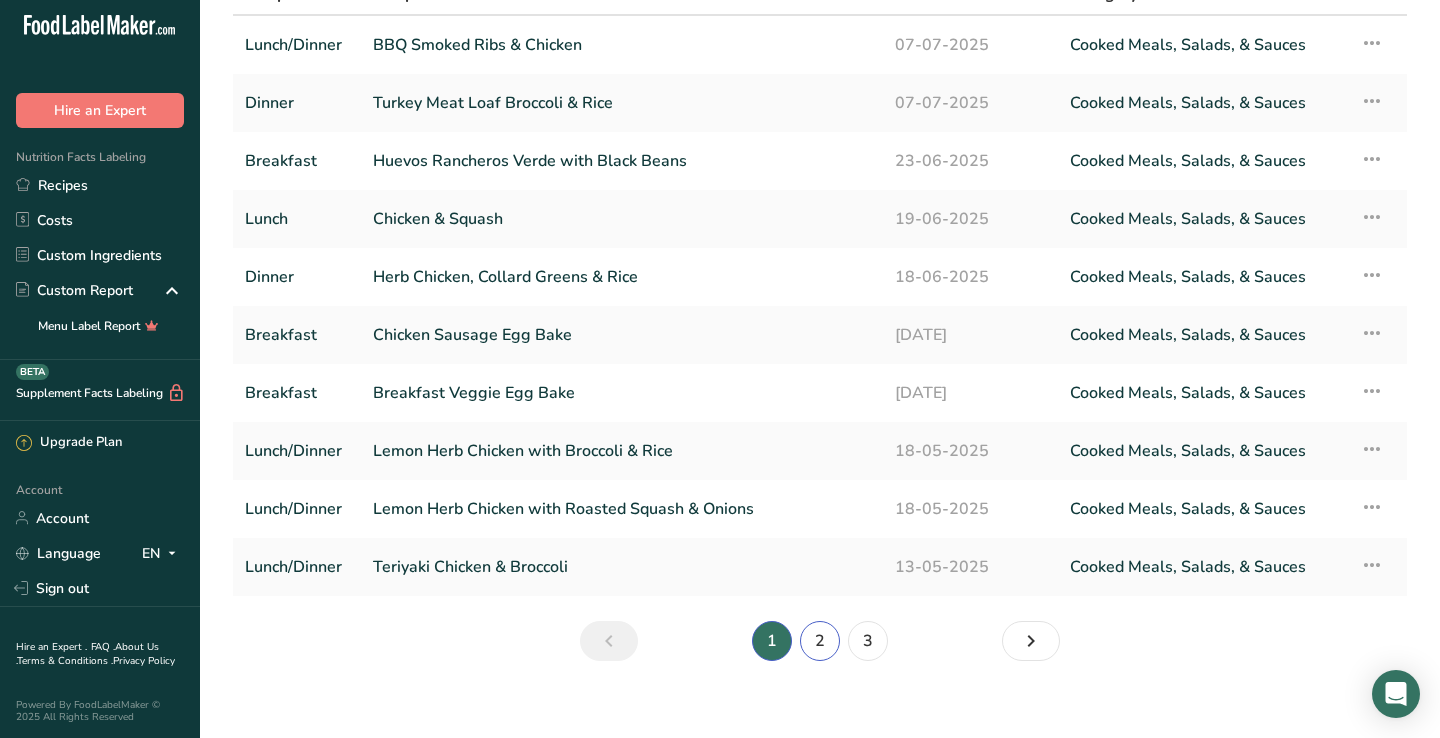 click on "2" at bounding box center [820, 641] 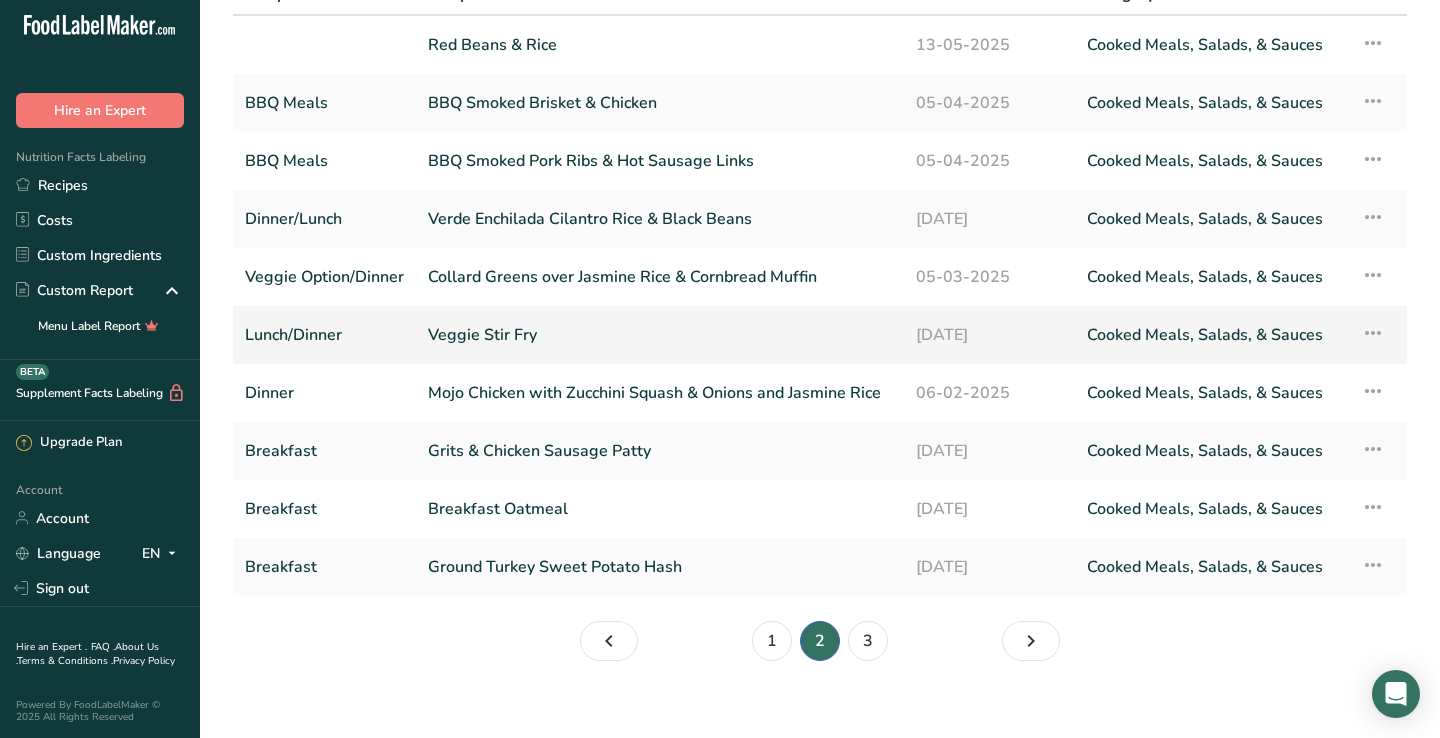 click on "Veggie Stir Fry" at bounding box center (660, 335) 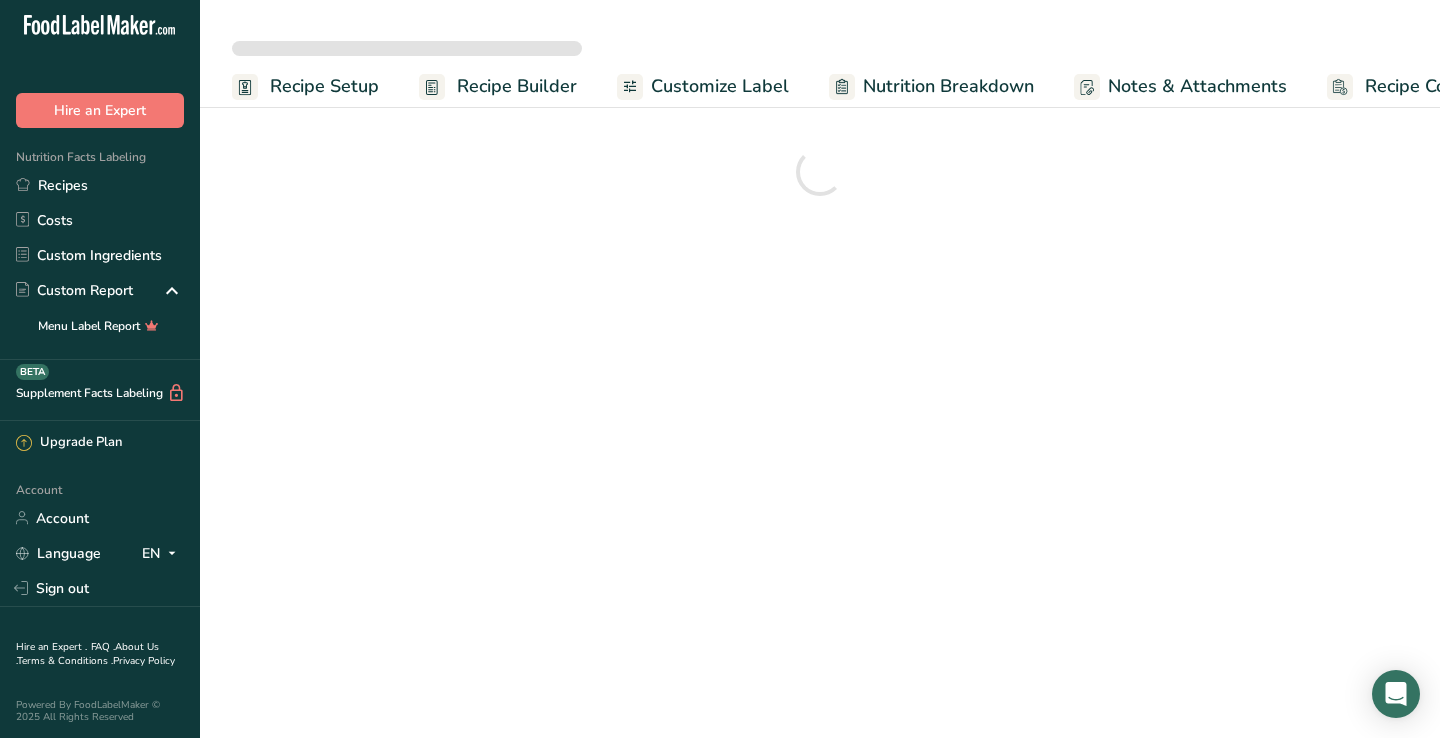 scroll, scrollTop: 0, scrollLeft: 0, axis: both 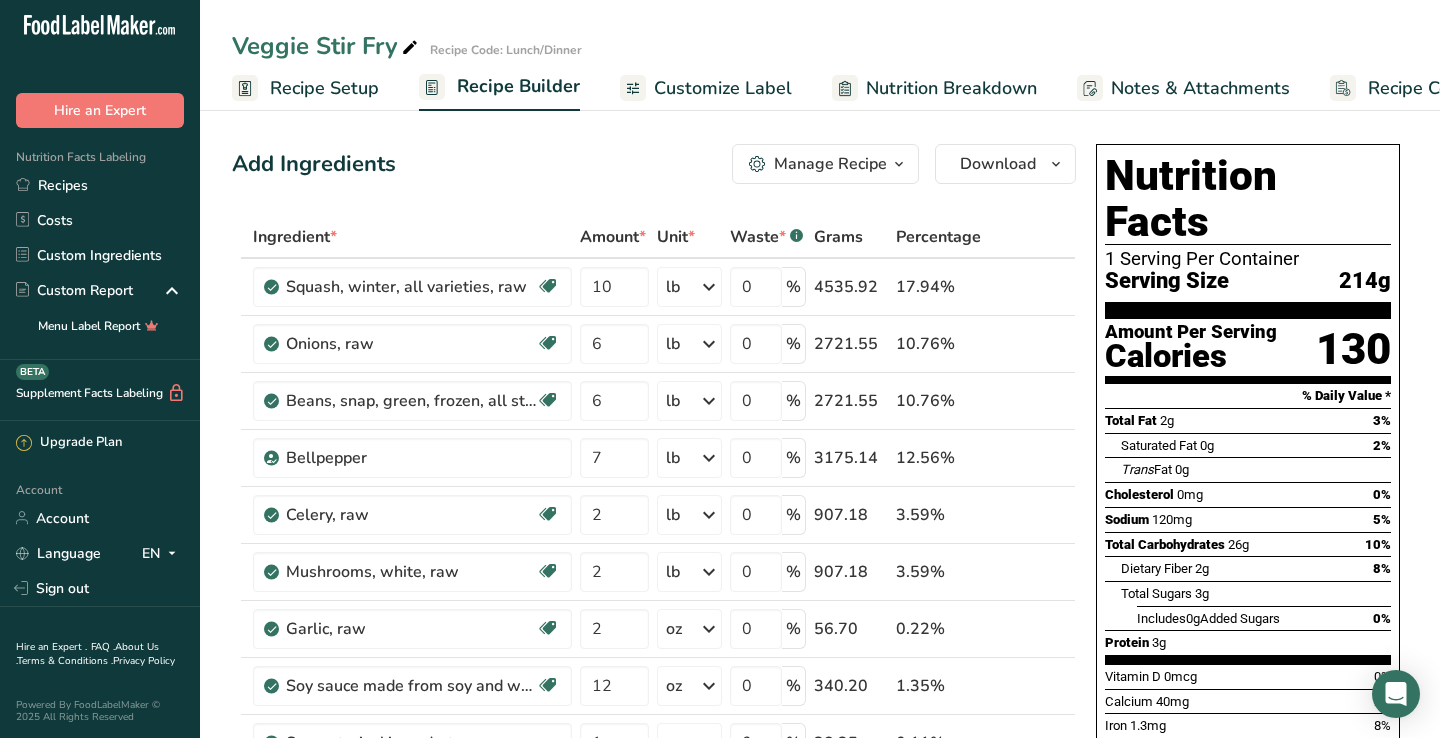click on "Add Ingredients
Manage Recipe         Delete Recipe           Duplicate Recipe             Scale Recipe             Save as Sub-Recipe   .a-a{fill:#347362;}.b-a{fill:#fff;}                               Nutrition Breakdown                 Recipe Card
NEW
Amino Acids Pattern Report             Activity History
Download
Choose your preferred label style
Standard FDA label
Standard FDA label
The most common format for nutrition facts labels in compliance with the FDA's typeface, style and requirements
Tabular FDA label
A label format compliant with the FDA regulations presented in a tabular (horizontal) display.
Linear FDA label
A simple linear display for small sized packages.
Simplified FDA label" at bounding box center (820, 1005) 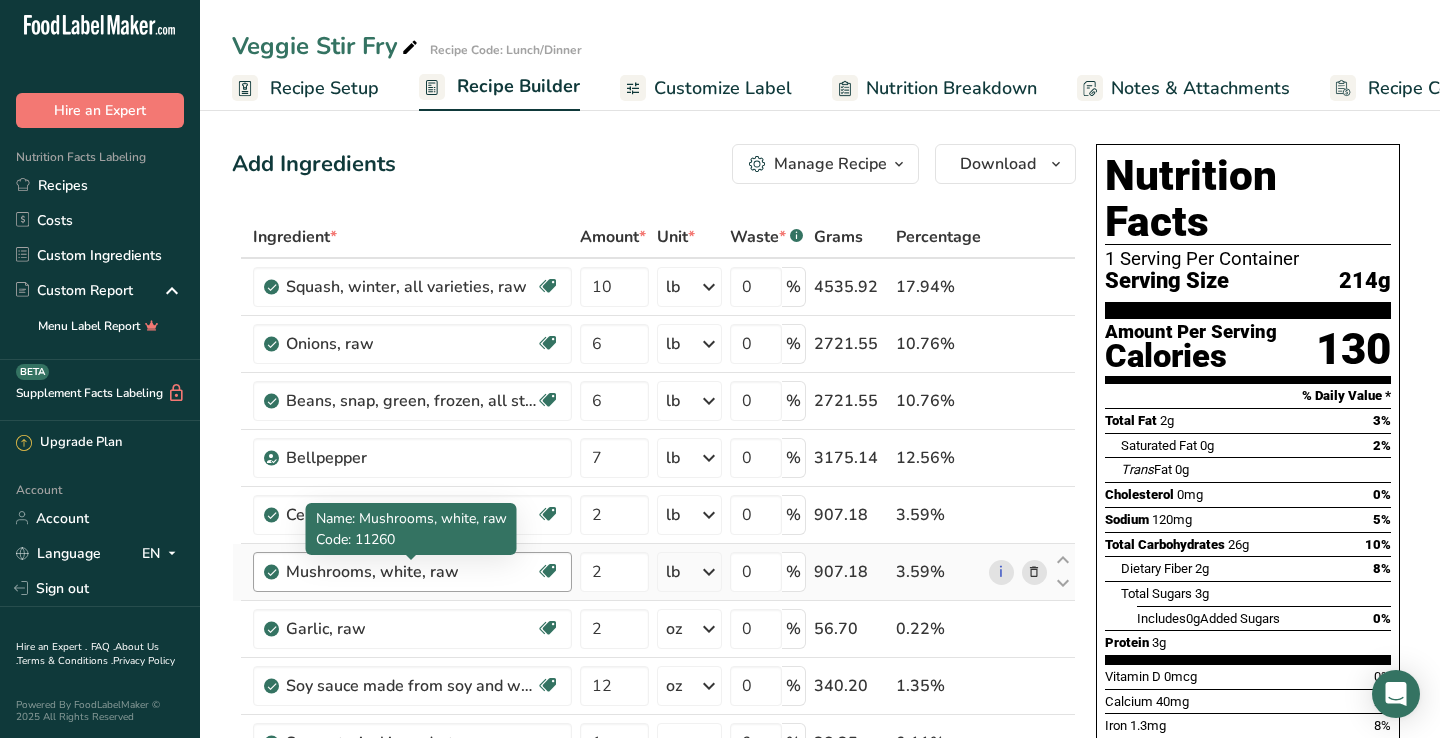 click on "Mushrooms, white, raw" at bounding box center [411, 572] 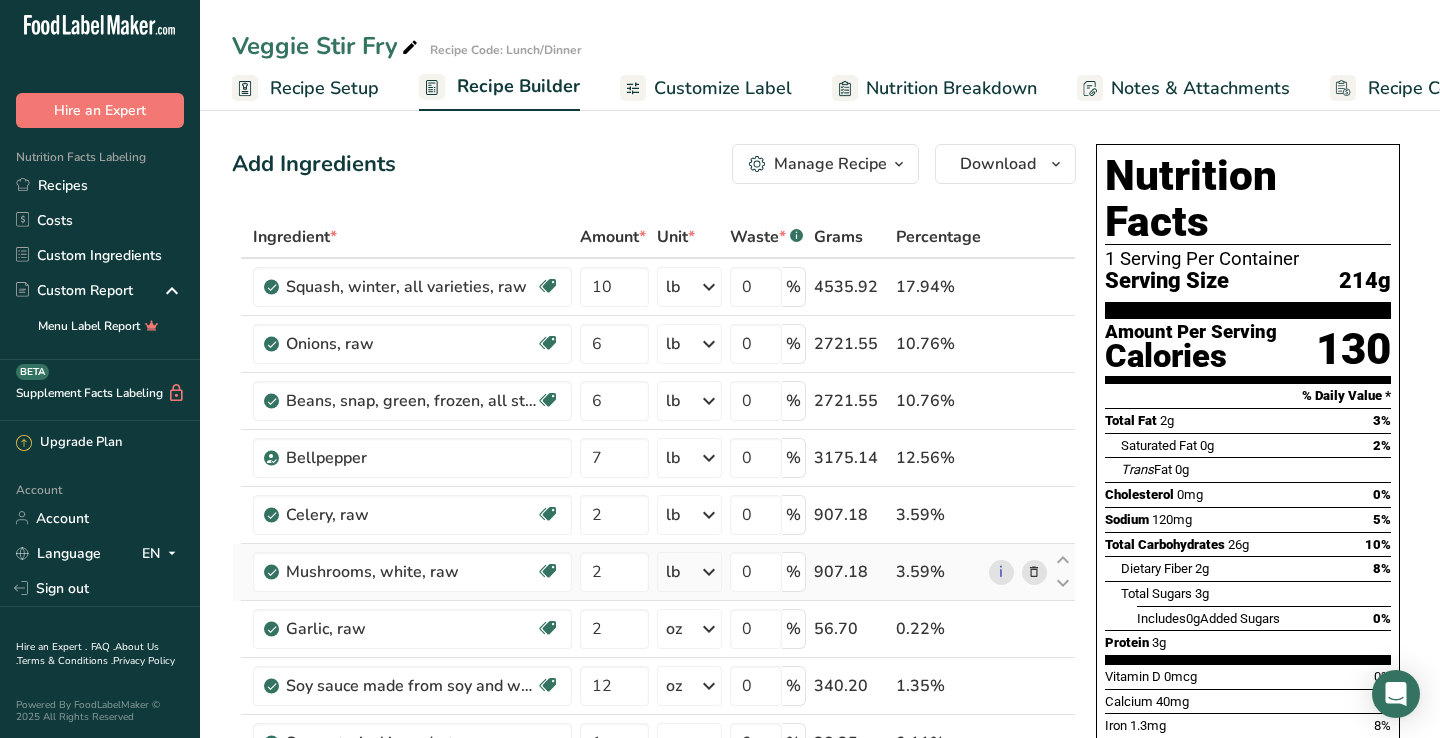 click at bounding box center (1034, 572) 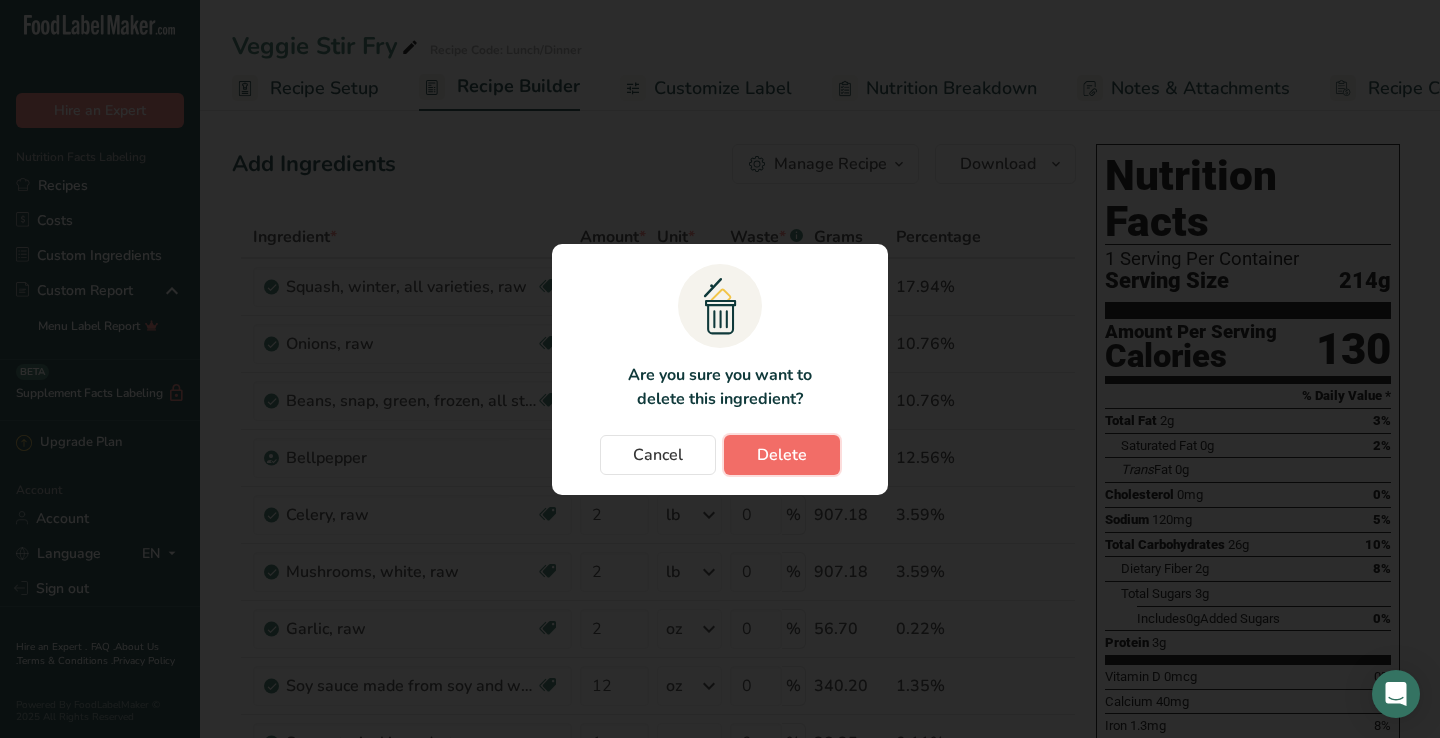 click on "Delete" at bounding box center (782, 455) 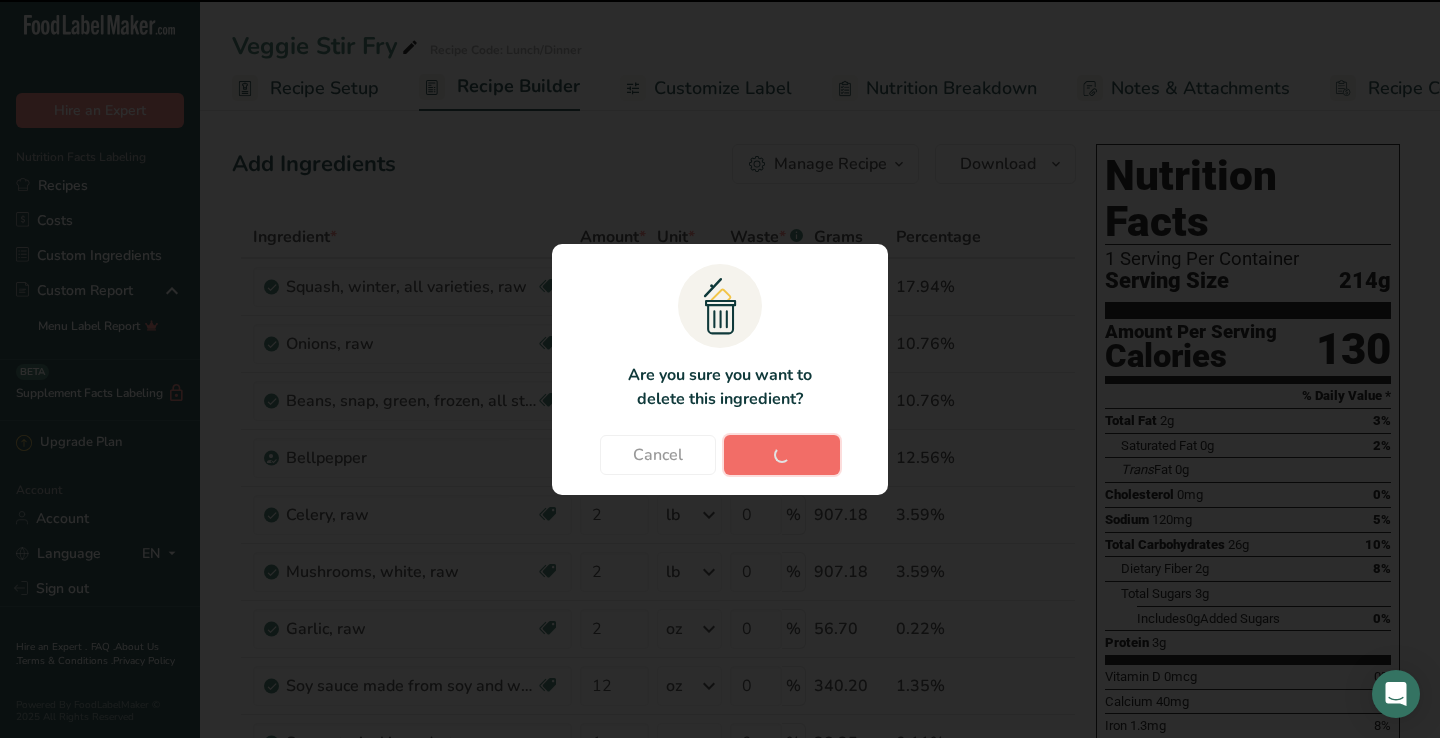 type on "12" 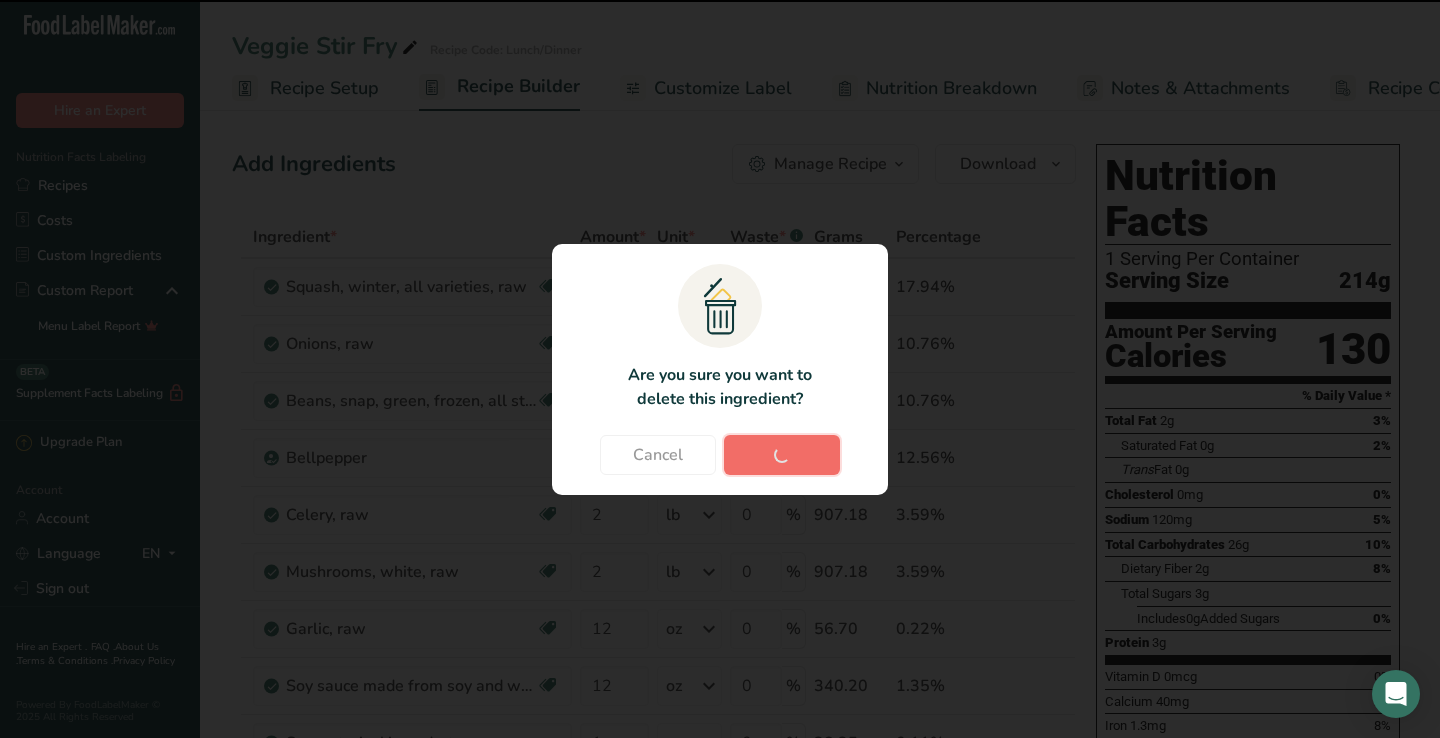 type on "1" 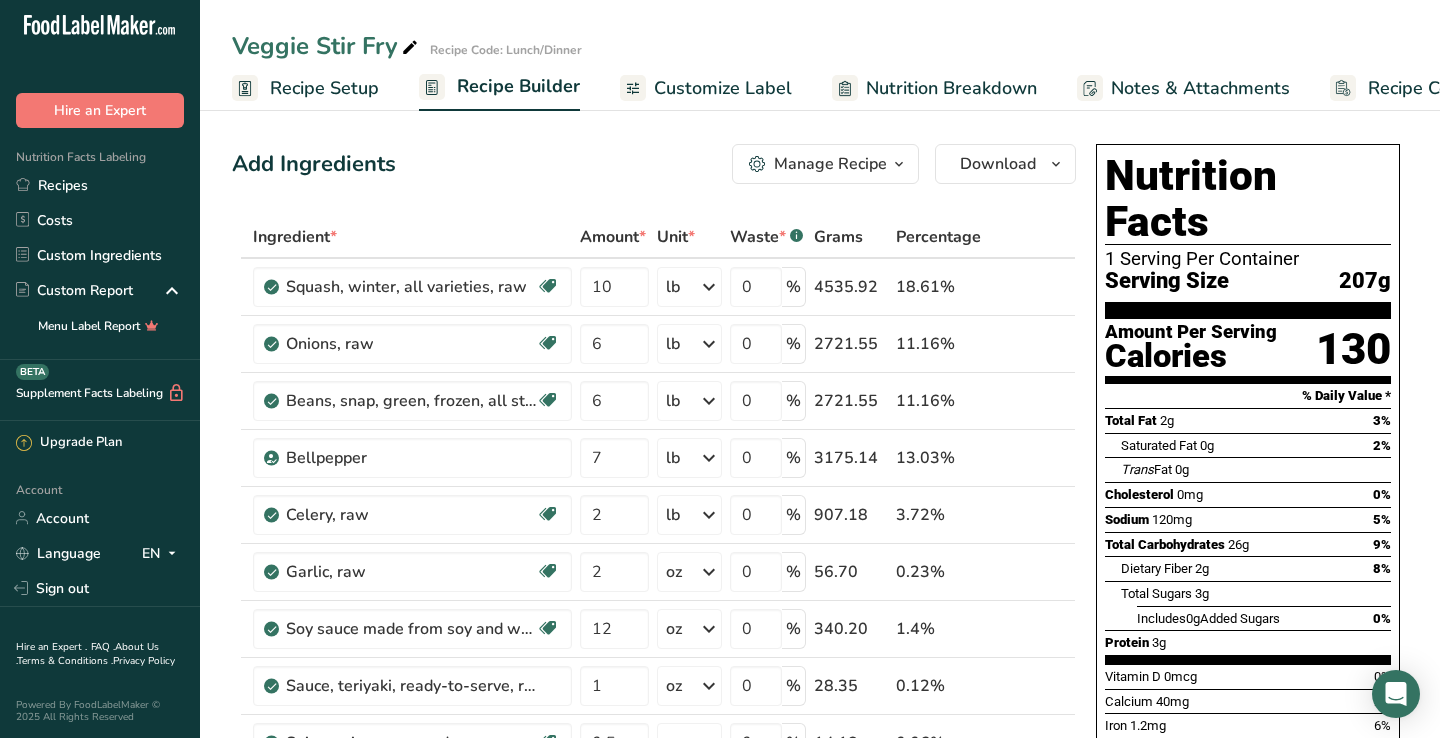 click on "Nutrition Facts
1 Serving Per Container
Serving Size
207g
Amount Per Serving
Calories
130
% Daily Value *
Total Fat
2g
3%
Saturated Fat
0g
2%
Trans  Fat
0g
Cholesterol
0mg
0%
Sodium
120mg
5%
Total Carbohydrates
26g
9%
Dietary Fiber
2g
8%" at bounding box center [1248, 571] 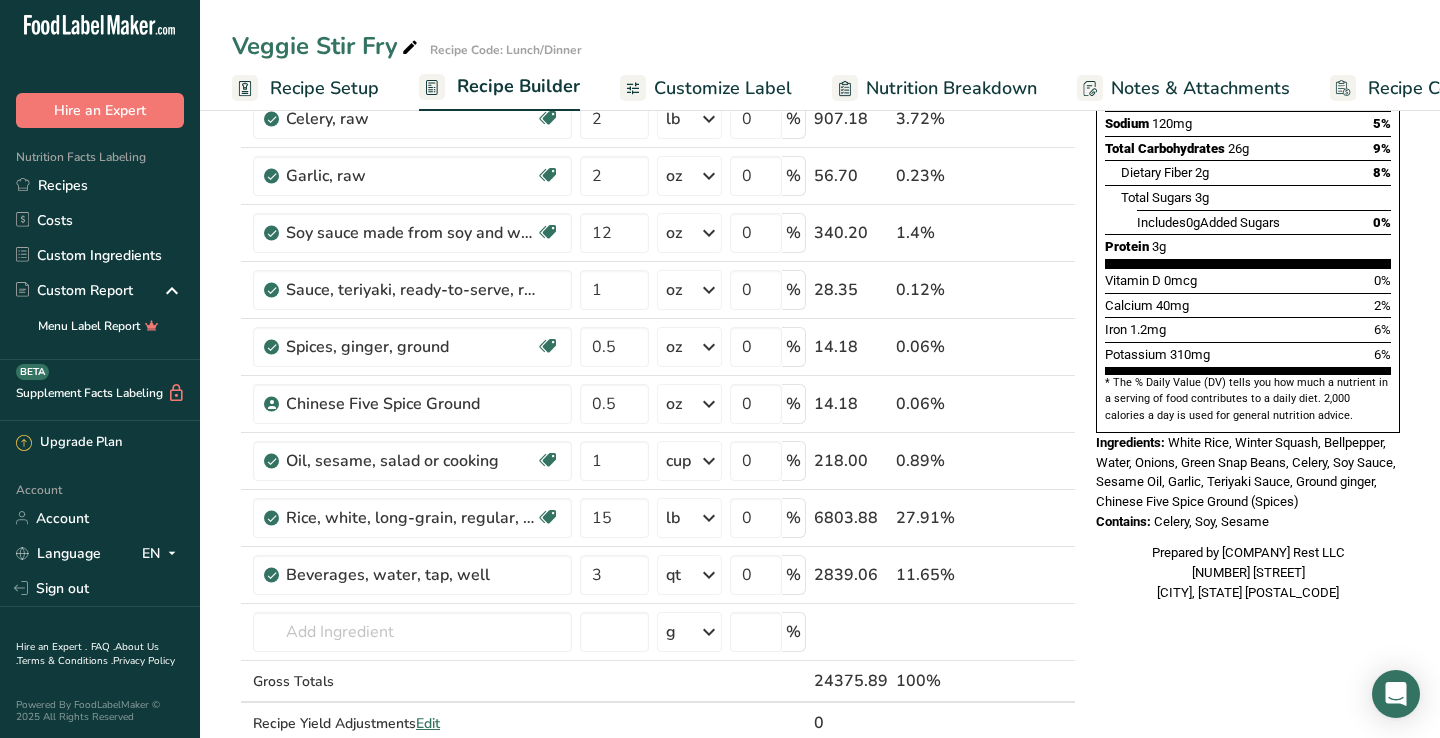 scroll, scrollTop: 400, scrollLeft: 0, axis: vertical 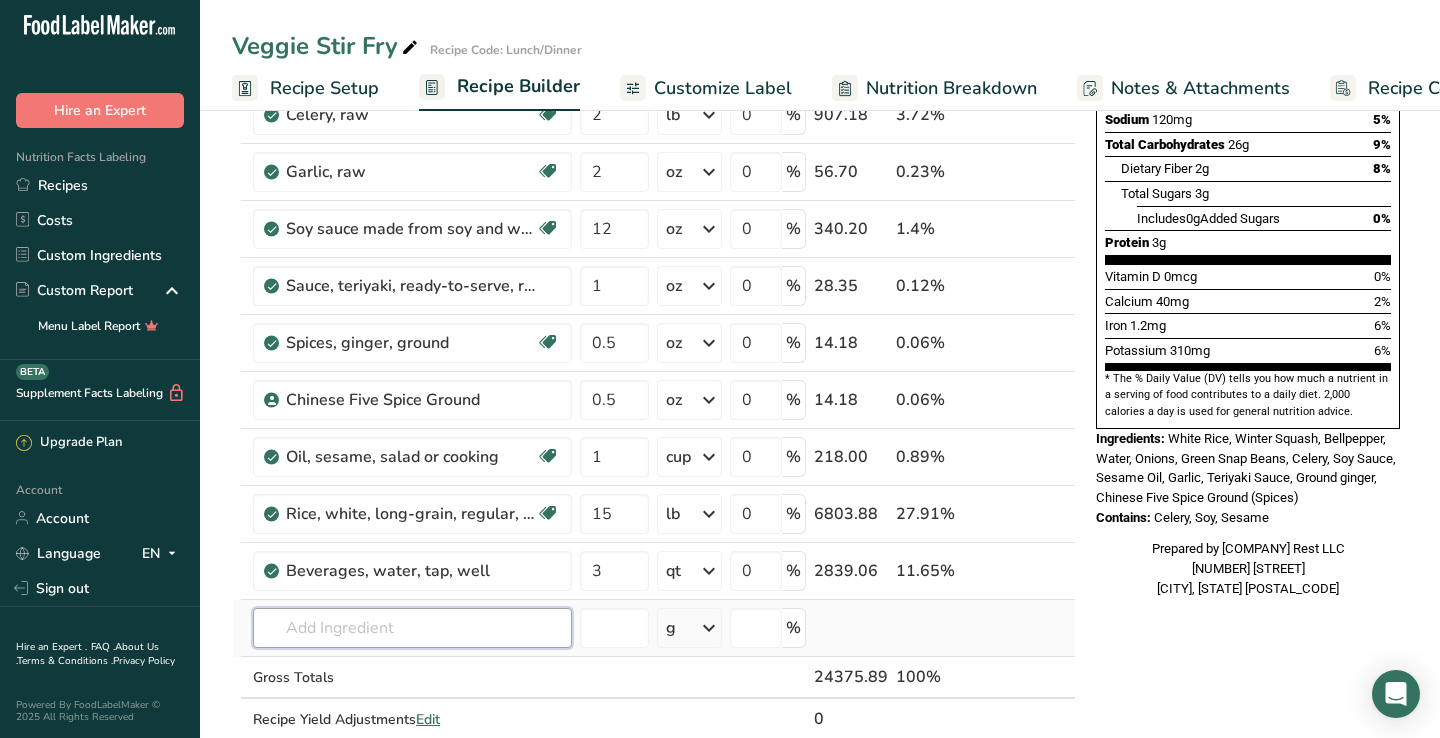 click at bounding box center [412, 628] 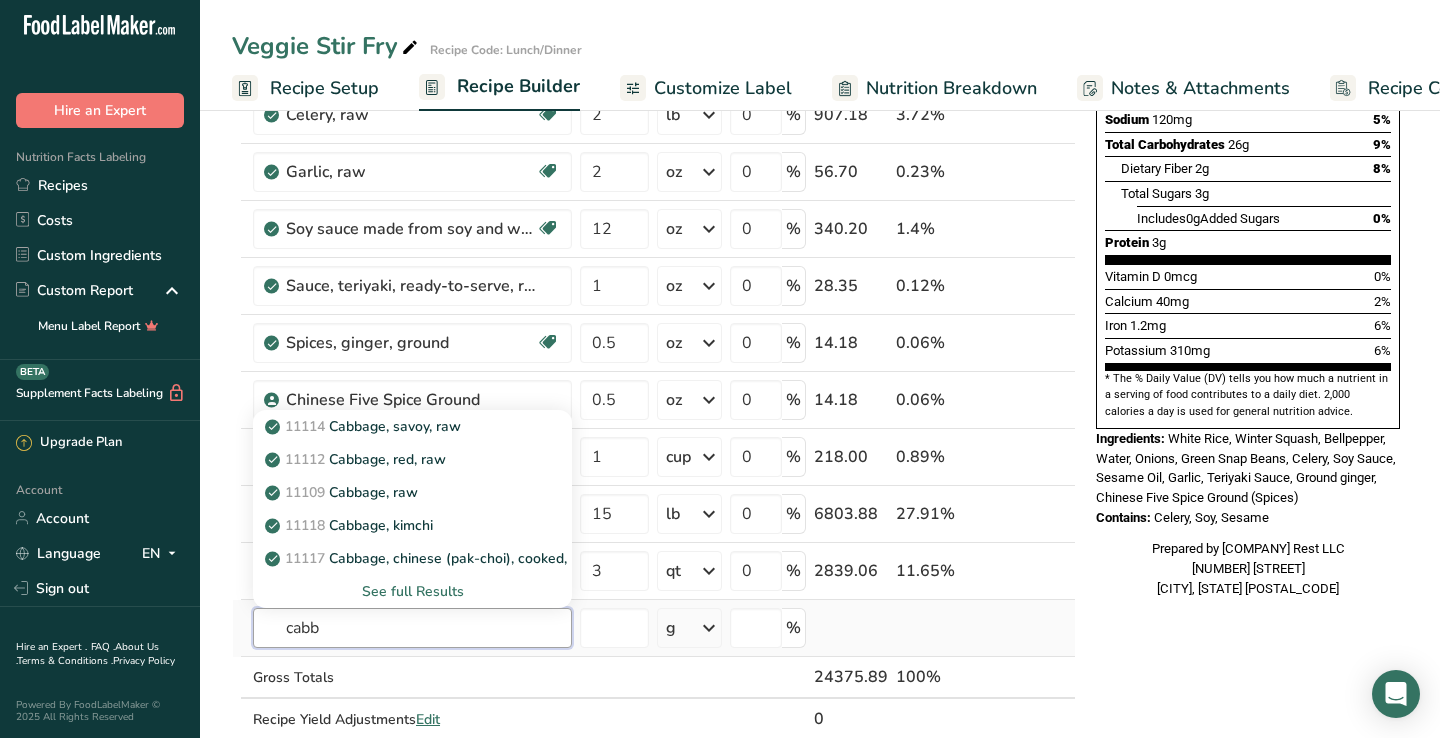 type on "cabb" 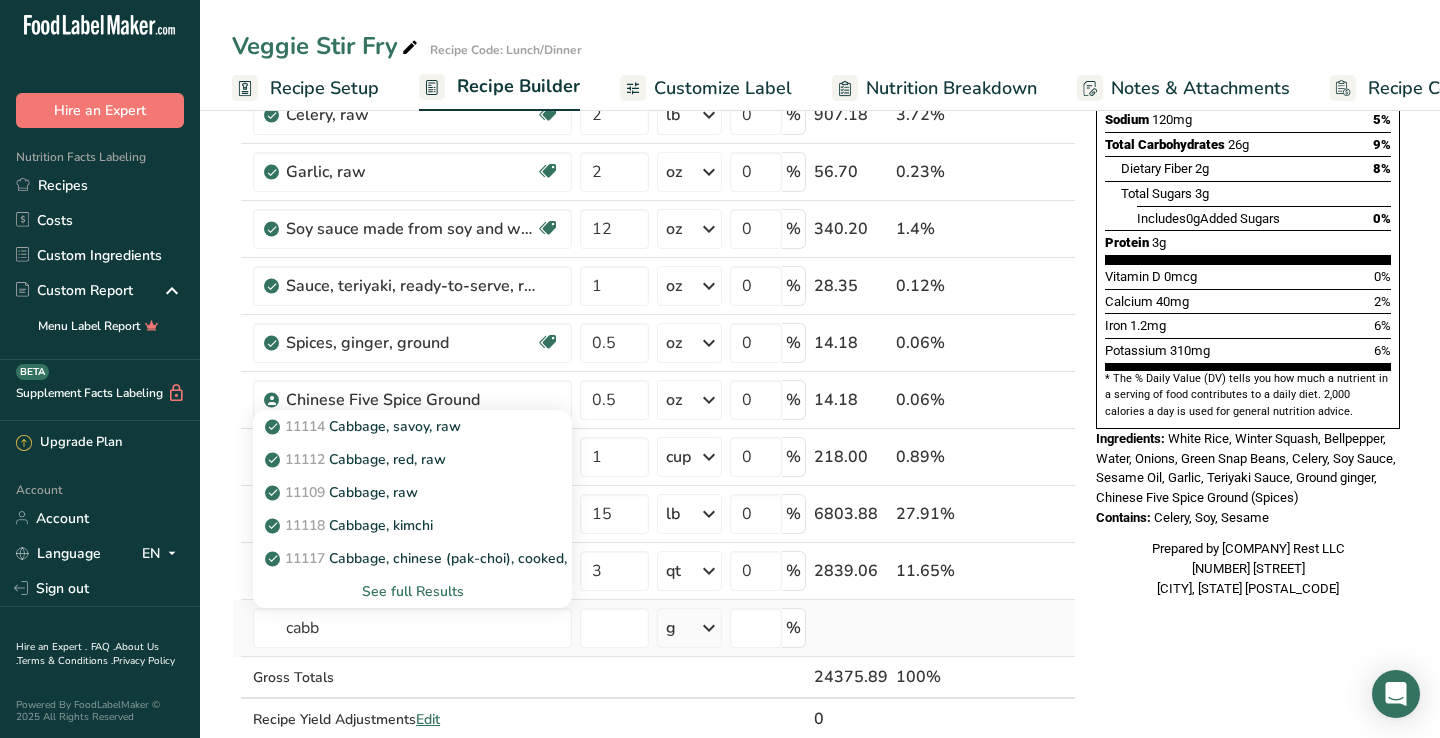 type 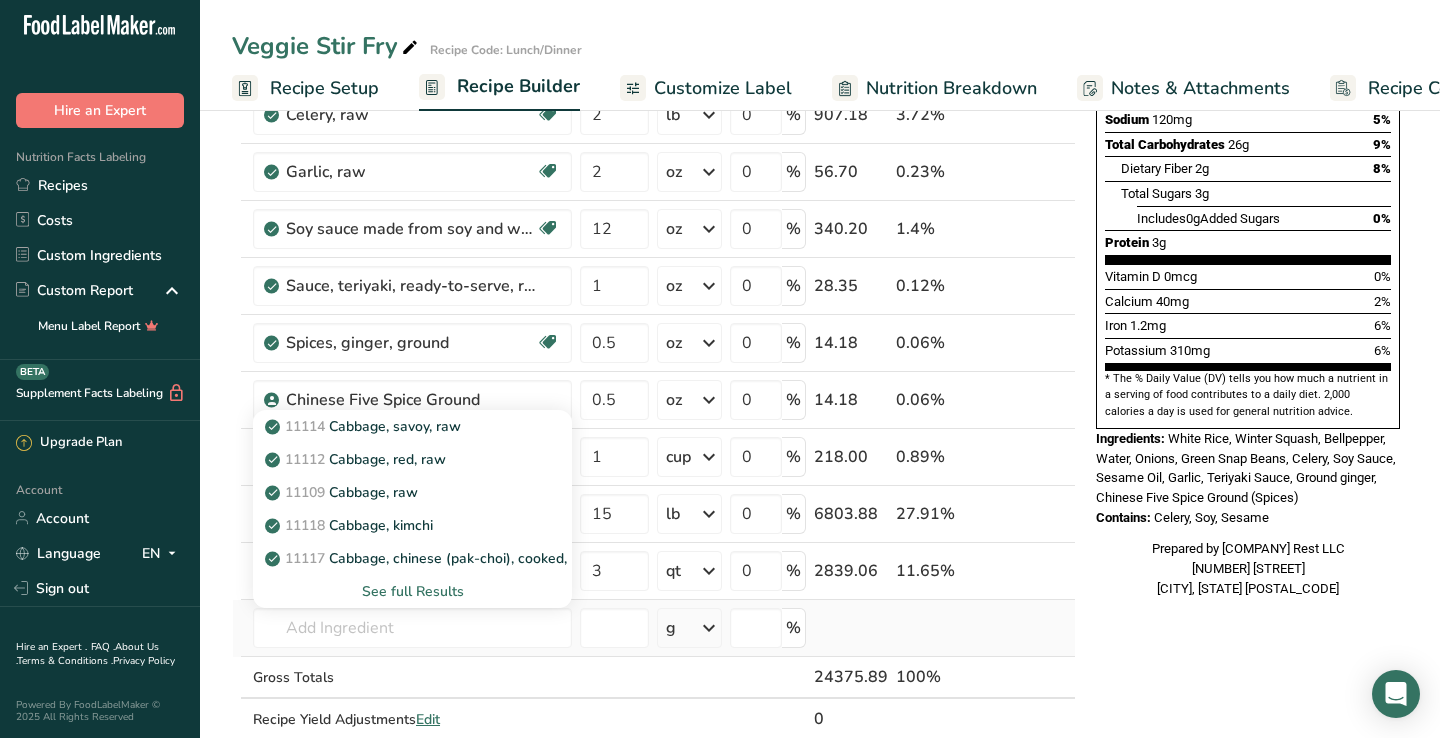 click on "See full Results" at bounding box center [412, 591] 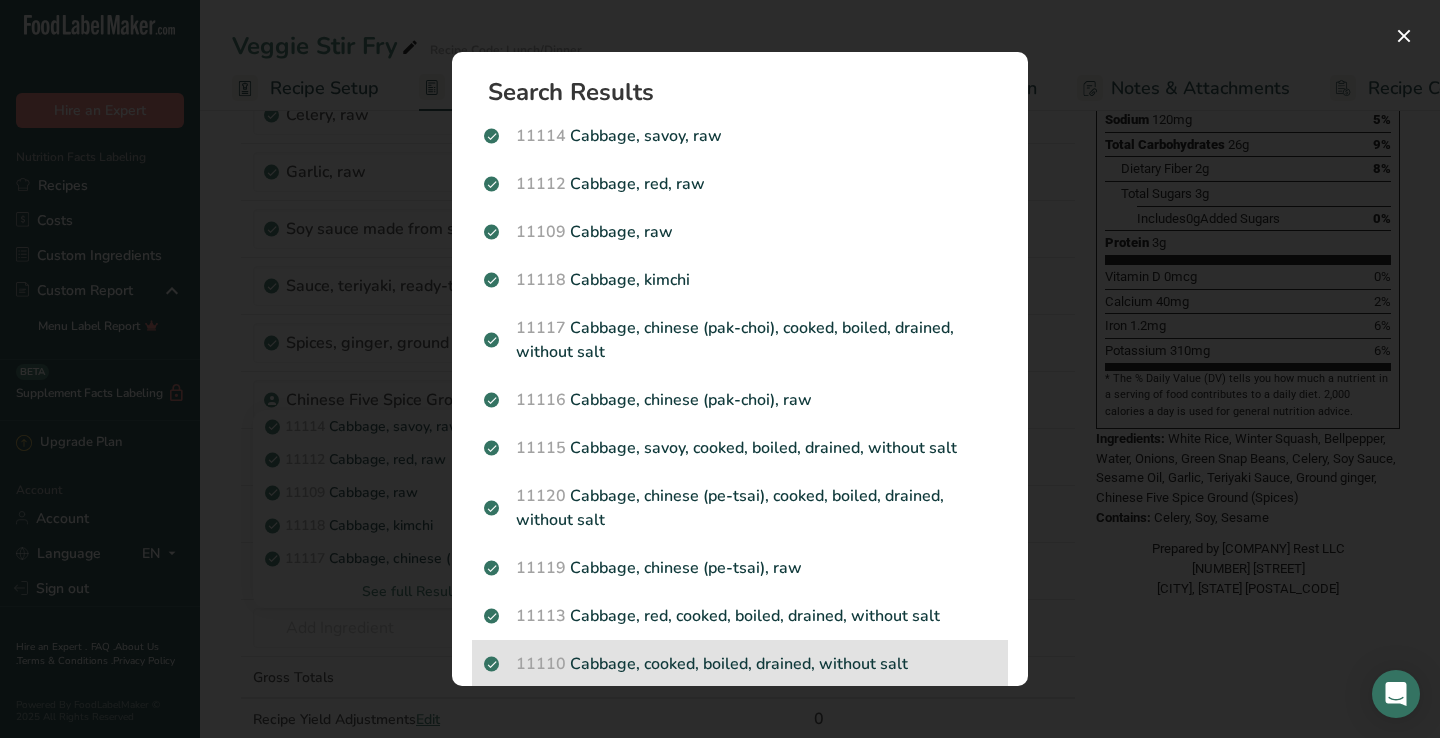 click on "[PRODUCT], [PREPARATION], [PREPARATION_DETAILS]" at bounding box center (740, 664) 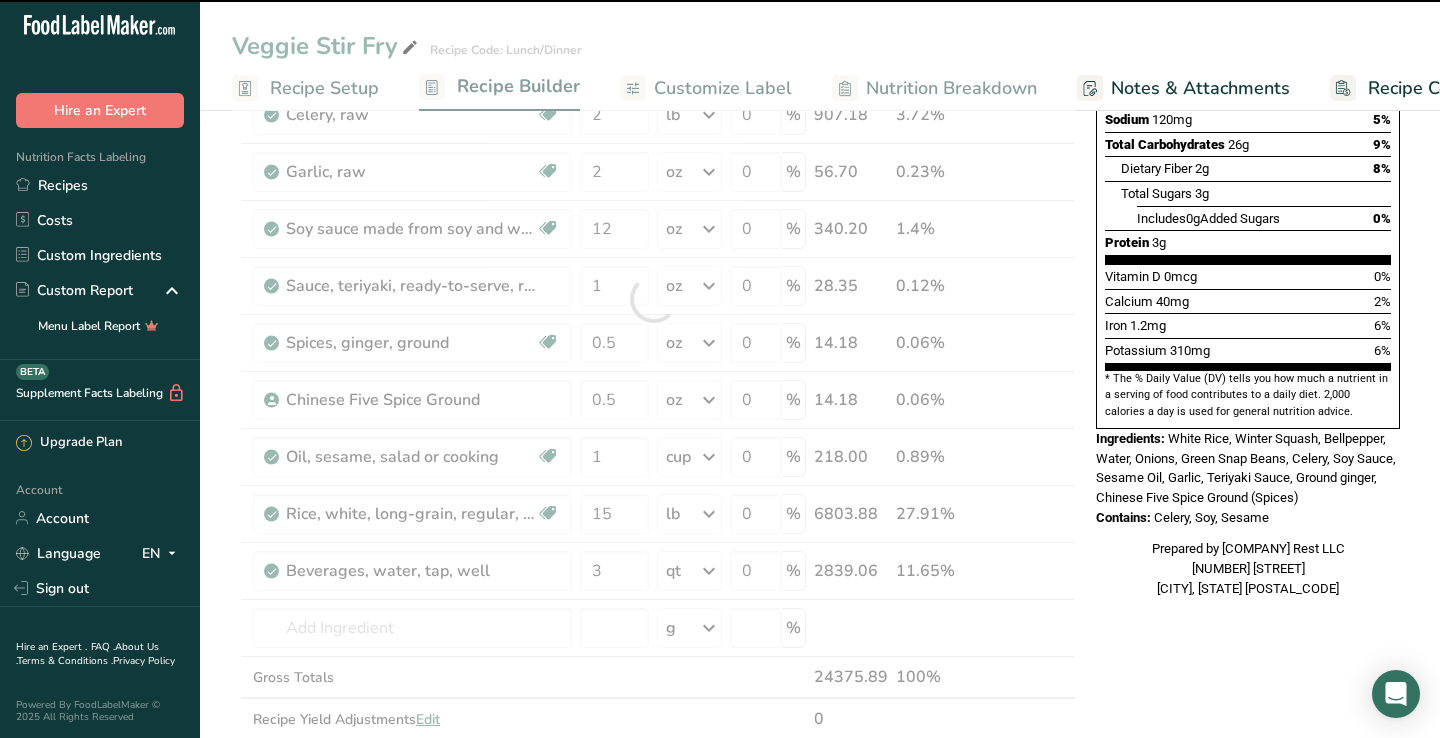 type on "0" 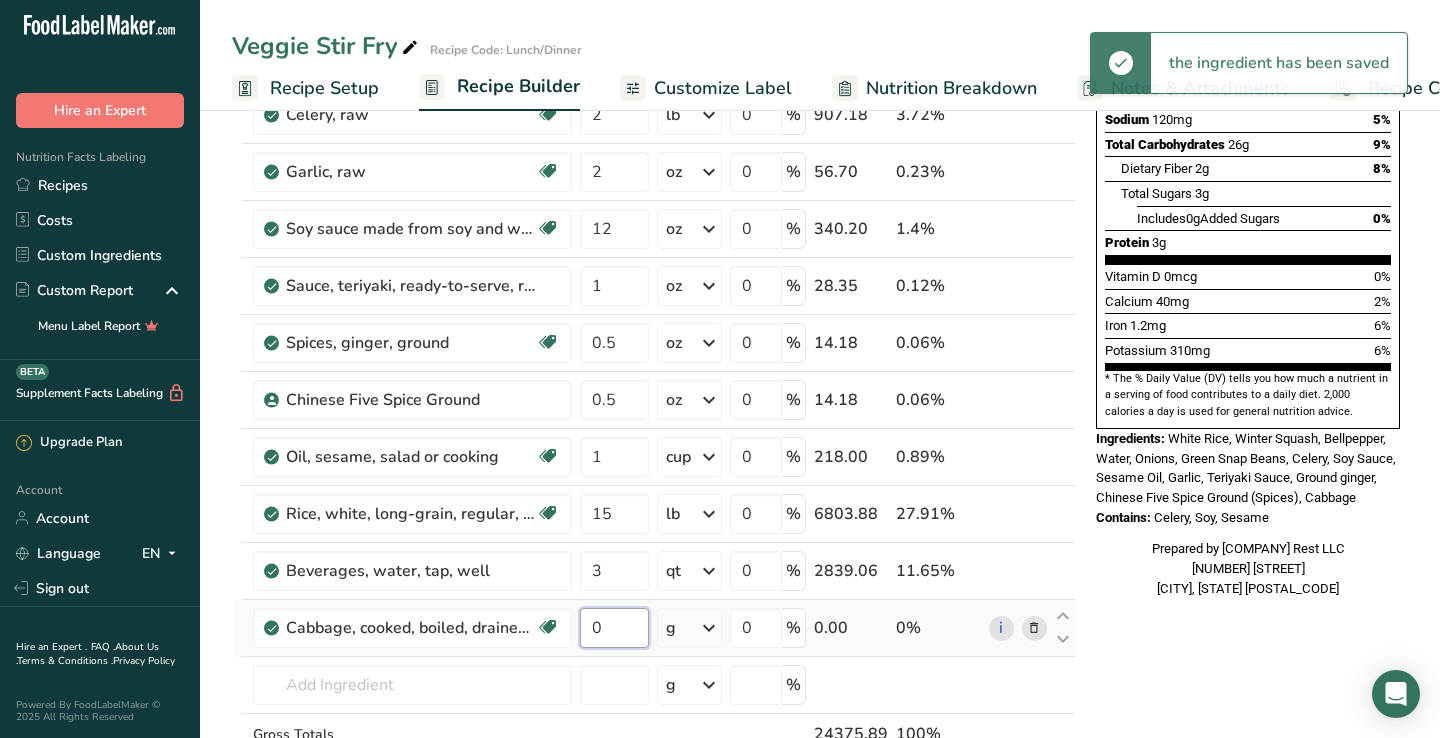 click on "0" at bounding box center [614, 628] 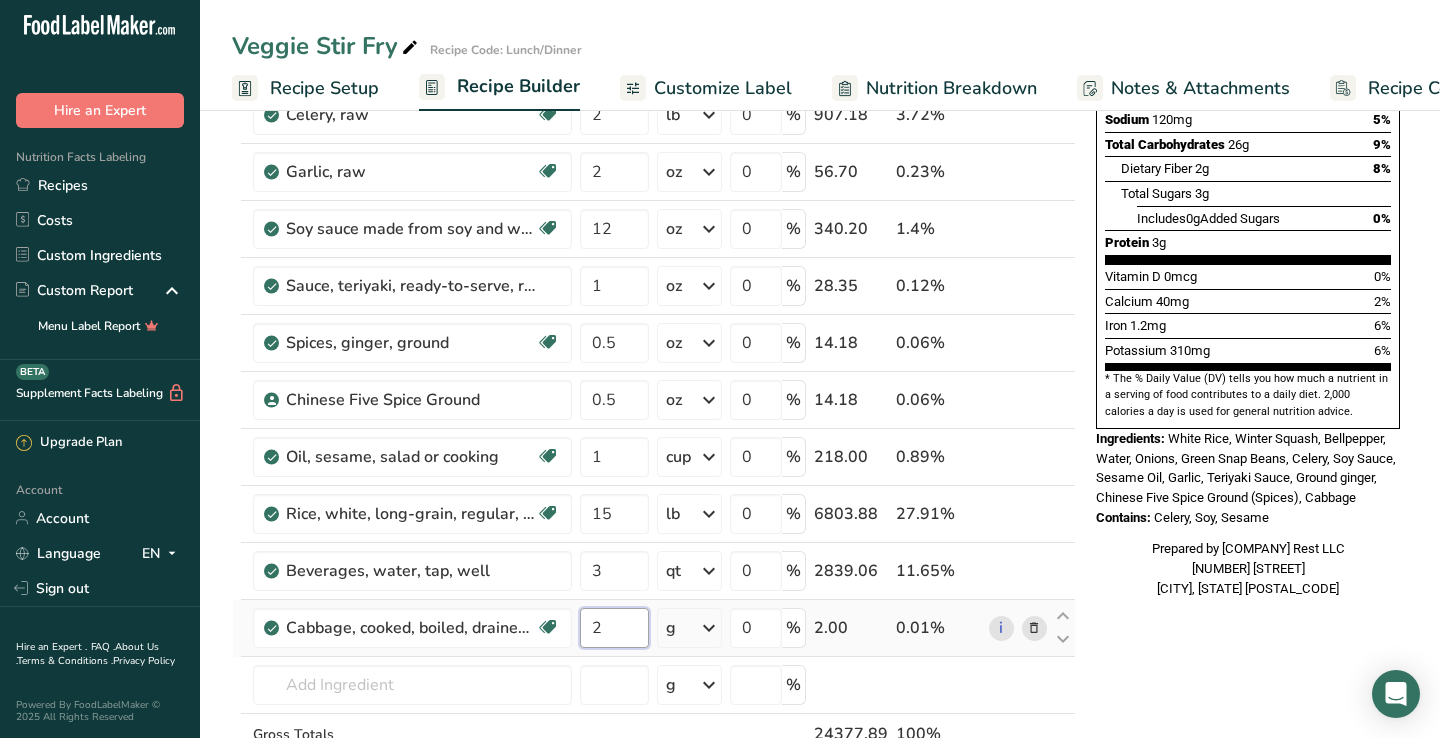 type on "2" 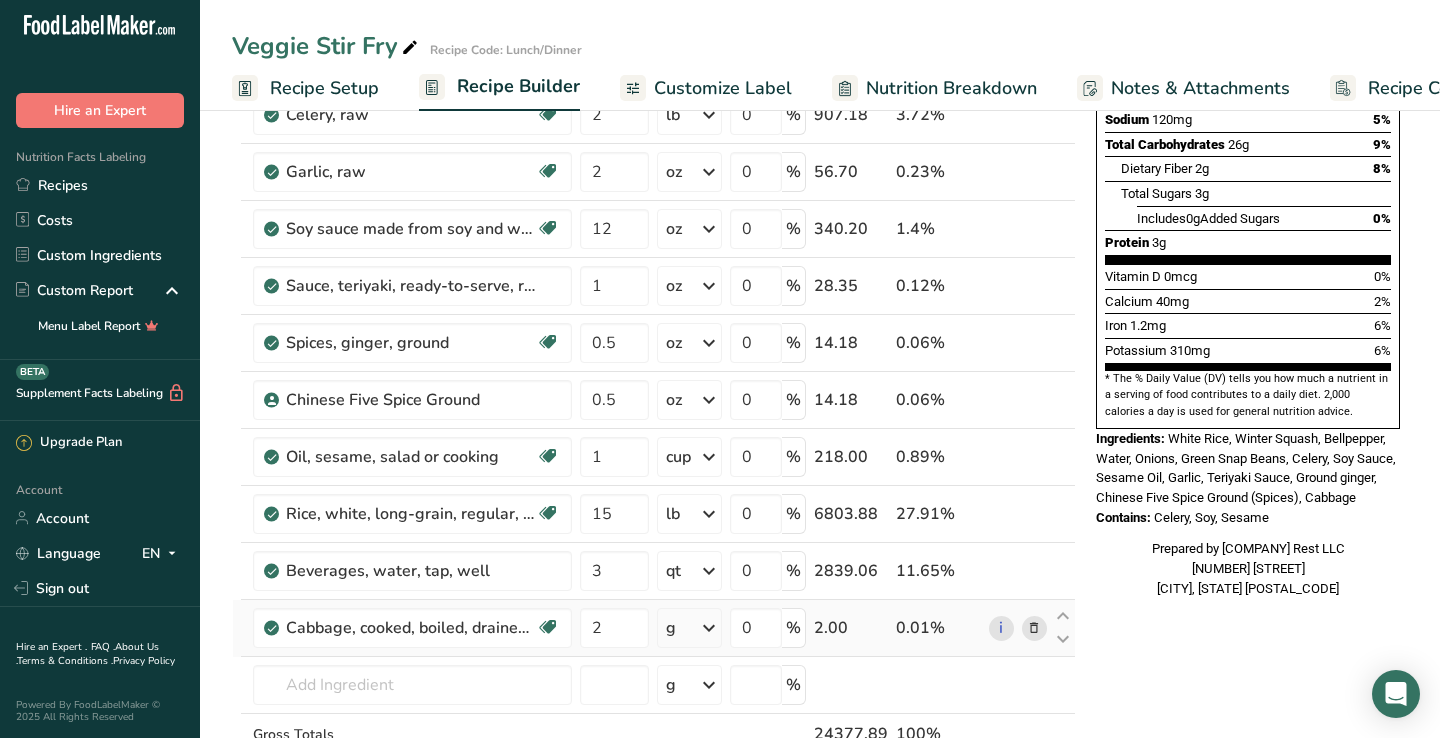 click on "Ingredient *
Amount *
Unit *
Waste *   .a-a{fill:#347362;}.b-a{fill:#fff;}          Grams
Percentage
[PRODUCT], [VARIATION], [PREPARATION]
Dairy free
Gluten free
Vegan
Vegetarian
Soy free
10
lb
Portions
1 cup, cubes
Weight Units
g
kg
mg
See more
Volume Units
l
Volume units require a density conversion. If you know your ingredient's density enter it below. Otherwise, click on "RIA" our AI Regulatory bot - she will be able to help you
lb/ft3
g/cm3
Confirm
mL
lb/ft3" at bounding box center [654, 327] 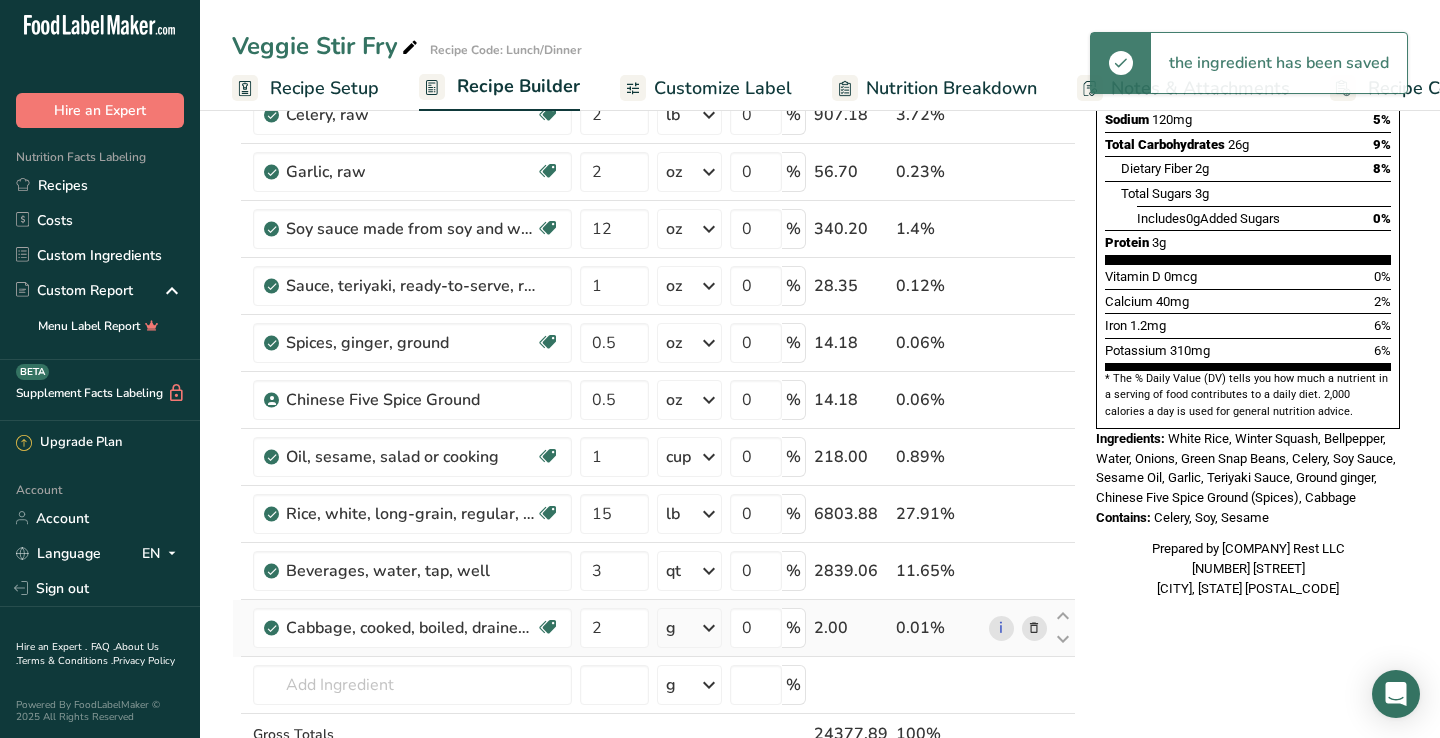 click at bounding box center (709, 628) 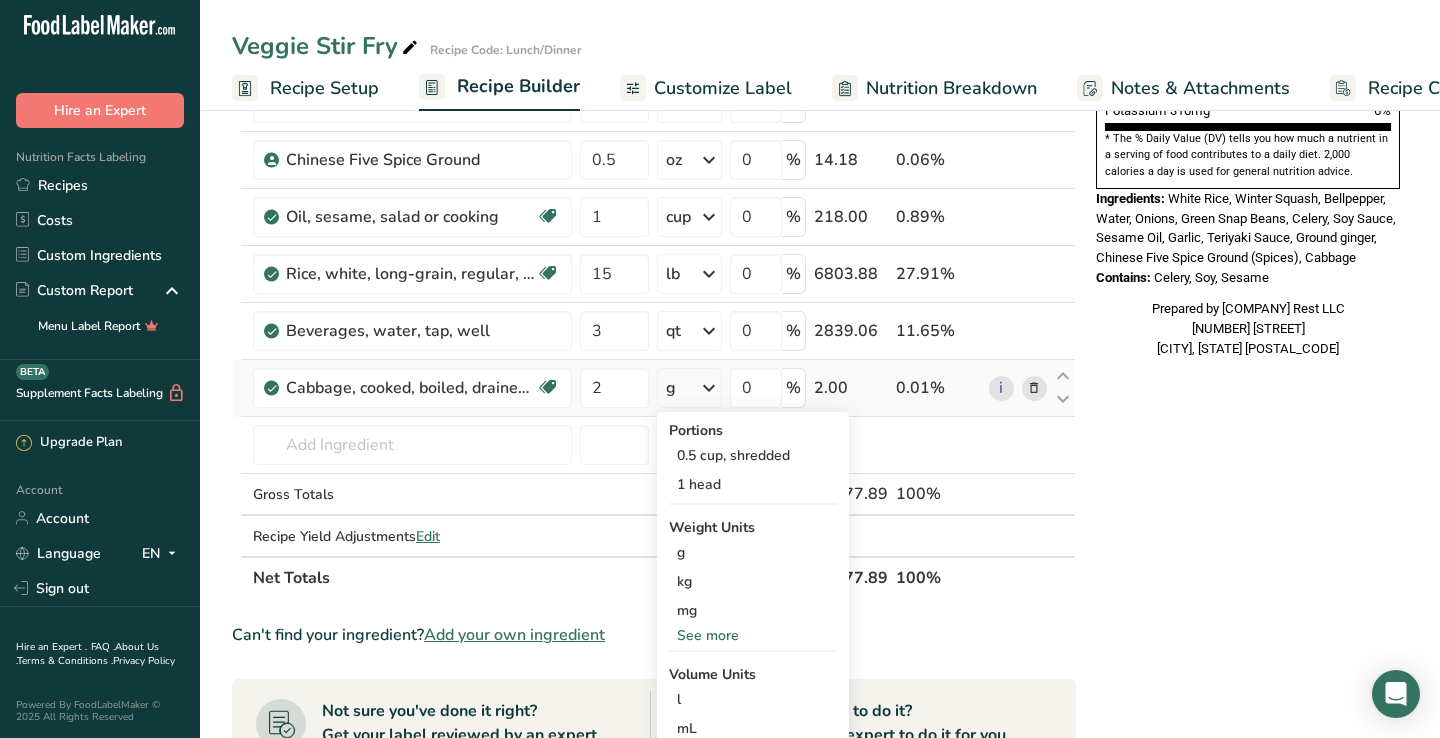 scroll, scrollTop: 680, scrollLeft: 0, axis: vertical 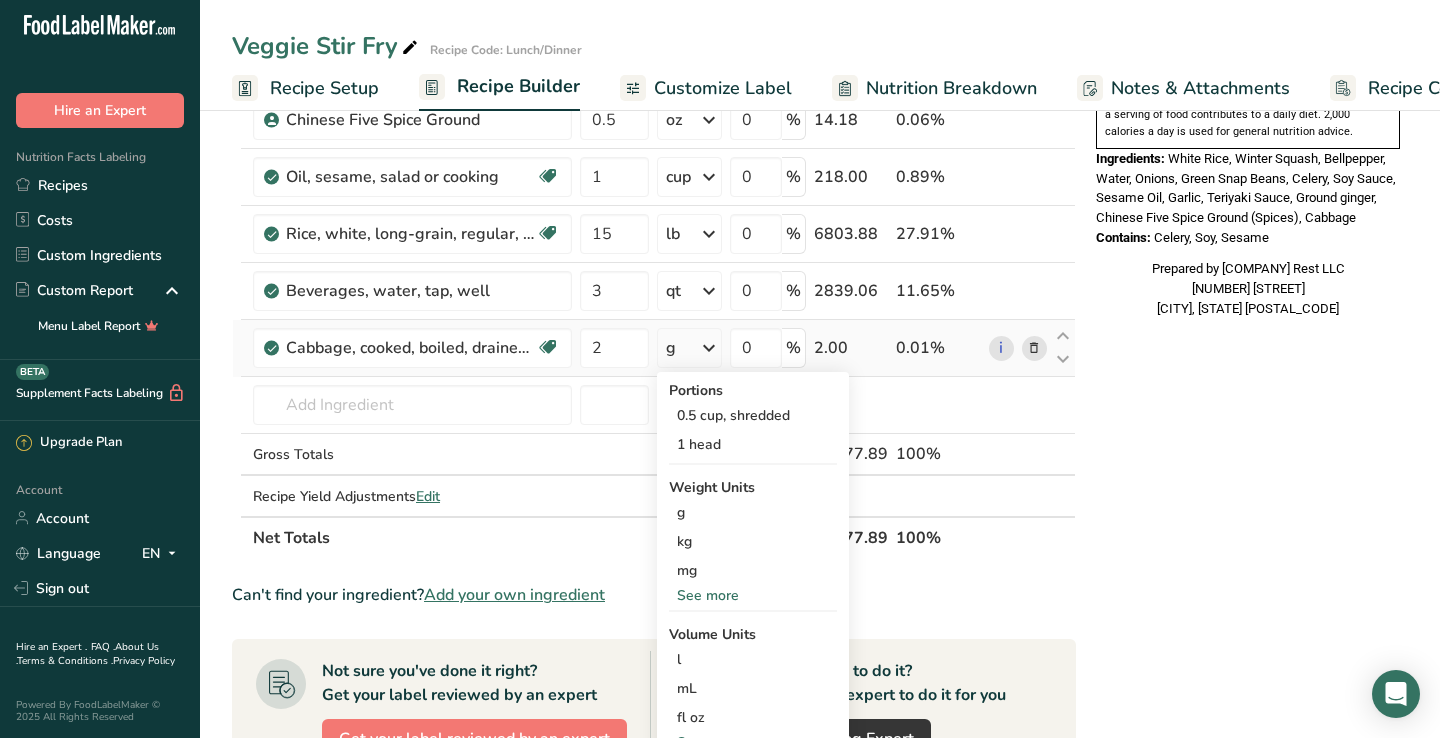 click on "See more" at bounding box center (753, 595) 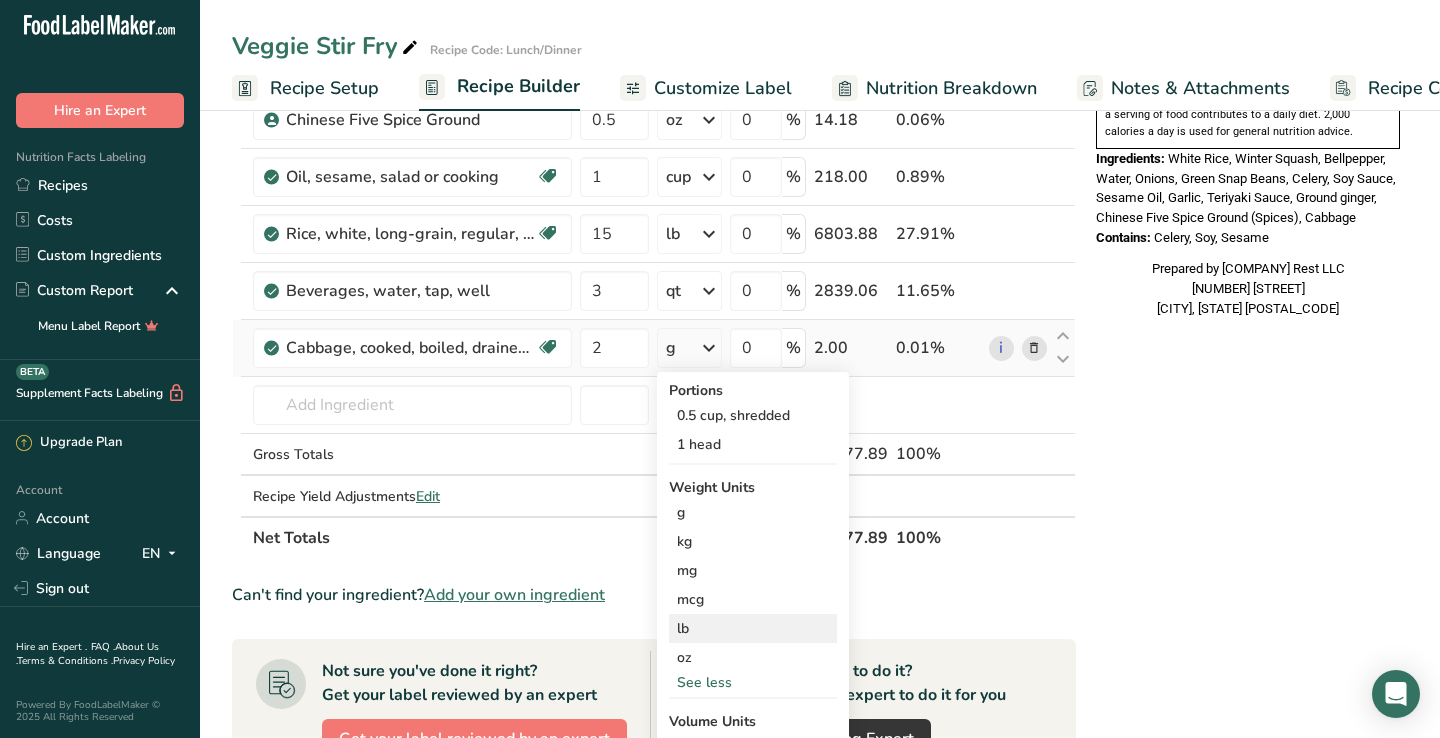 click on "lb" at bounding box center [753, 628] 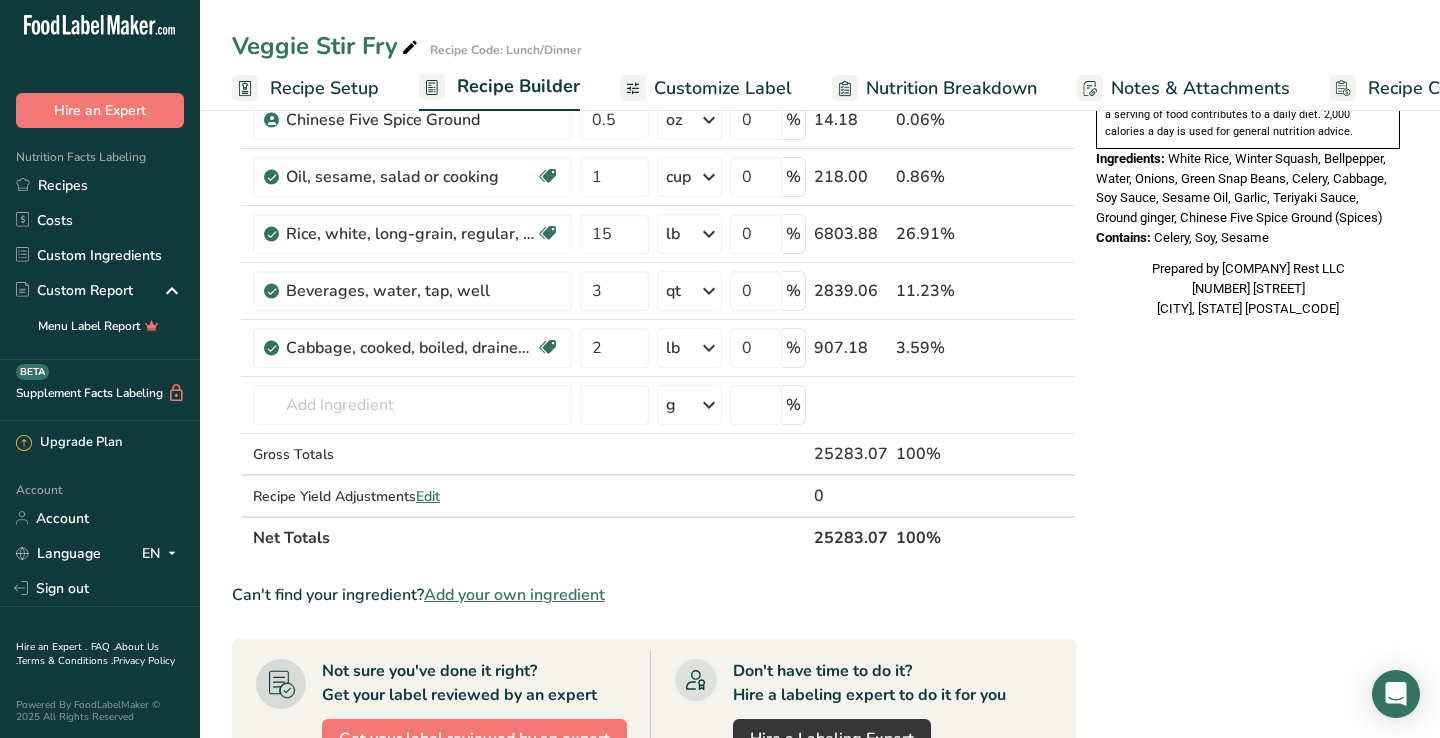 click on "Nutrition Facts
1 Serving Per Container
Serving Size
214g
Amount Per Serving
Calories
130
% Daily Value *
Total Fat
2g
3%
Saturated Fat
0g
2%
Trans  Fat
0g
Cholesterol
0mg
0%
Sodium
120mg
5%
Total Carbohydrates
26g
10%
Dietary Fiber
2g
9%" at bounding box center (1248, 325) 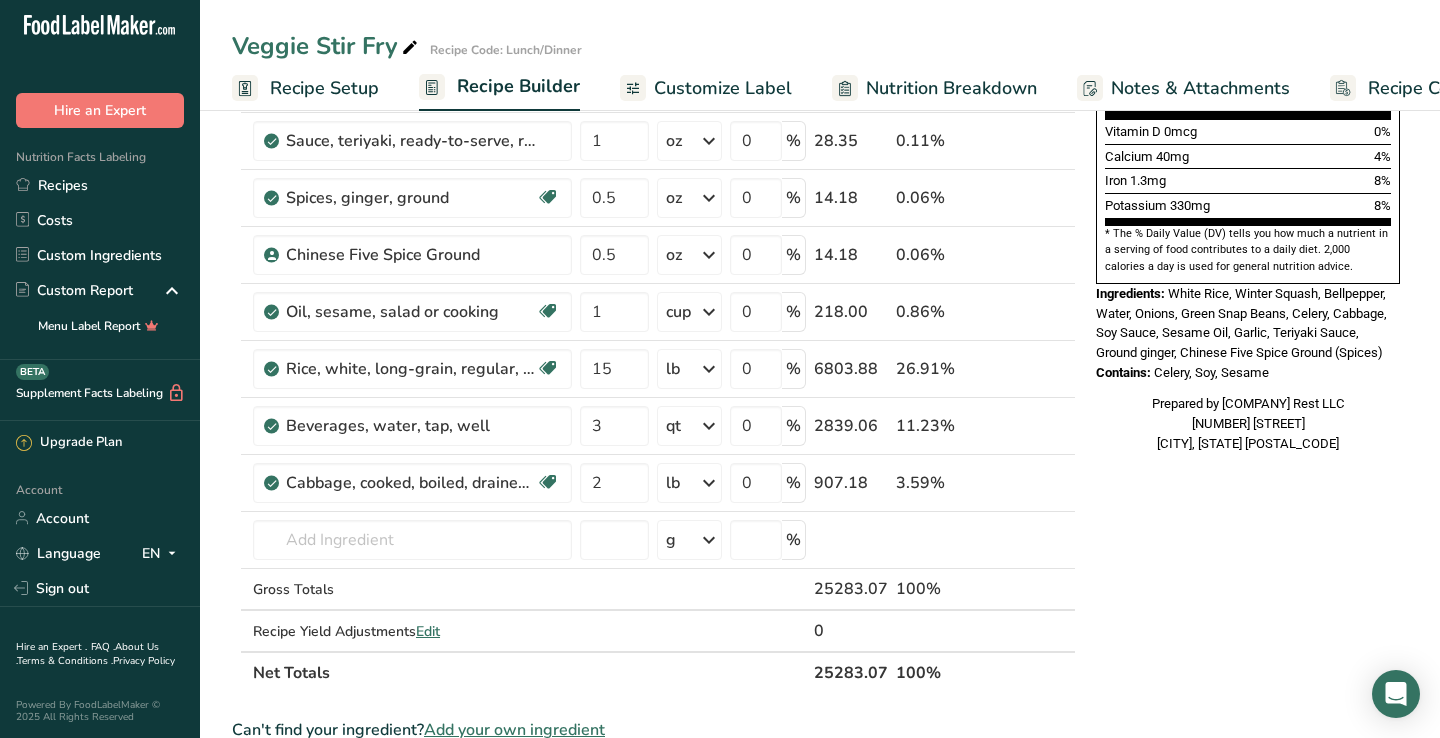 scroll, scrollTop: 560, scrollLeft: 0, axis: vertical 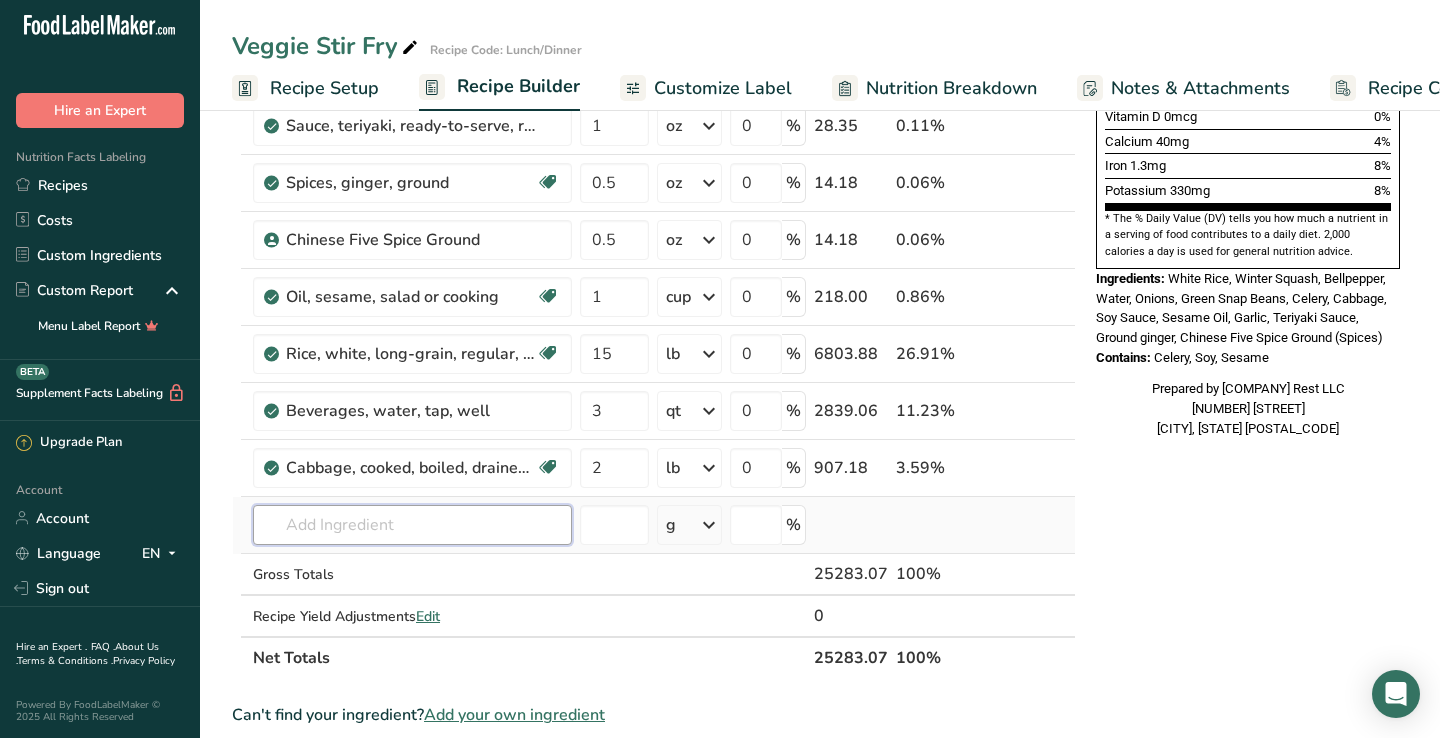 click at bounding box center [412, 525] 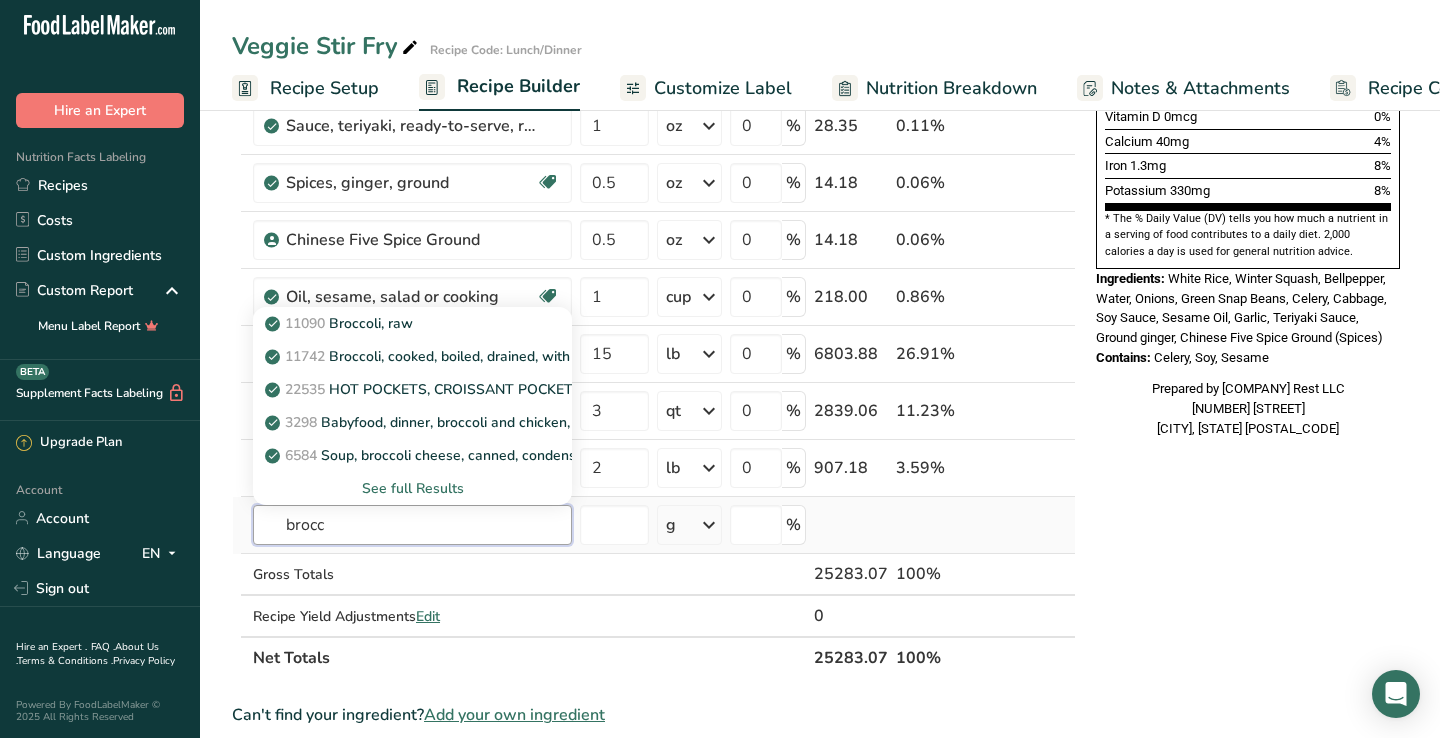 type on "brocc" 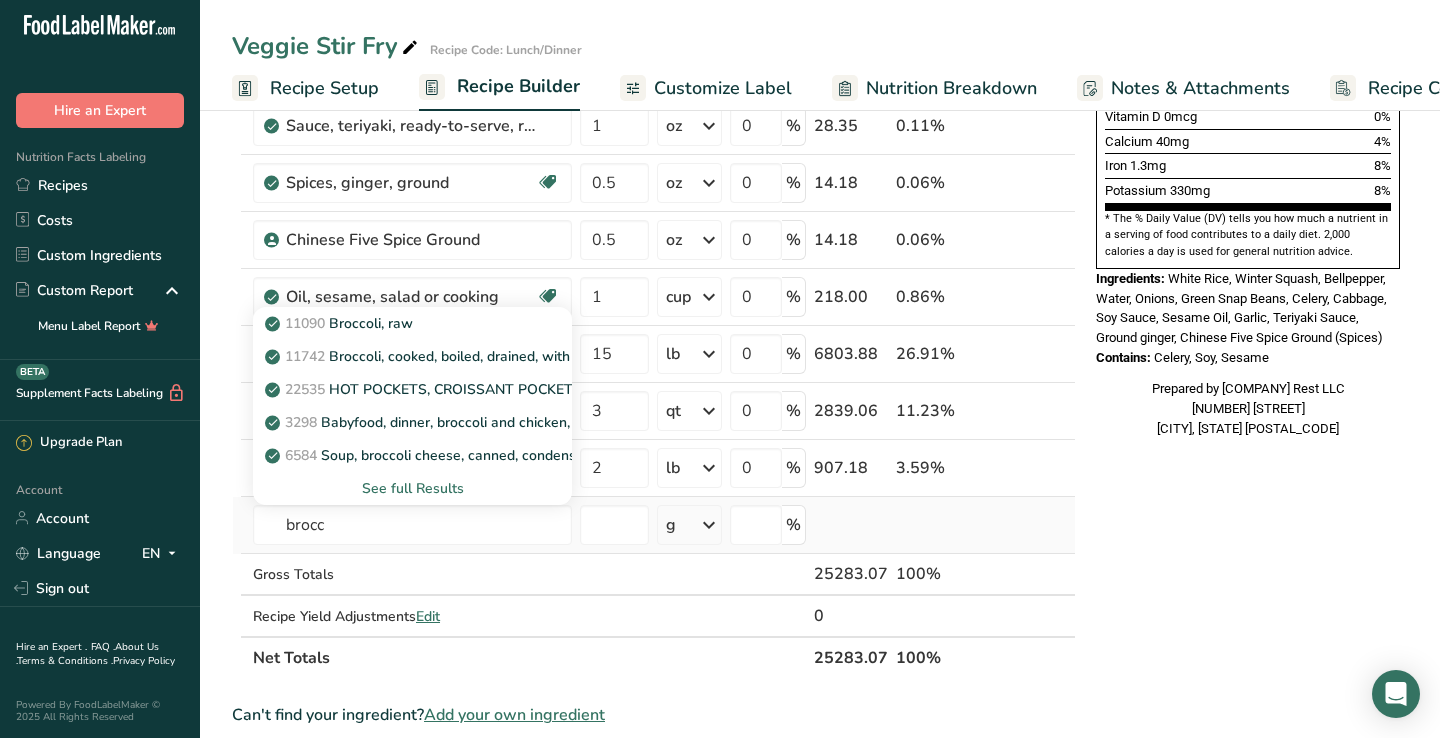 type 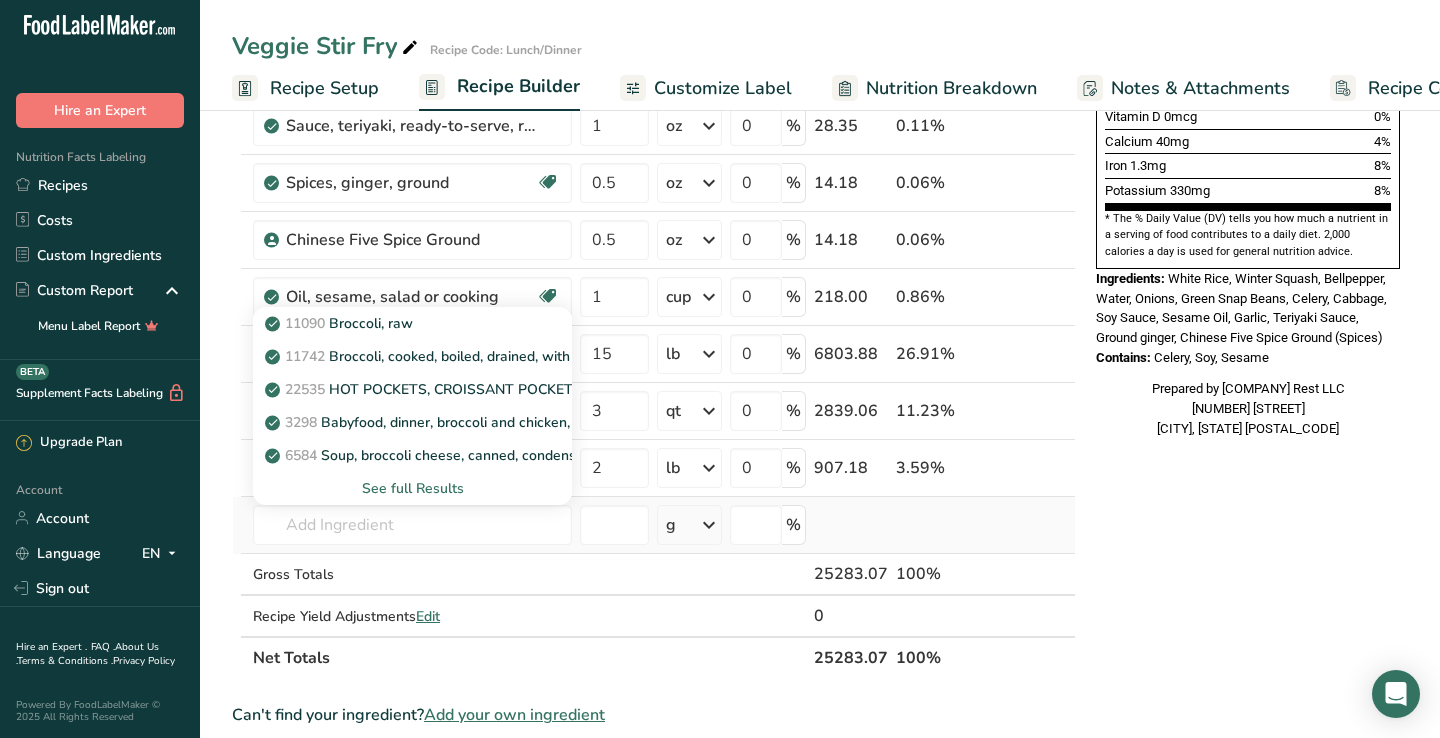 click on "See full Results" at bounding box center [412, 488] 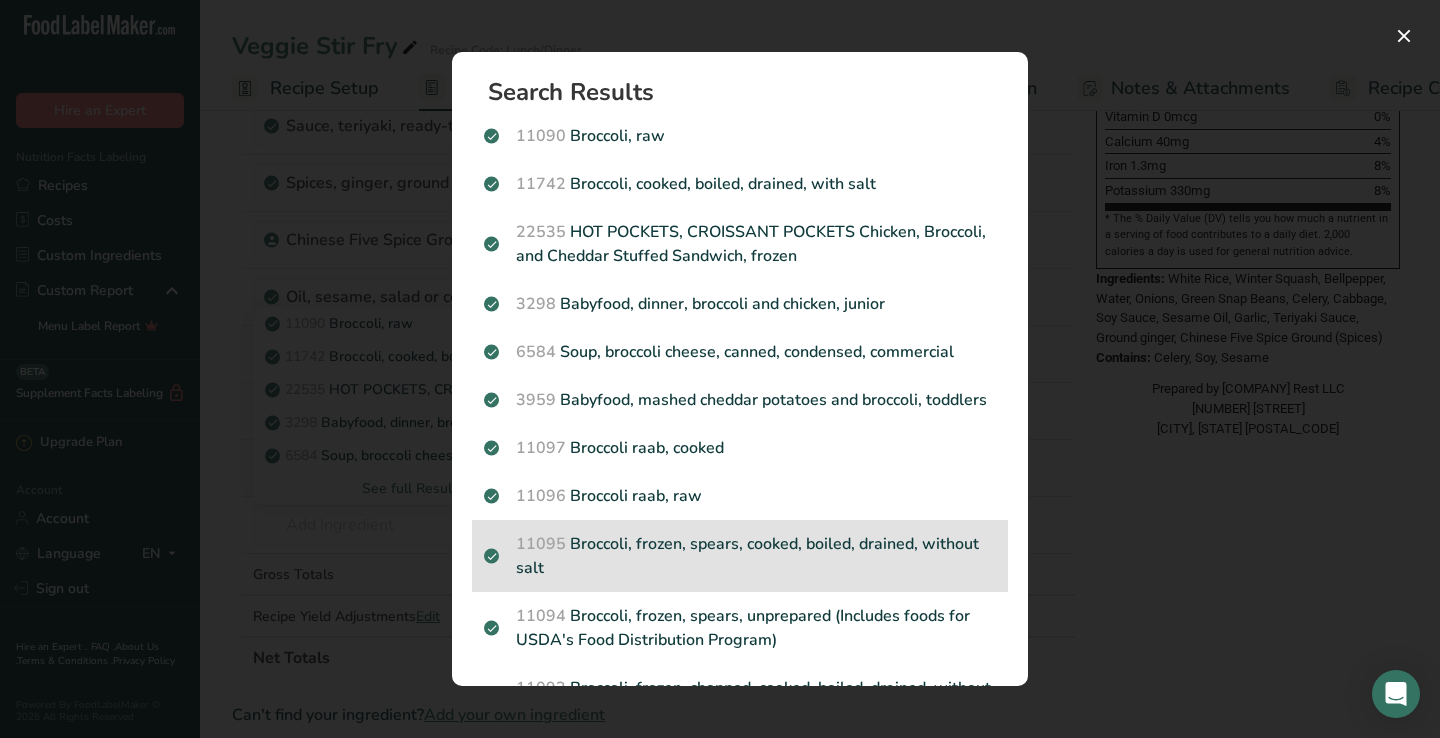 click on "11095
Broccoli, frozen, spears, cooked, boiled, drained, without salt" at bounding box center (740, 556) 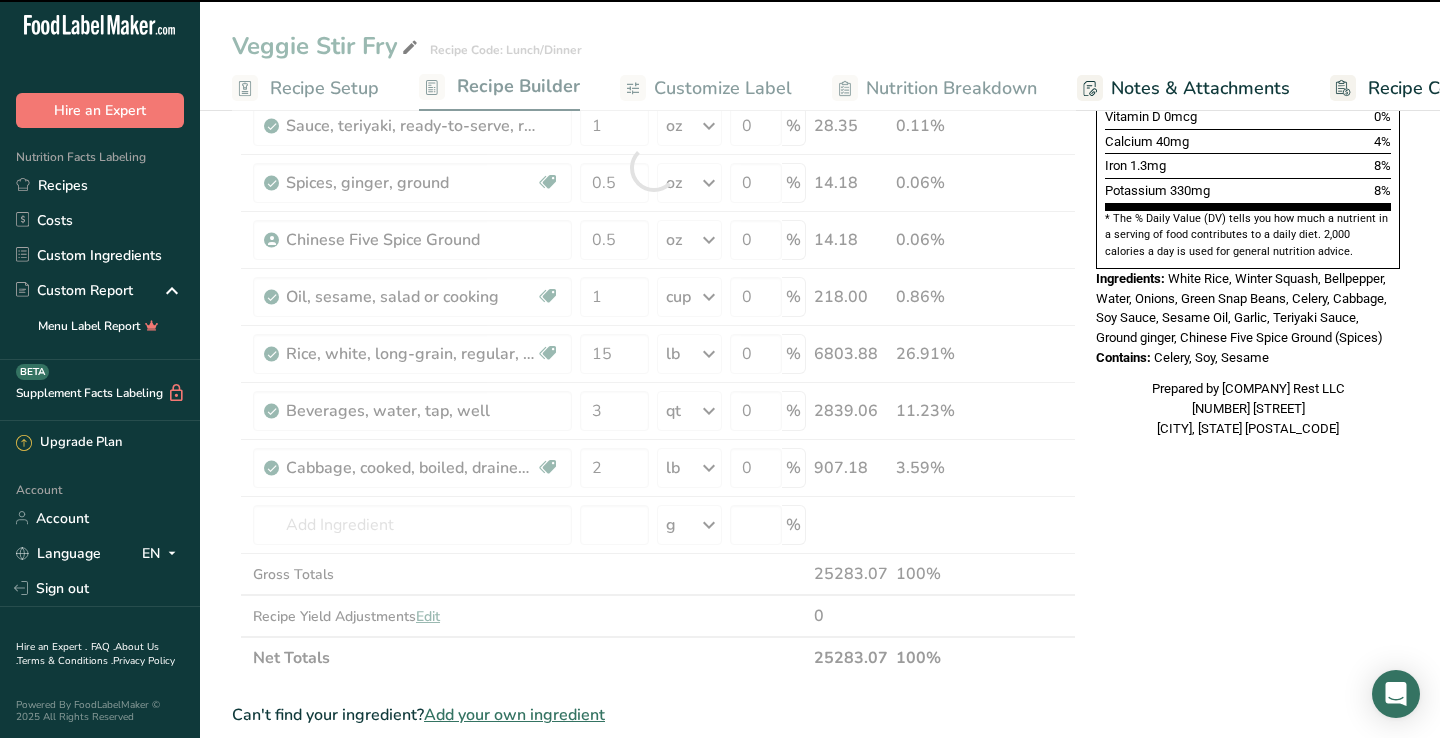 type on "0" 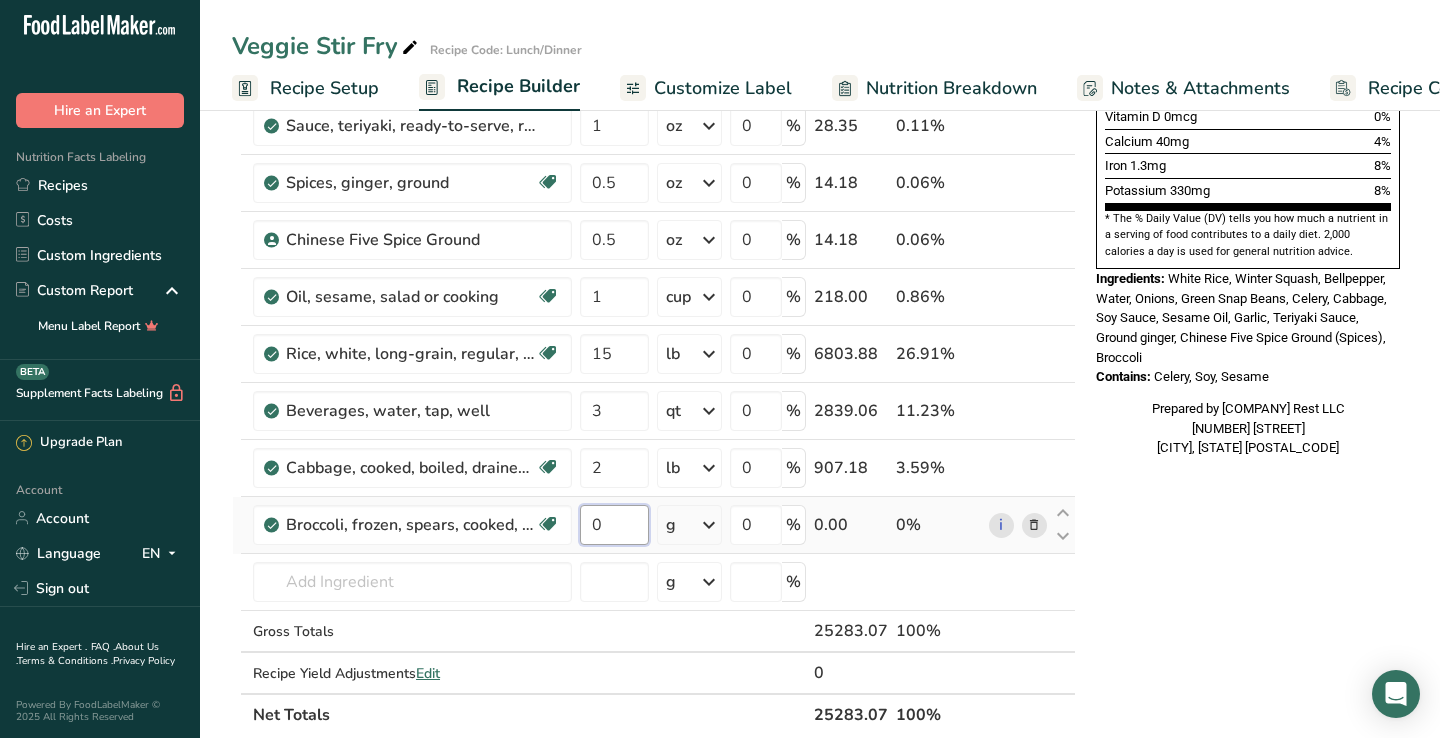 click on "0" at bounding box center (614, 525) 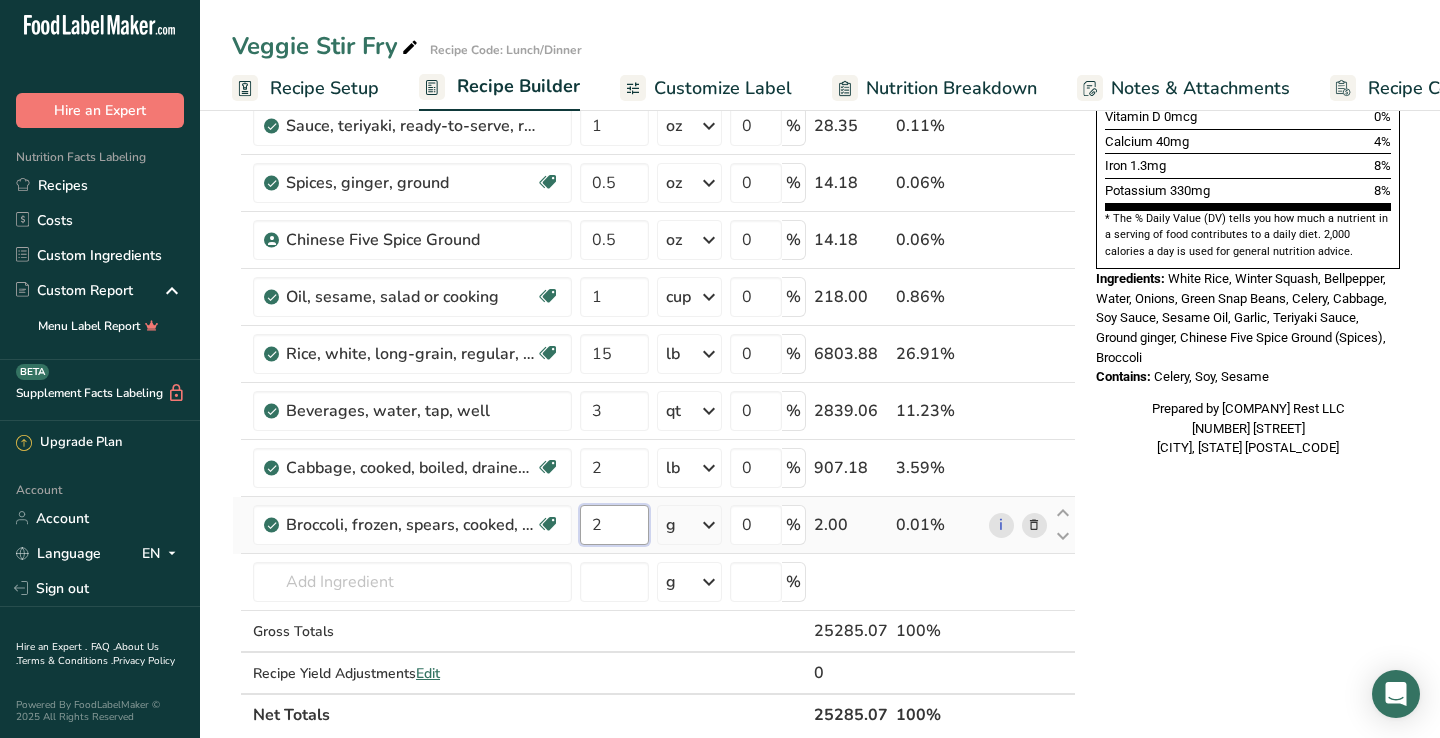 type on "2" 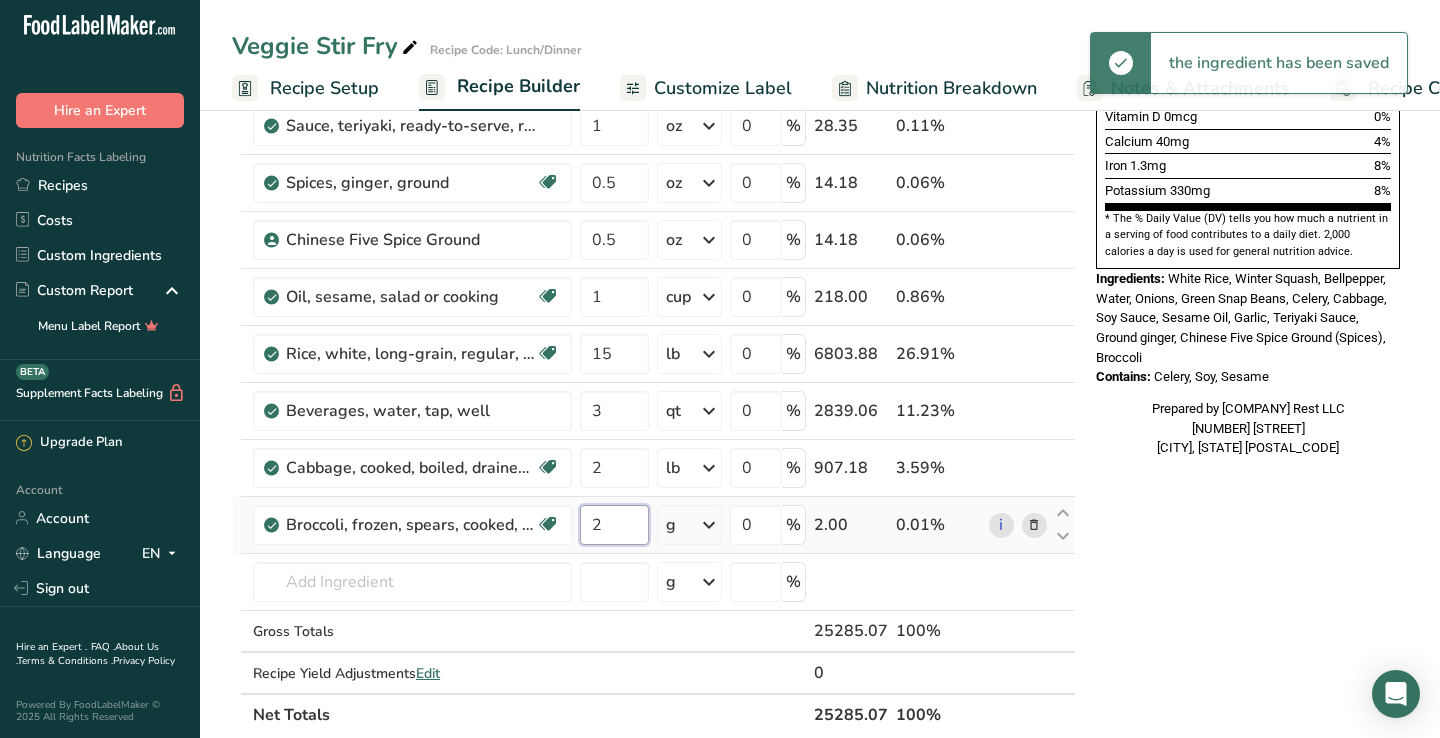 click on "2" at bounding box center (614, 525) 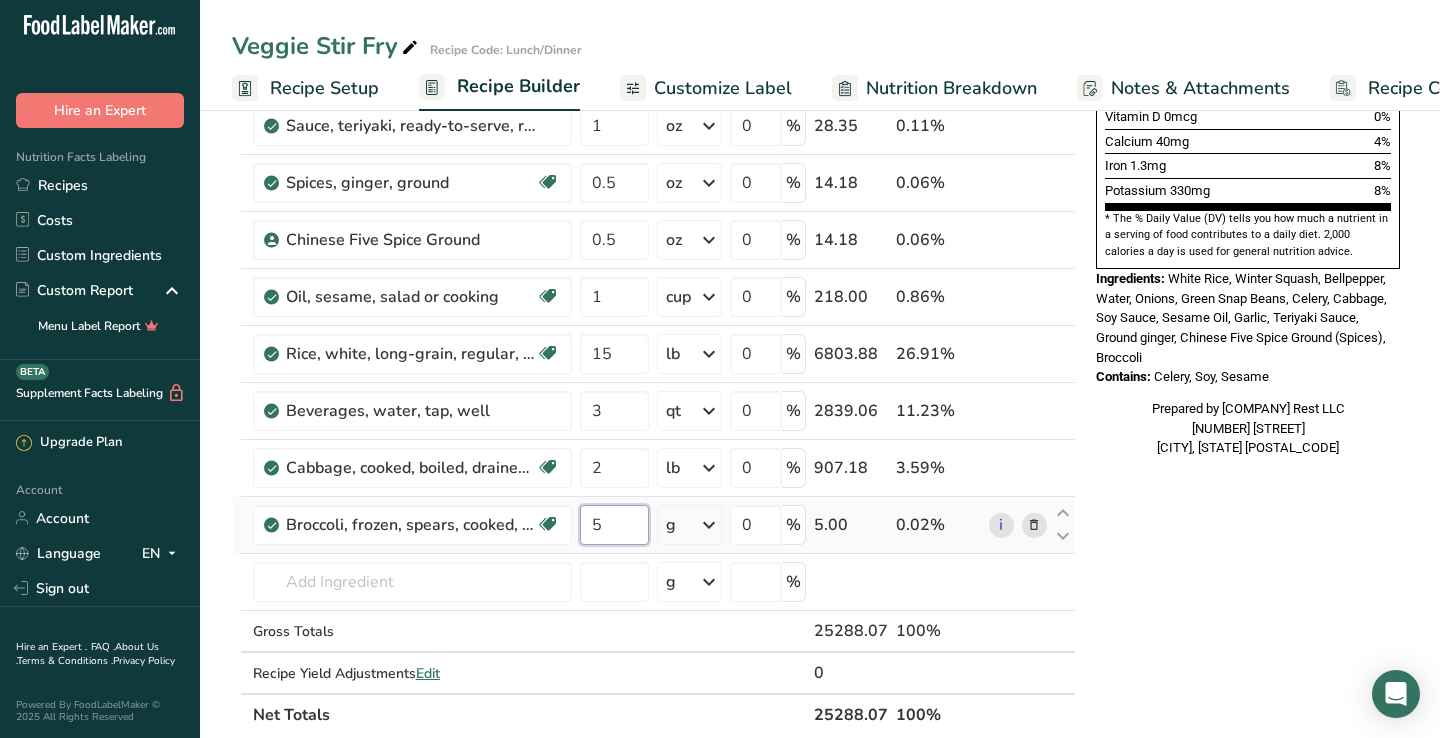 type on "5" 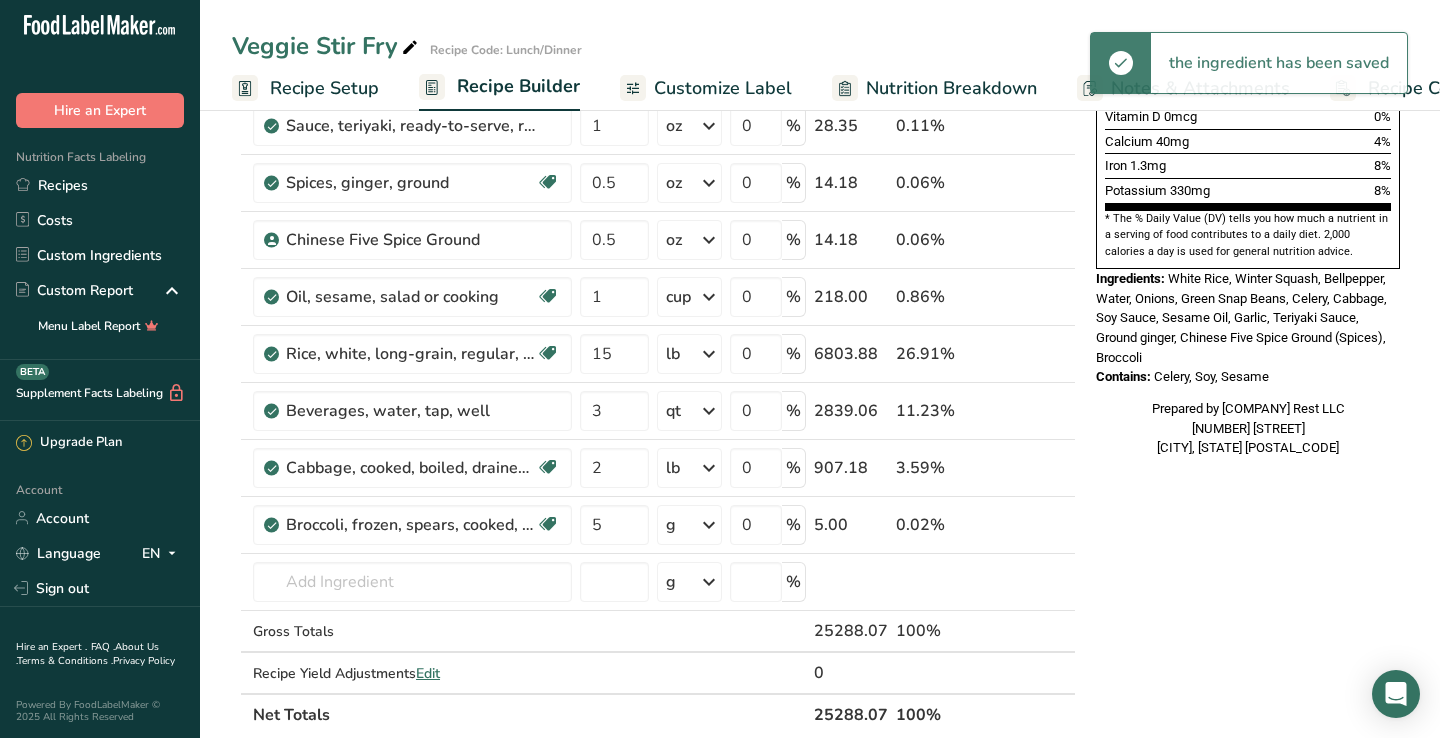 click at bounding box center [709, 525] 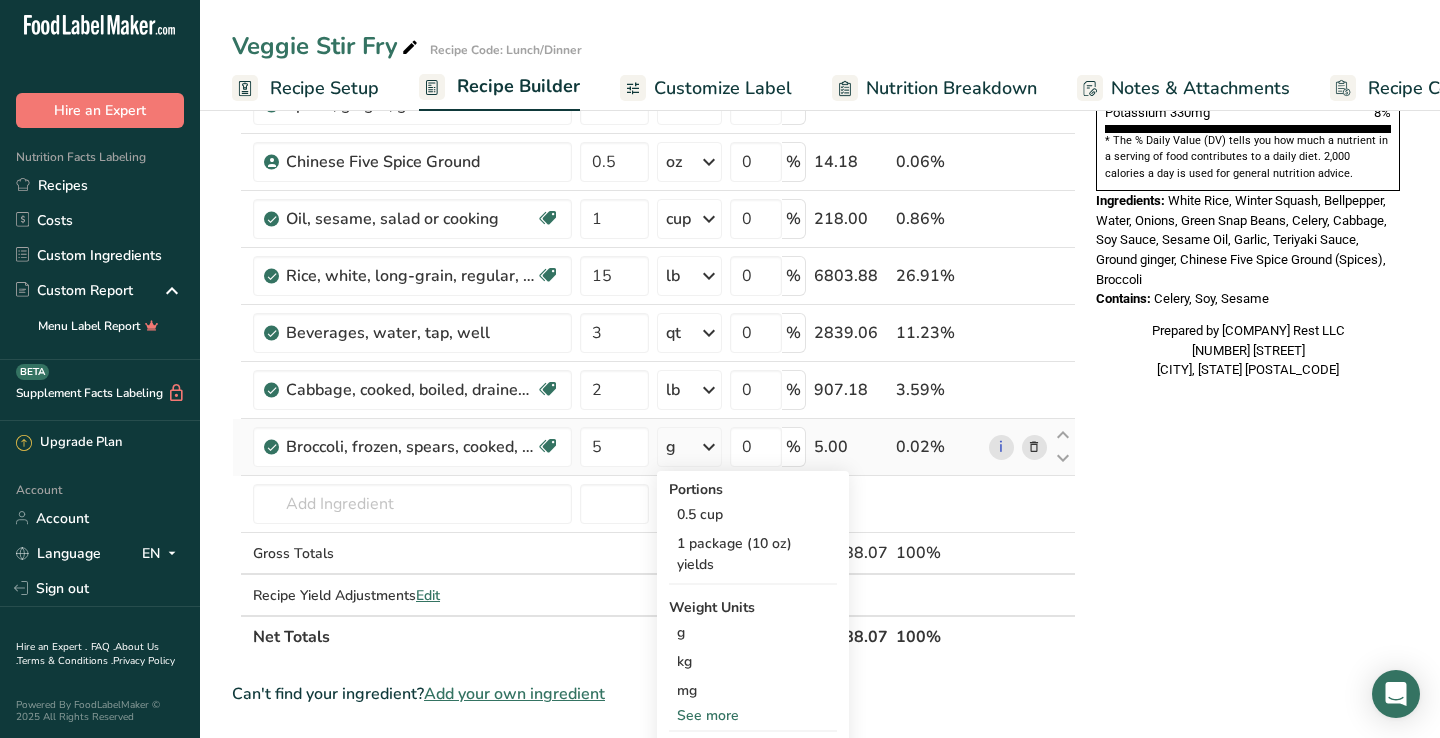 scroll, scrollTop: 640, scrollLeft: 0, axis: vertical 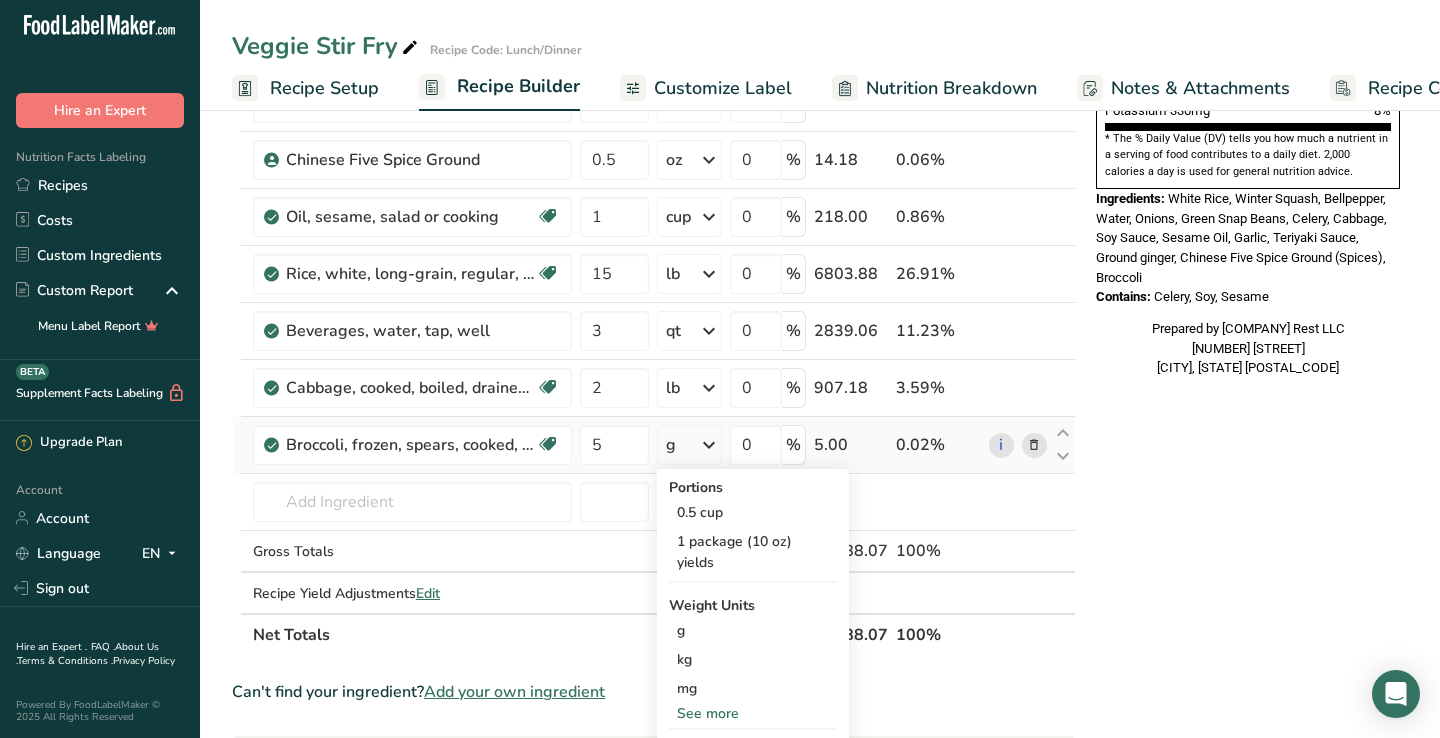 click on "See more" at bounding box center (753, 713) 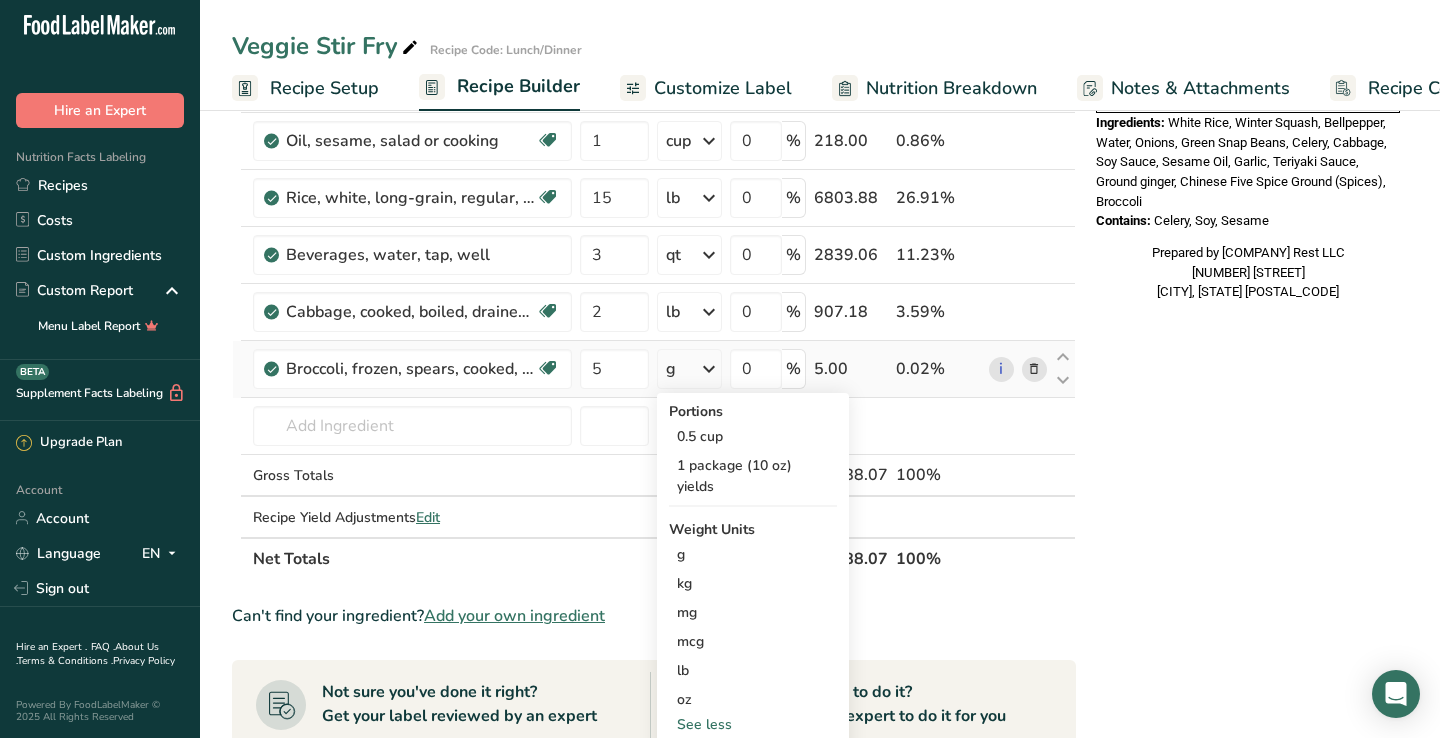 scroll, scrollTop: 720, scrollLeft: 0, axis: vertical 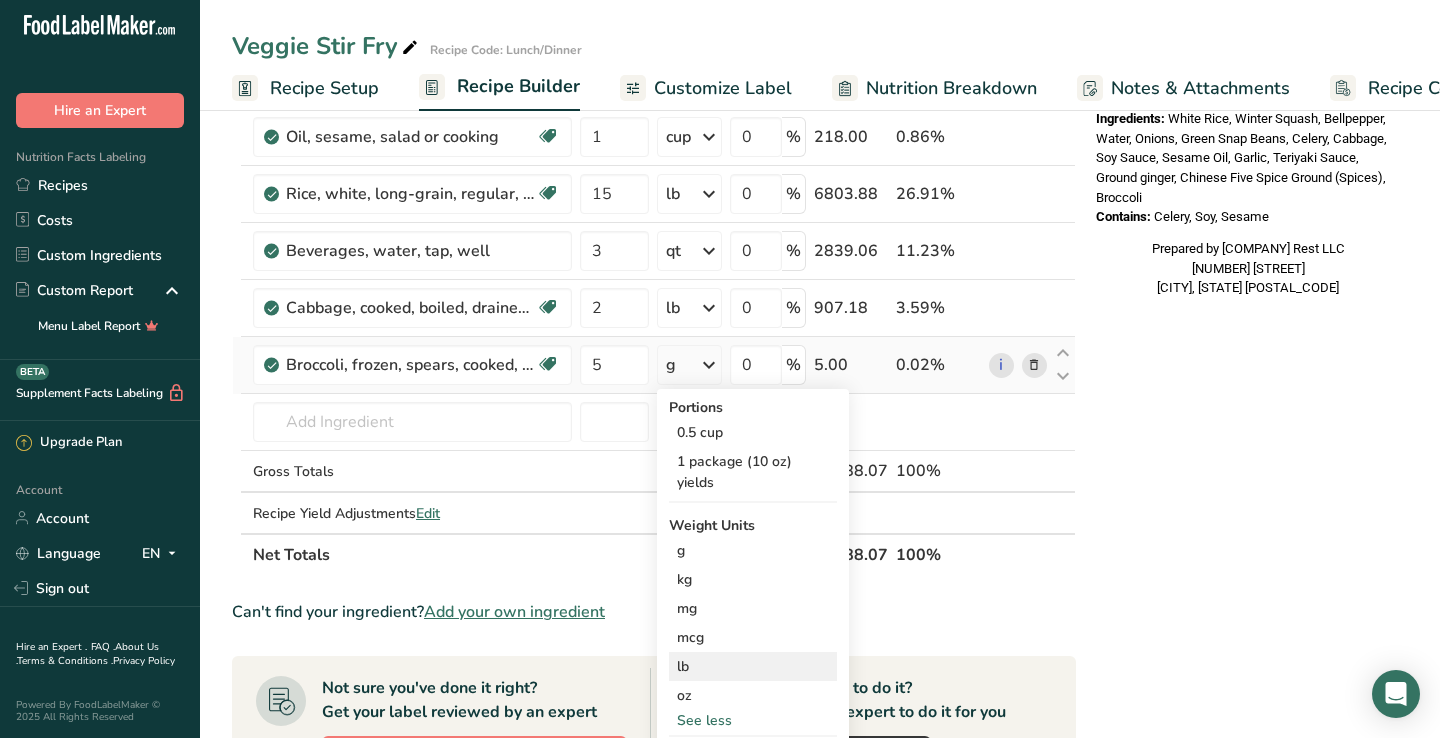 click on "lb" at bounding box center [753, 666] 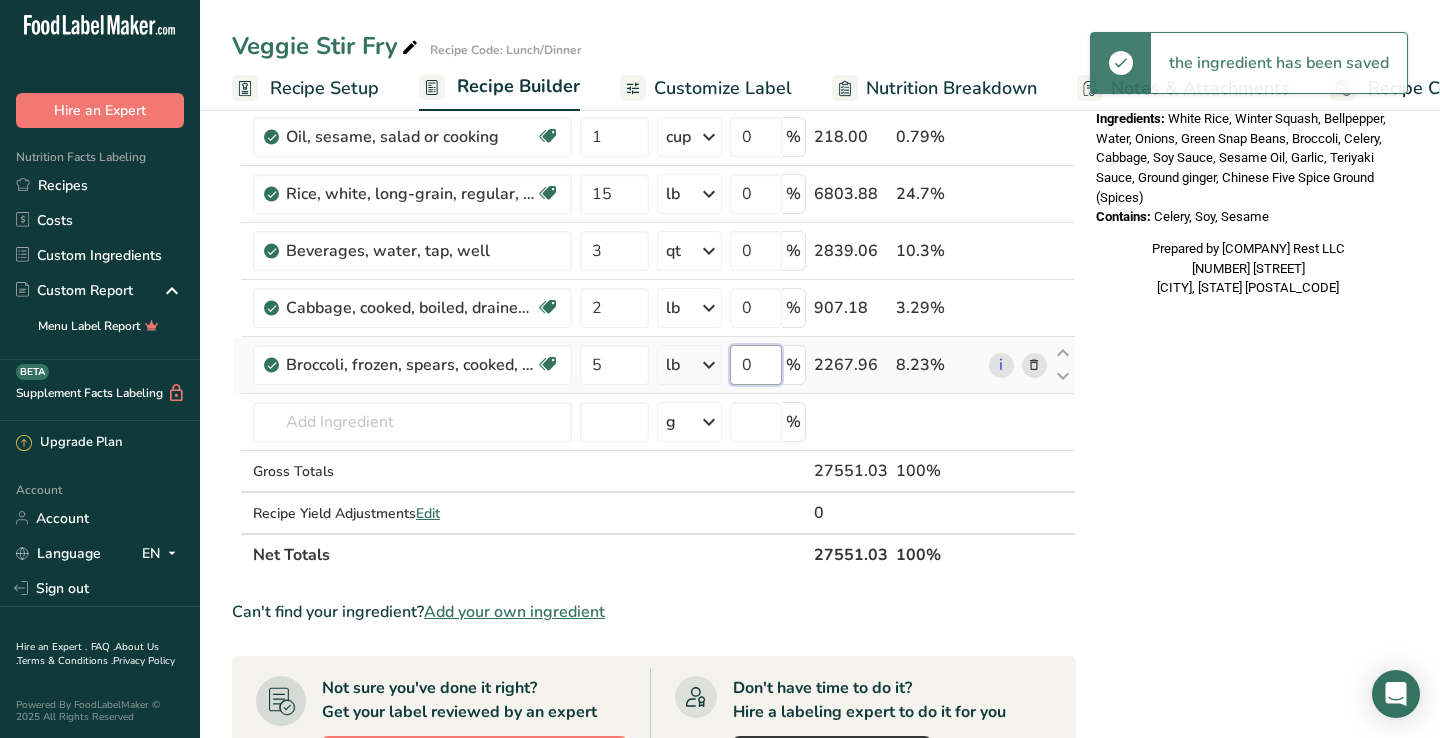 click on "0" at bounding box center [756, 365] 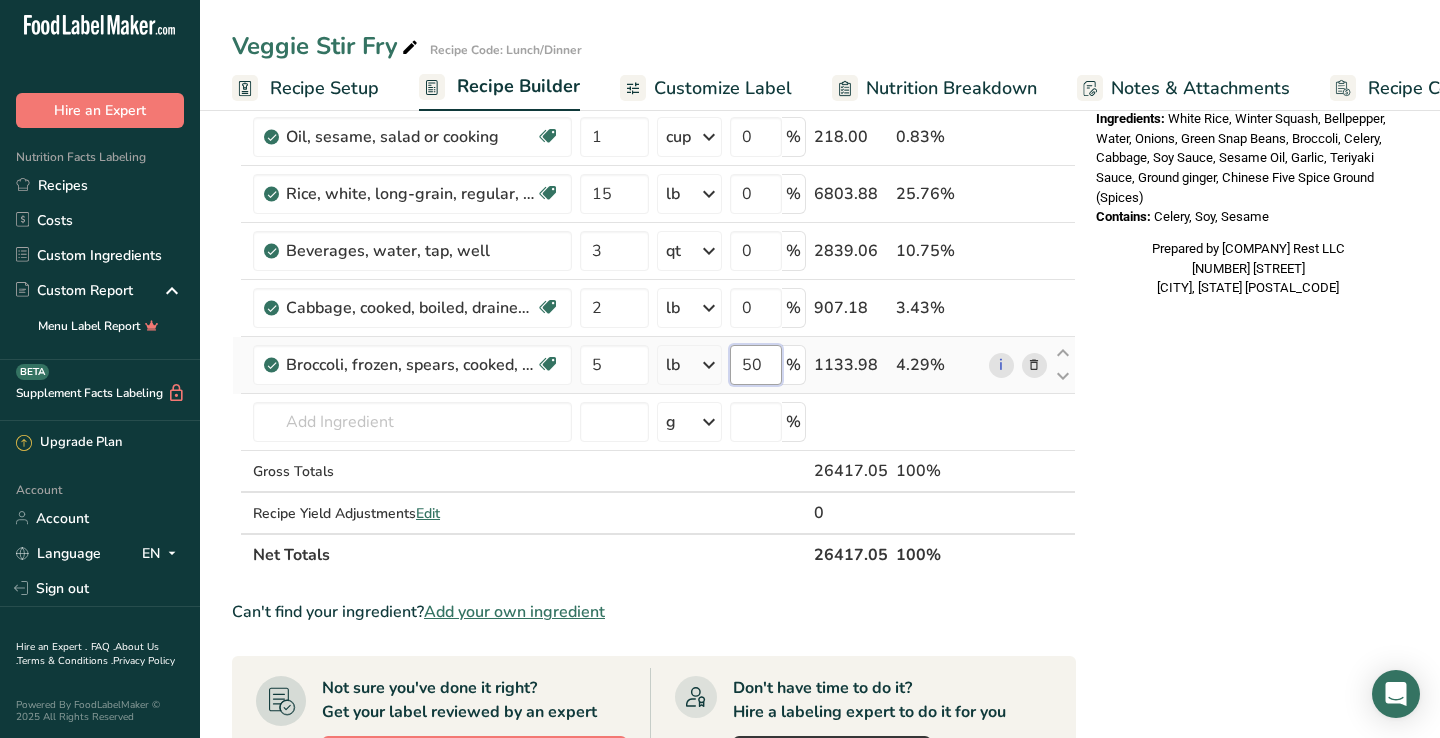 type on "50" 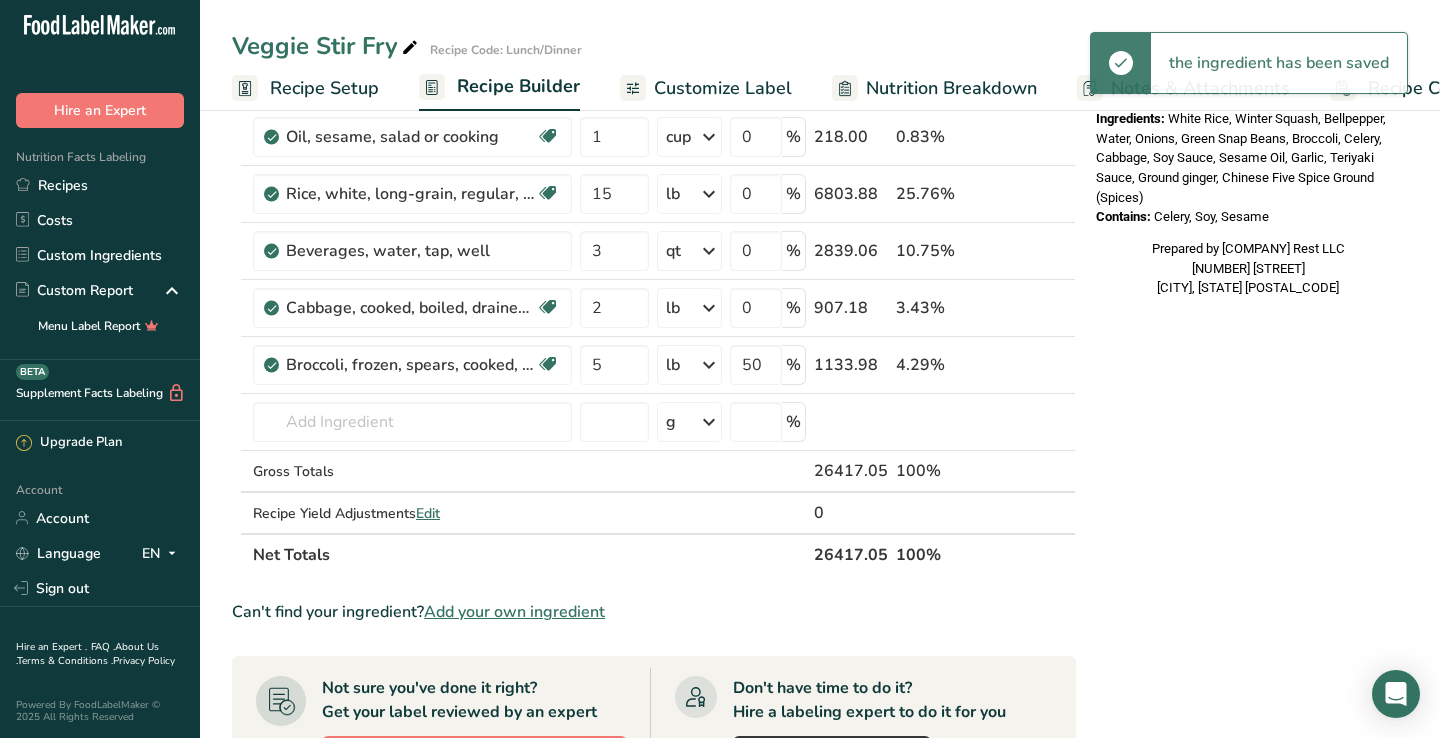 click on "Nutrition Facts
1 Serving Per Container
Serving Size
224g
Amount Per Serving
Calories
140
% Daily Value *
Total Fat
2g
3%
Saturated Fat
0g
2%
Trans  Fat
0g
Cholesterol
0mg
0%
Sodium
125mg
5%
Total Carbohydrates
27g
10%
Dietary Fiber
3g
10%" at bounding box center [1248, 314] 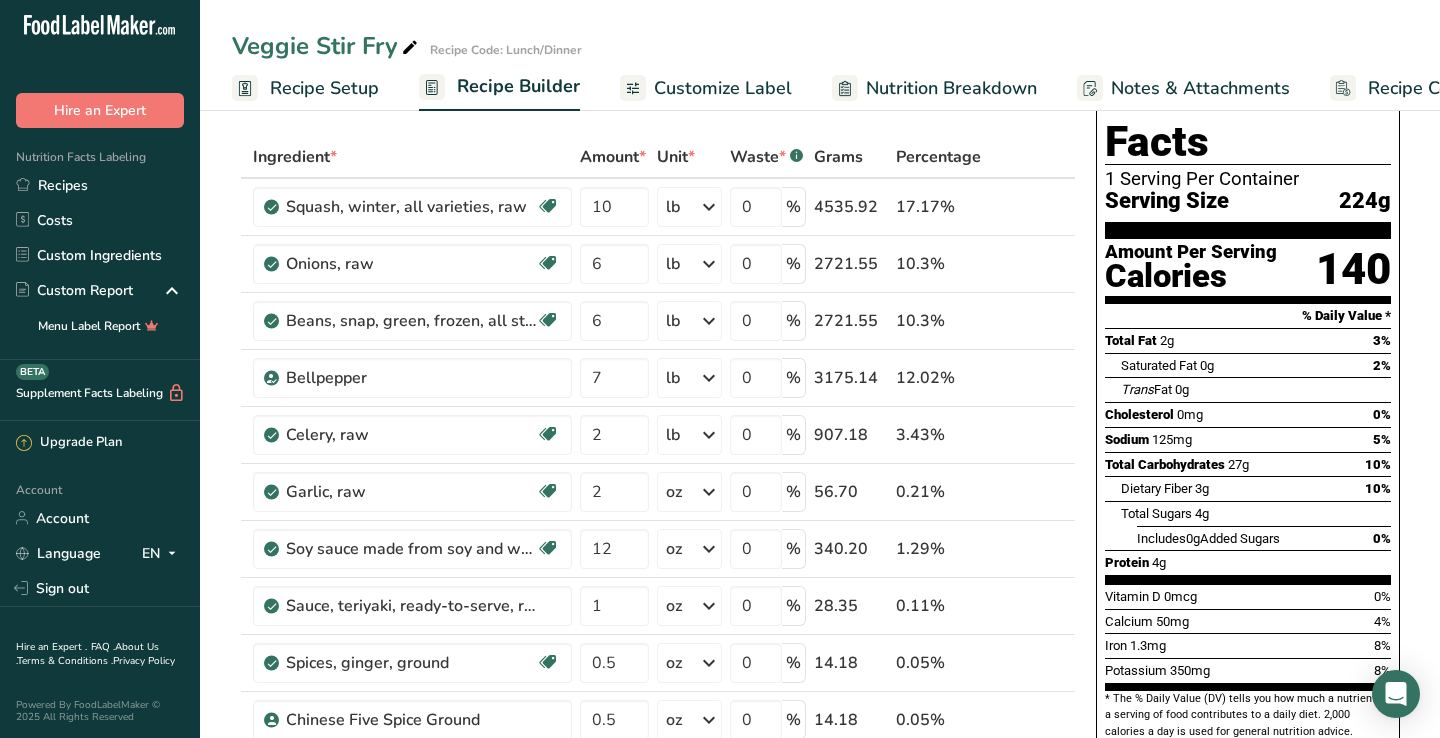 scroll, scrollTop: 40, scrollLeft: 0, axis: vertical 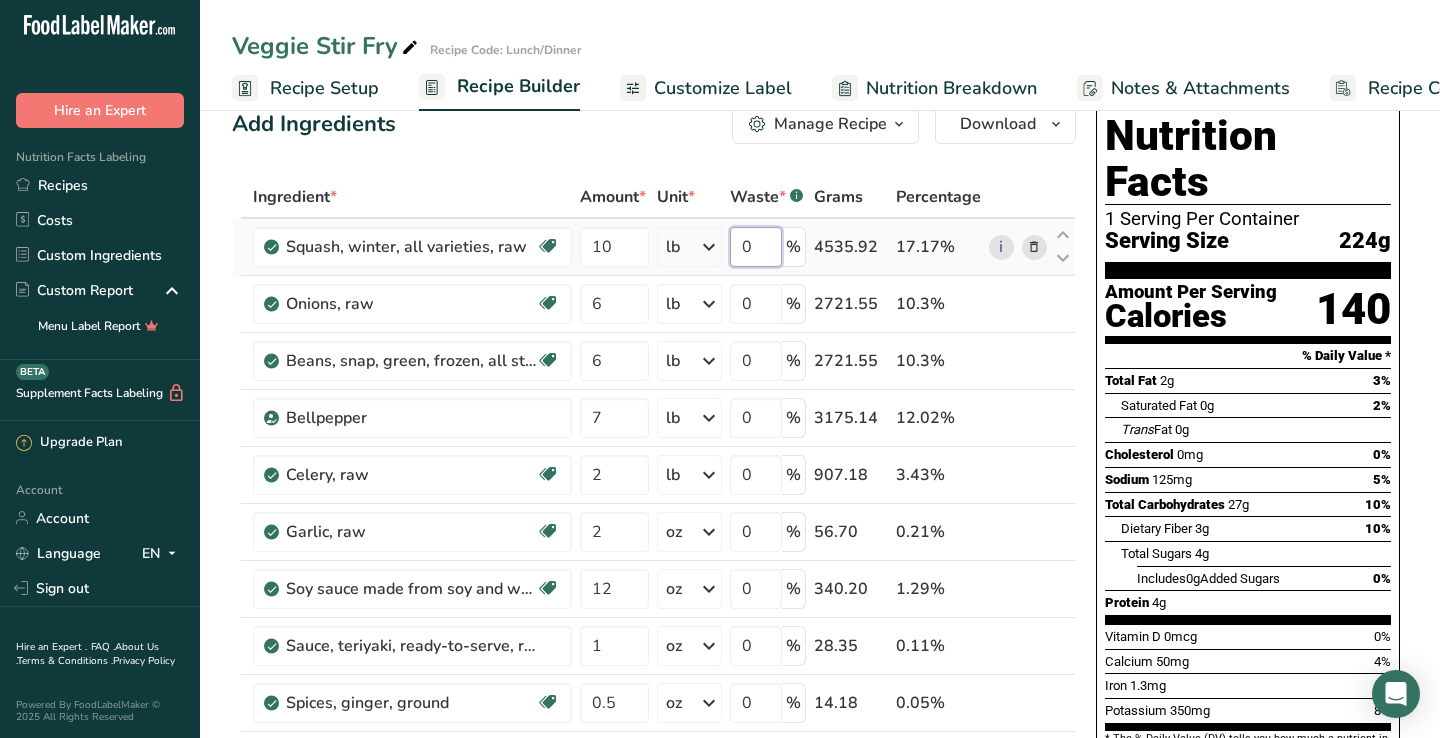 click on "0" at bounding box center [756, 247] 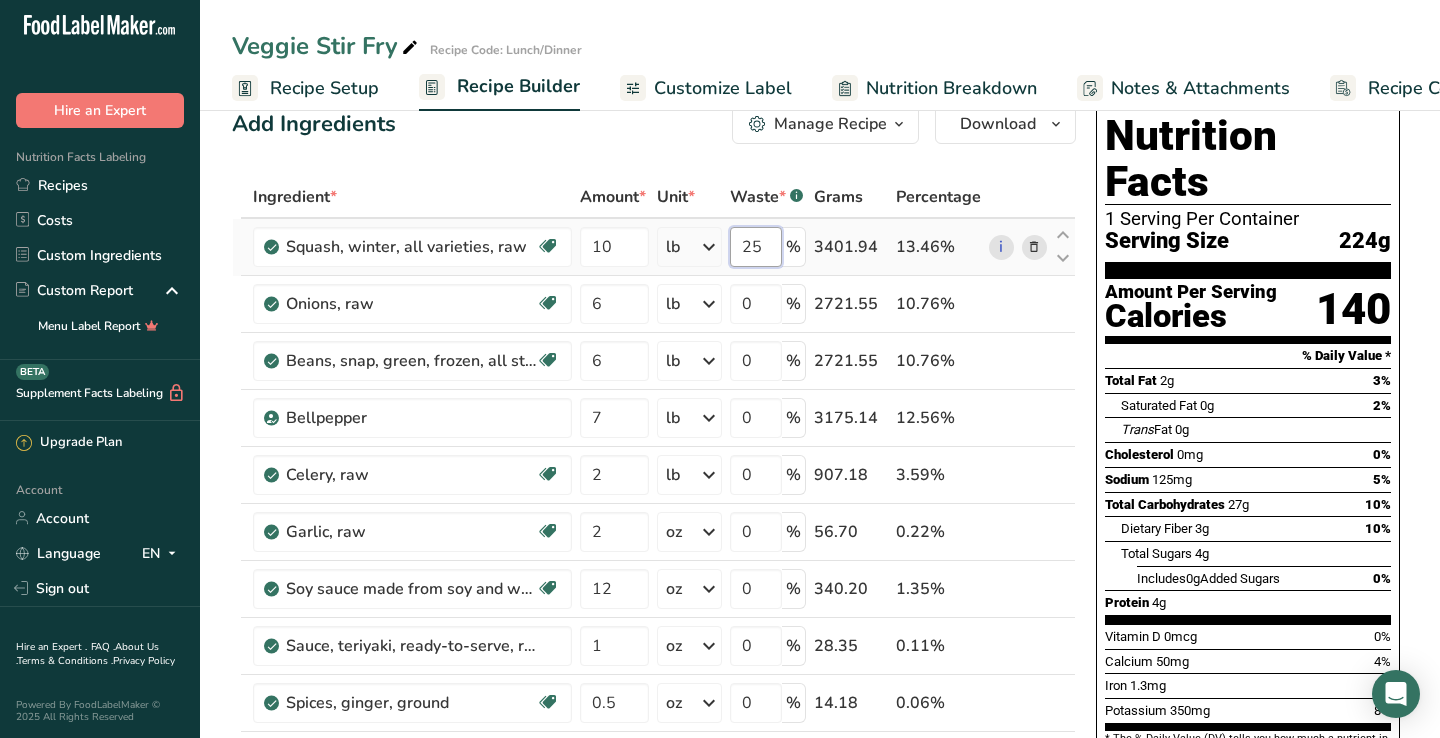 type on "25" 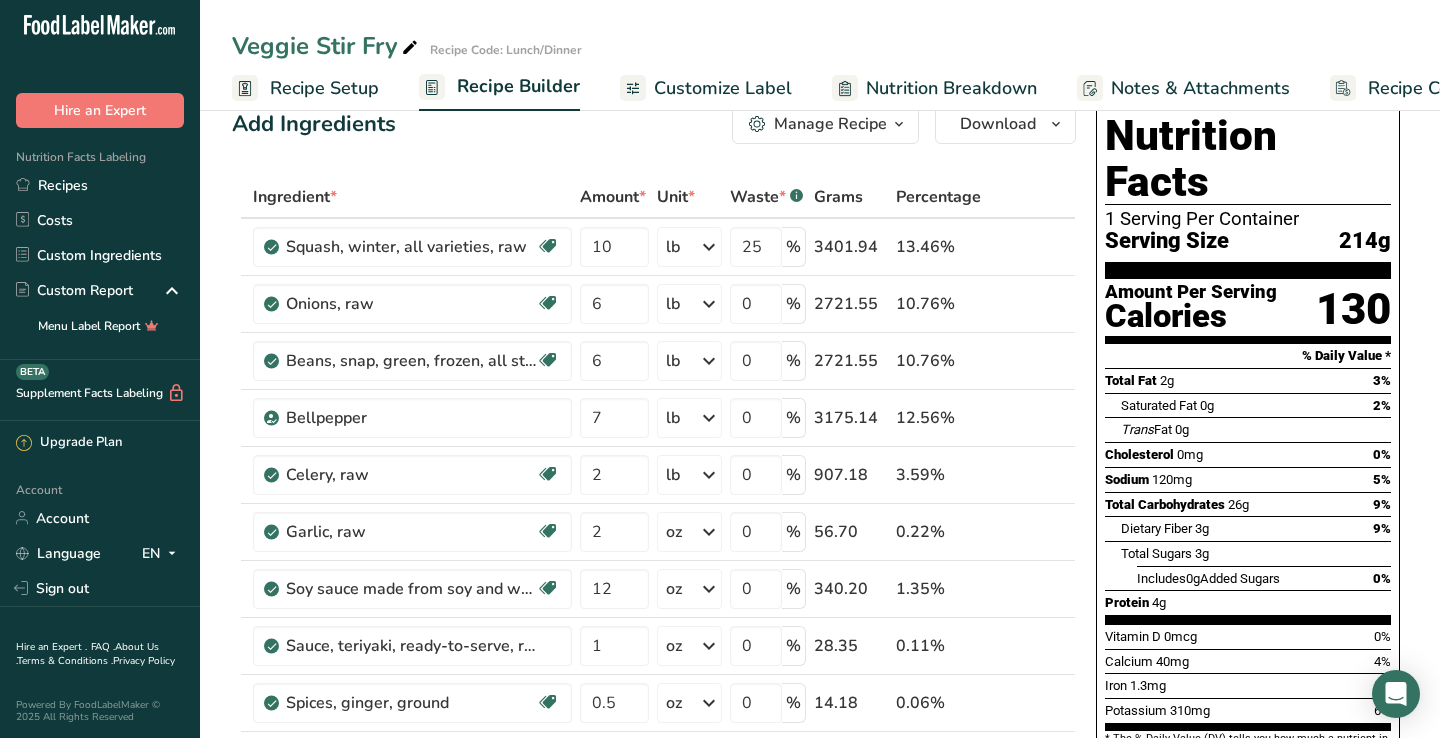 click on "Add Ingredients
Manage Recipe         Delete Recipe           Duplicate Recipe             Scale Recipe             Save as Sub-Recipe   .a-a{fill:#347362;}.b-a{fill:#fff;}                               Nutrition Breakdown                 Recipe Card
NEW
Amino Acids Pattern Report             Activity History
Download
Choose your preferred label style
Standard FDA label
Standard FDA label
The most common format for nutrition facts labels in compliance with the FDA's typeface, style and requirements
Tabular FDA label
A label format compliant with the FDA regulations presented in a tabular (horizontal) display.
Linear FDA label
A simple linear display for small sized packages.
Simplified FDA label" at bounding box center [660, 994] 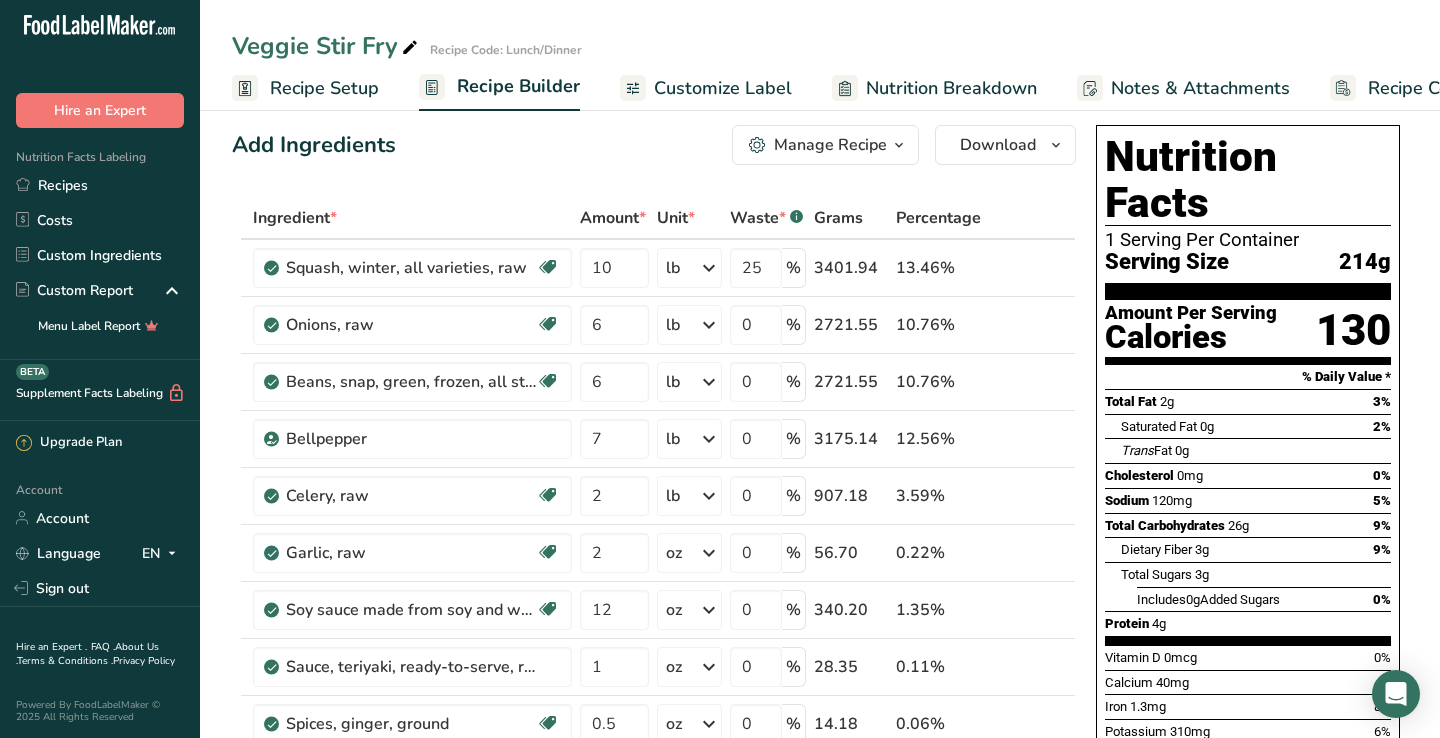 scroll, scrollTop: 0, scrollLeft: 0, axis: both 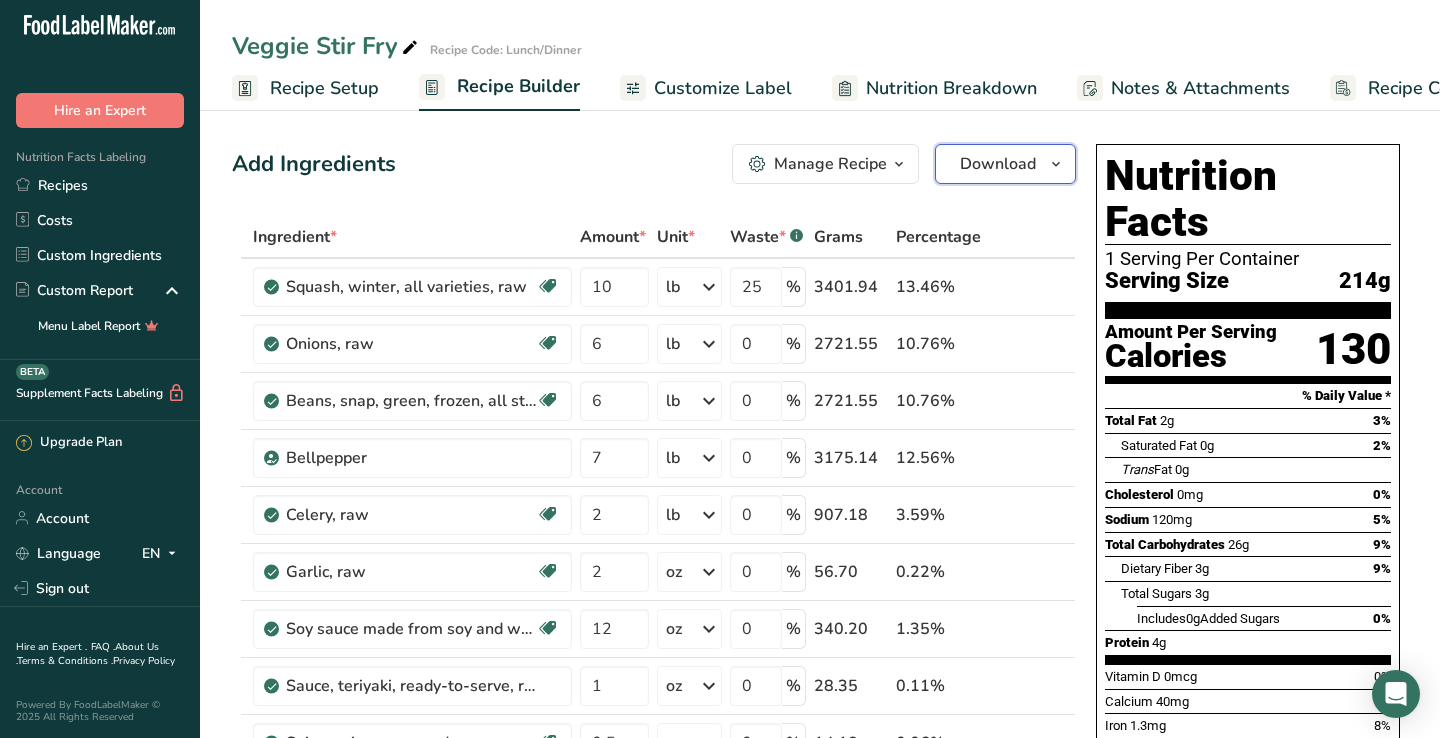 click at bounding box center [1056, 164] 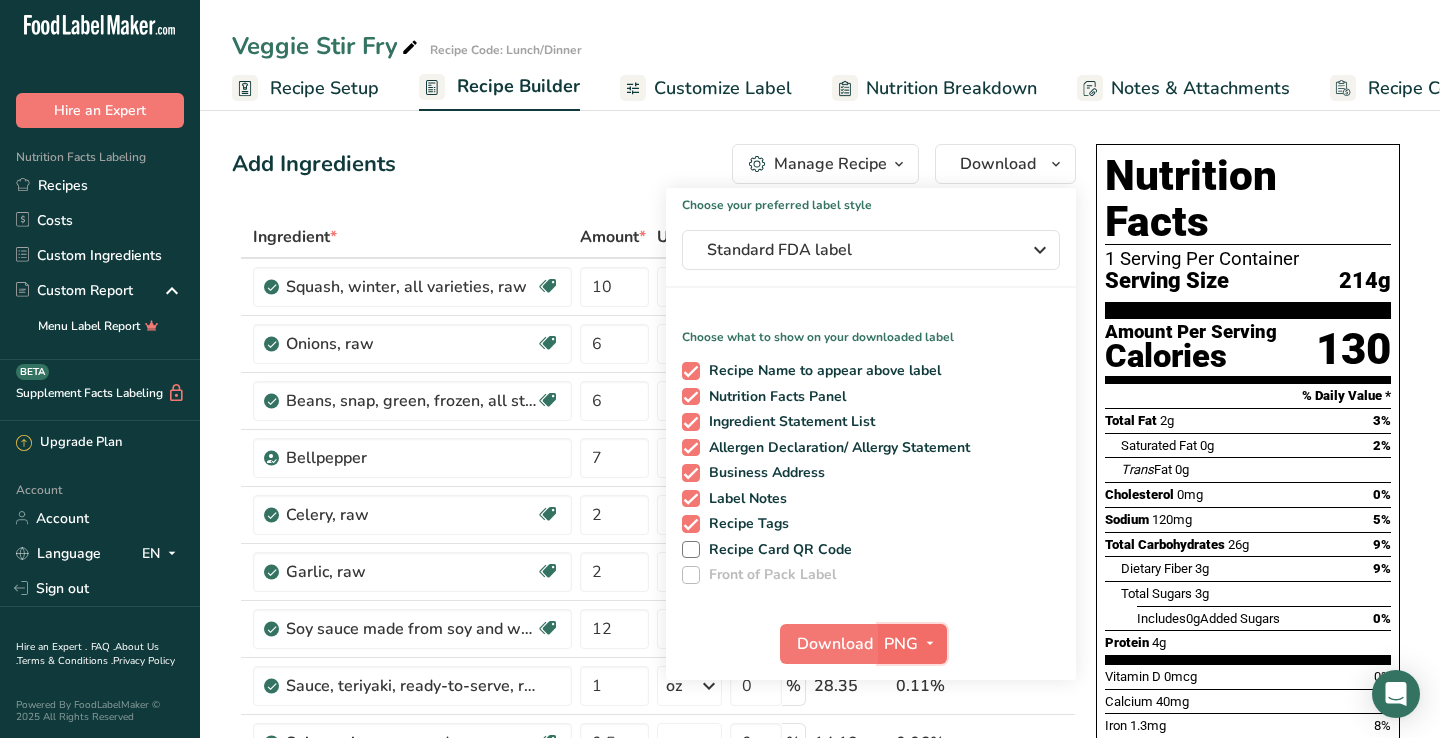 click at bounding box center [930, 643] 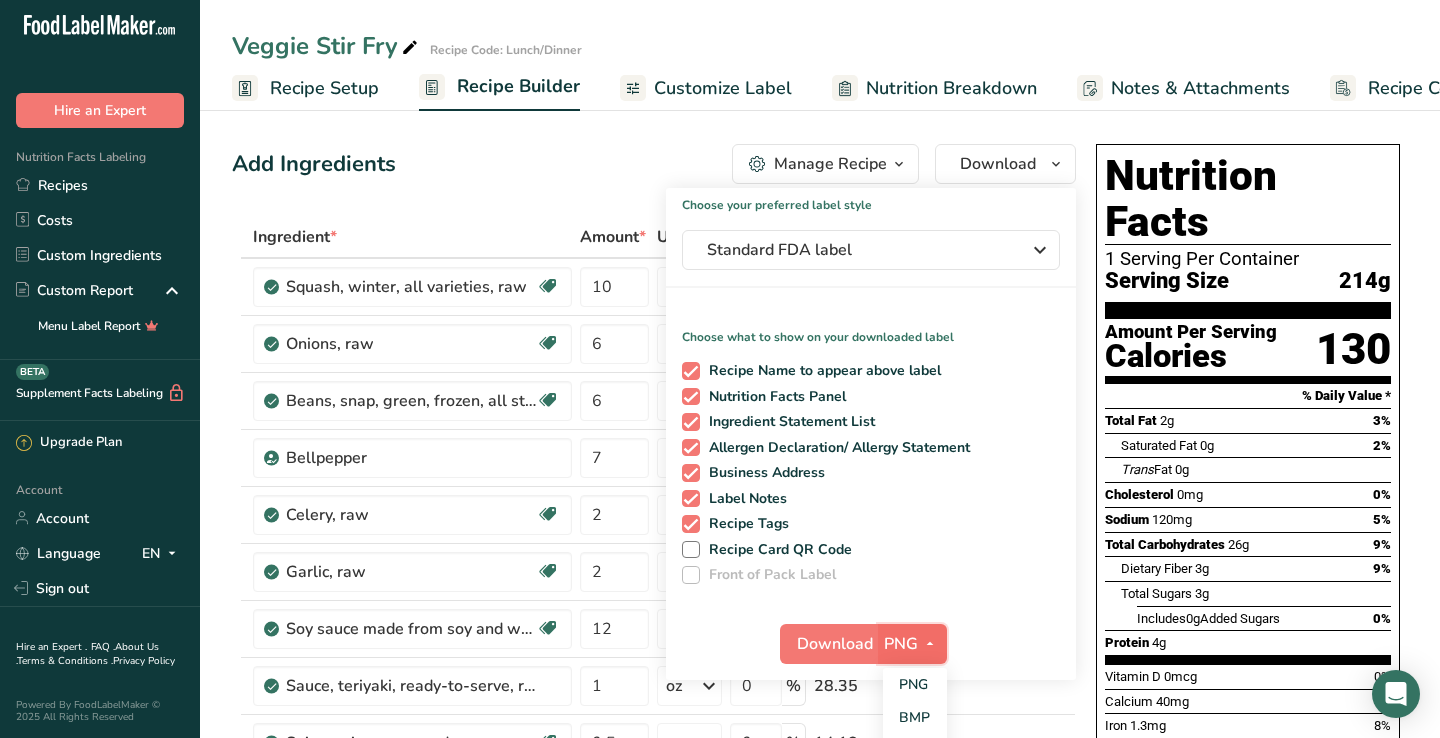 type 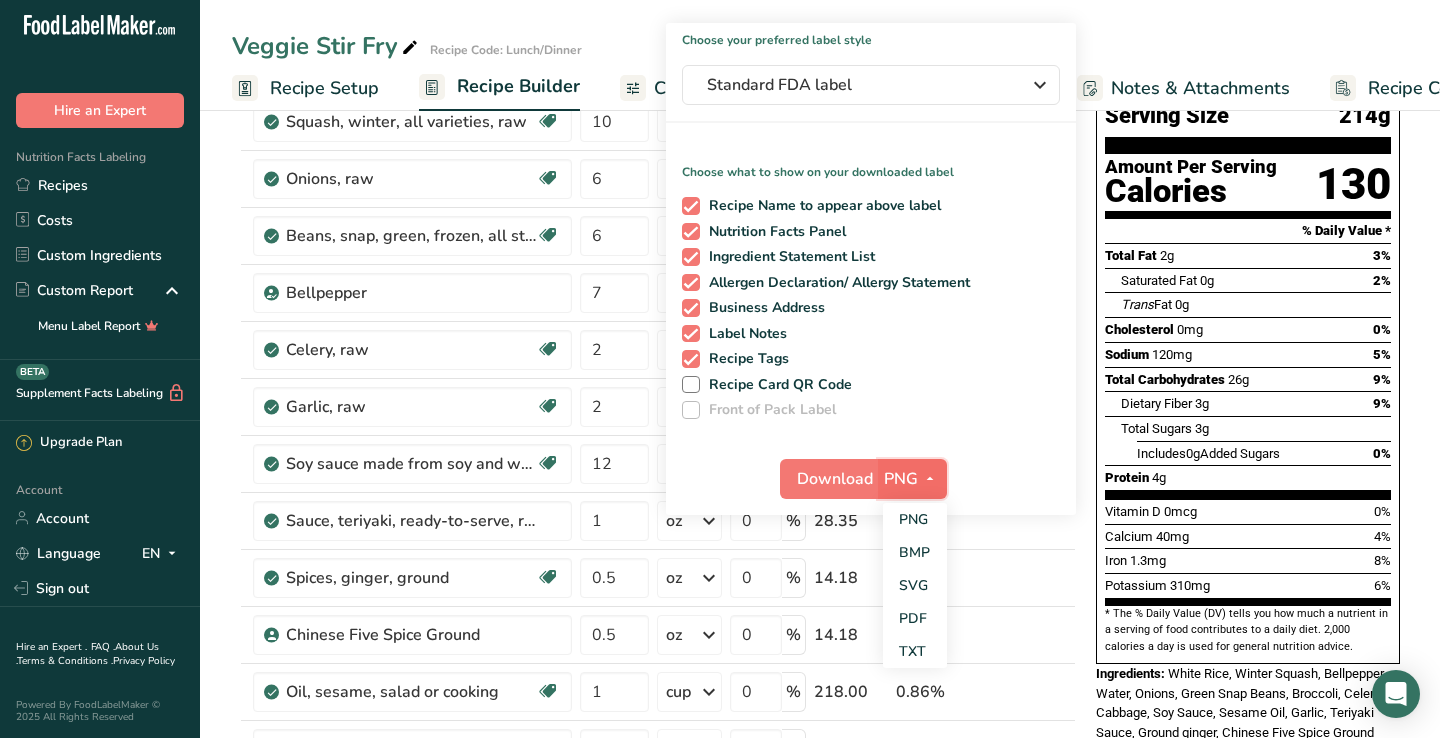 scroll, scrollTop: 200, scrollLeft: 0, axis: vertical 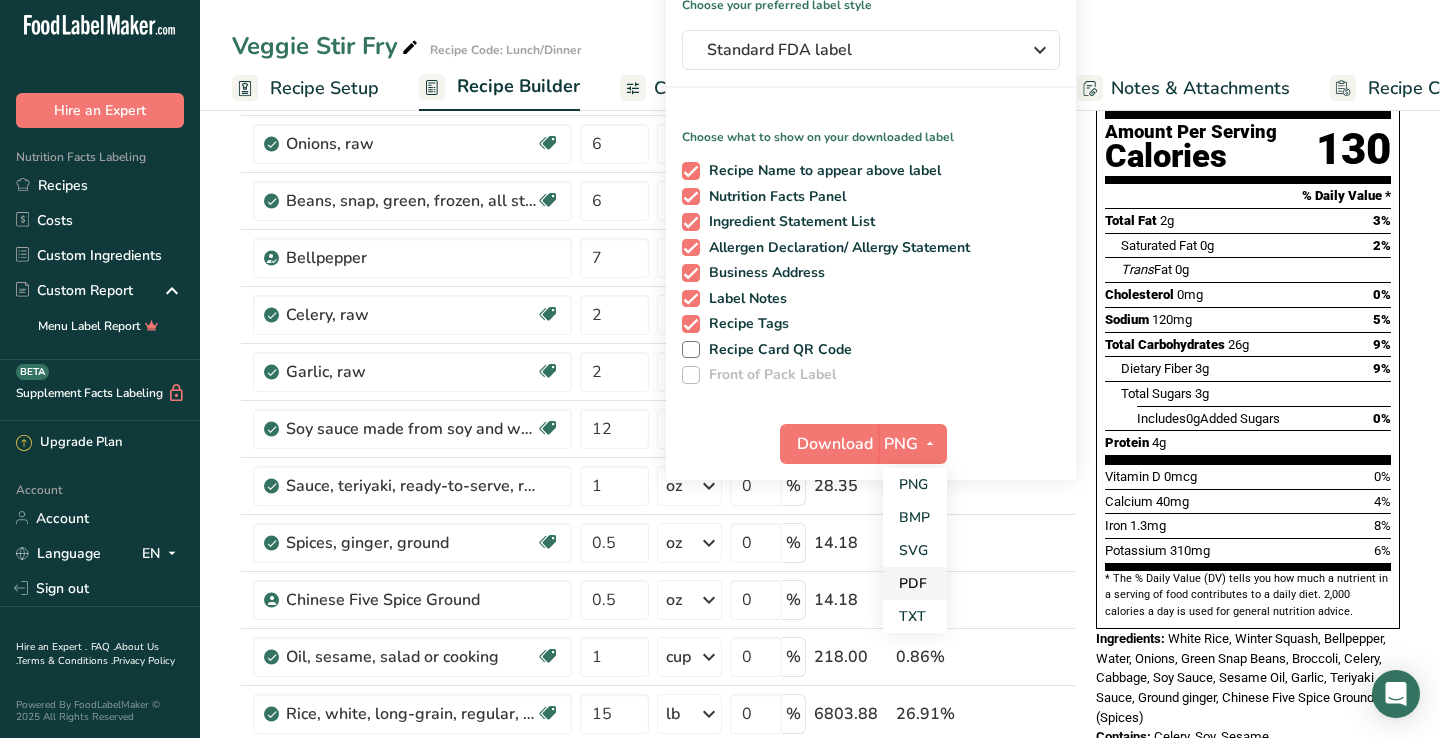 click on "PDF" at bounding box center (915, 583) 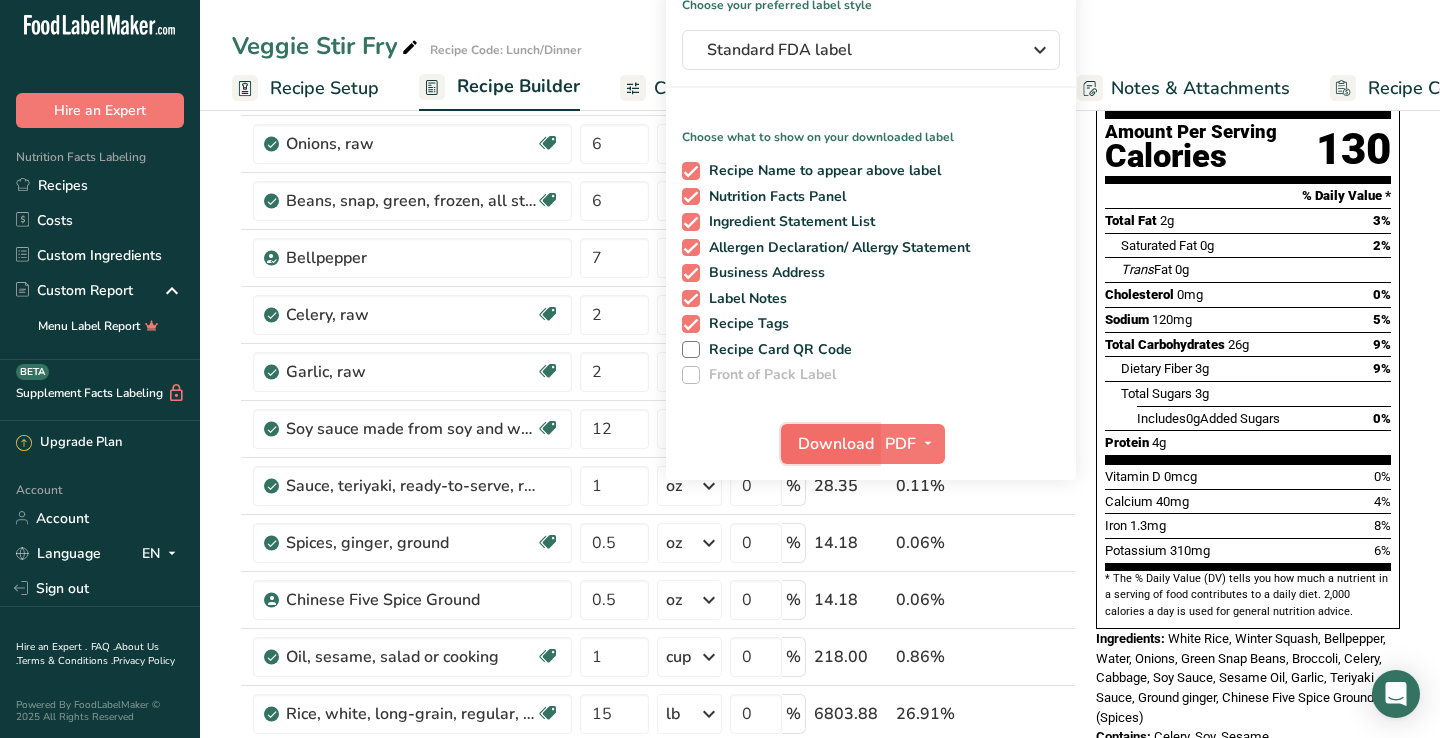 click on "Download" at bounding box center (836, 444) 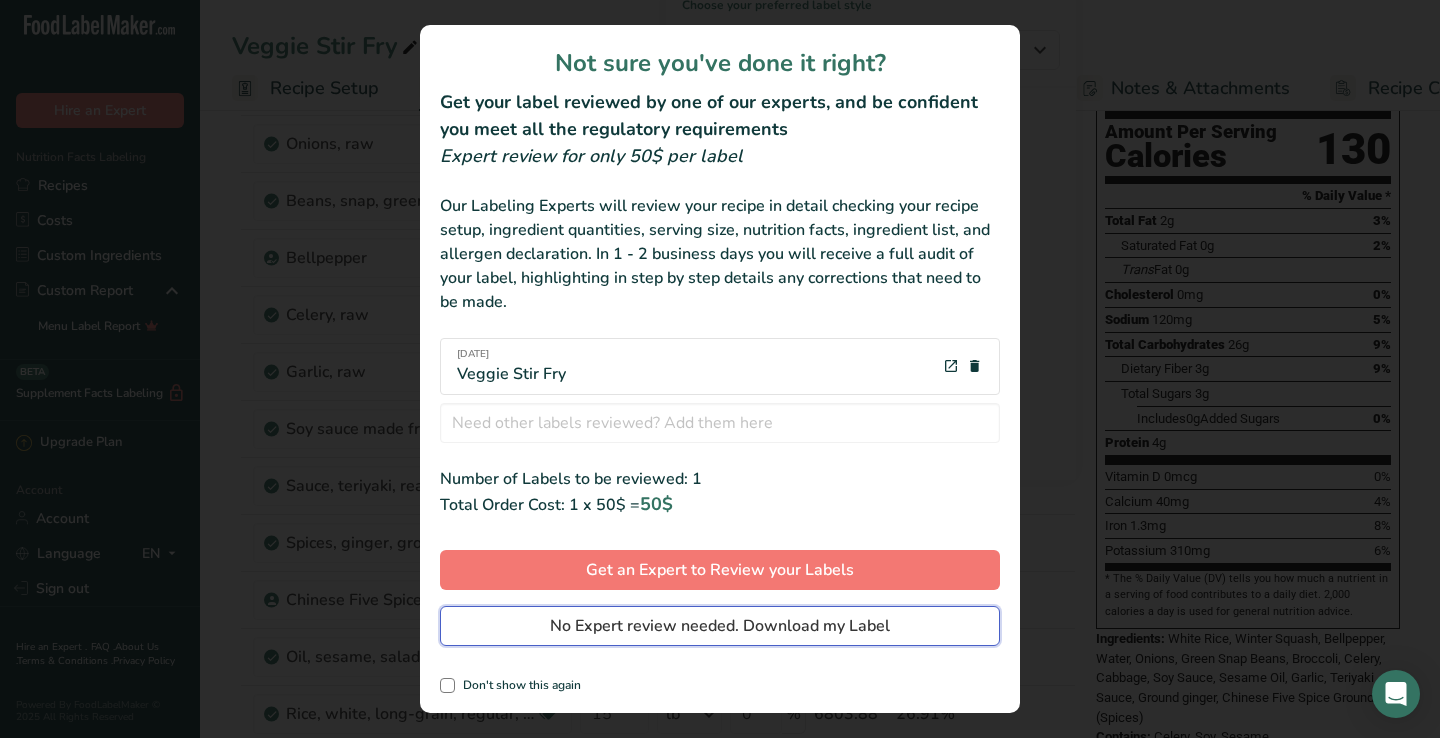 click on "No Expert review needed. Download my Label" at bounding box center (720, 626) 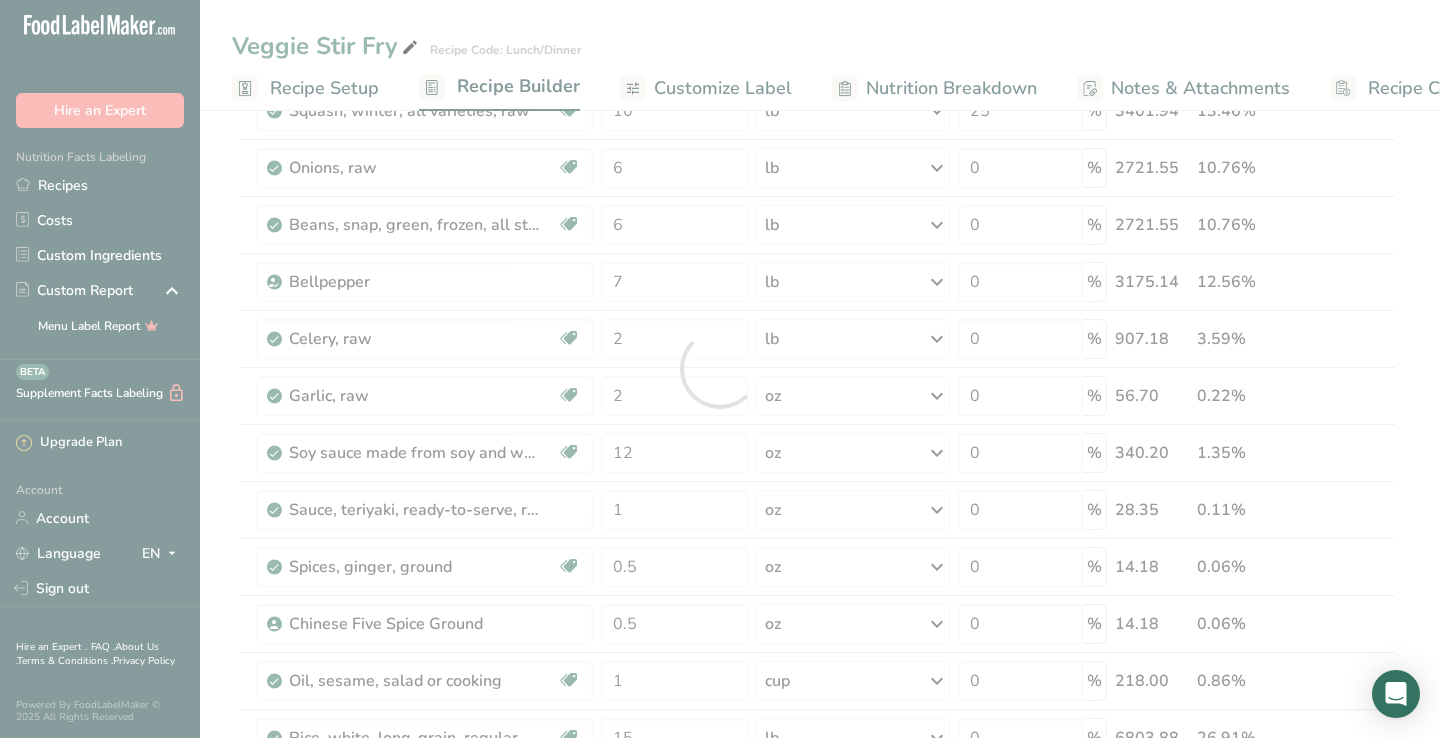 scroll, scrollTop: 0, scrollLeft: 0, axis: both 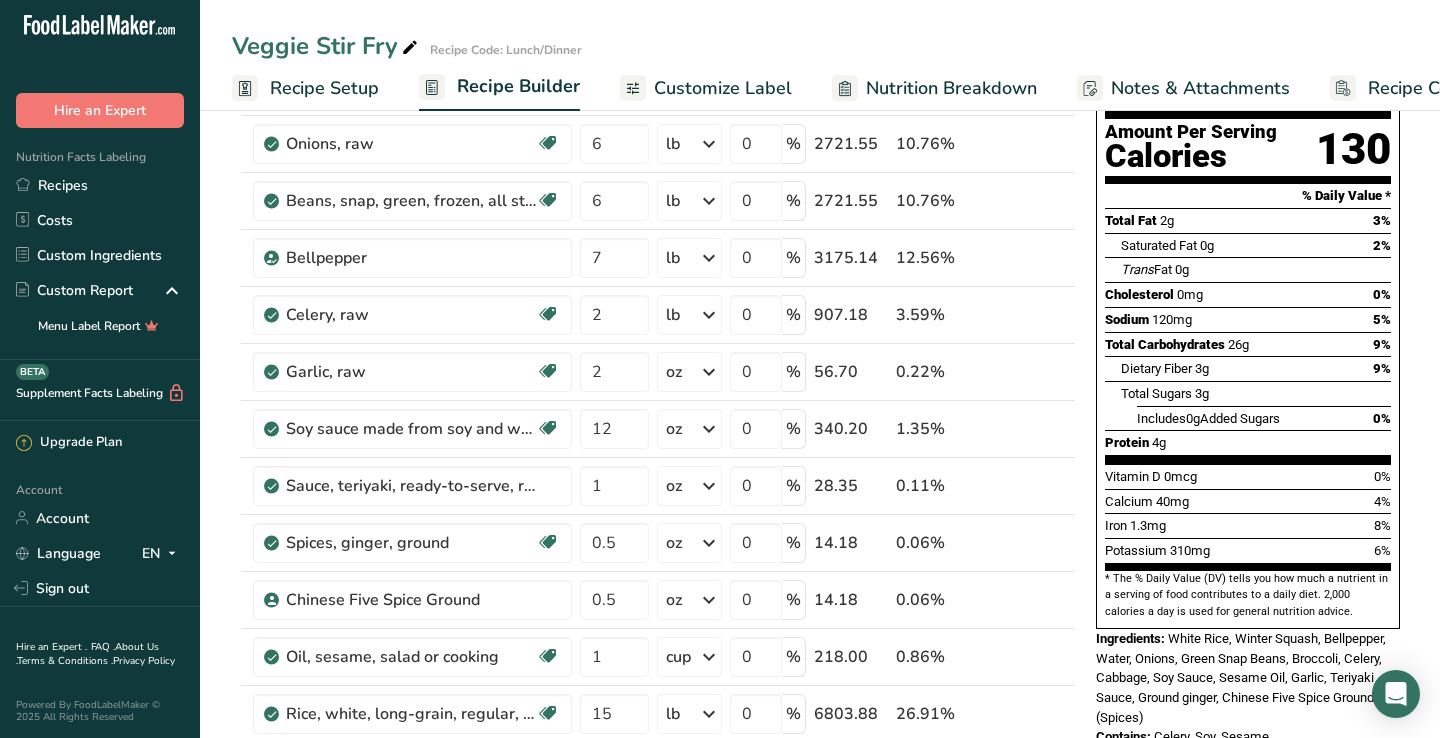 click on "Add Ingredients
Manage Recipe         Delete Recipe           Duplicate Recipe             Scale Recipe             Save as Sub-Recipe   .a-a{fill:#347362;}.b-a{fill:#fff;}                               Nutrition Breakdown                 Recipe Card
NEW
Amino Acids Pattern Report             Activity History
Download
Choose your preferred label style
Standard FDA label
Standard FDA label
The most common format for nutrition facts labels in compliance with the FDA's typeface, style and requirements
Tabular FDA label
A label format compliant with the FDA regulations presented in a tabular (horizontal) display.
Linear FDA label
A simple linear display for small sized packages.
Simplified FDA label" at bounding box center (820, 834) 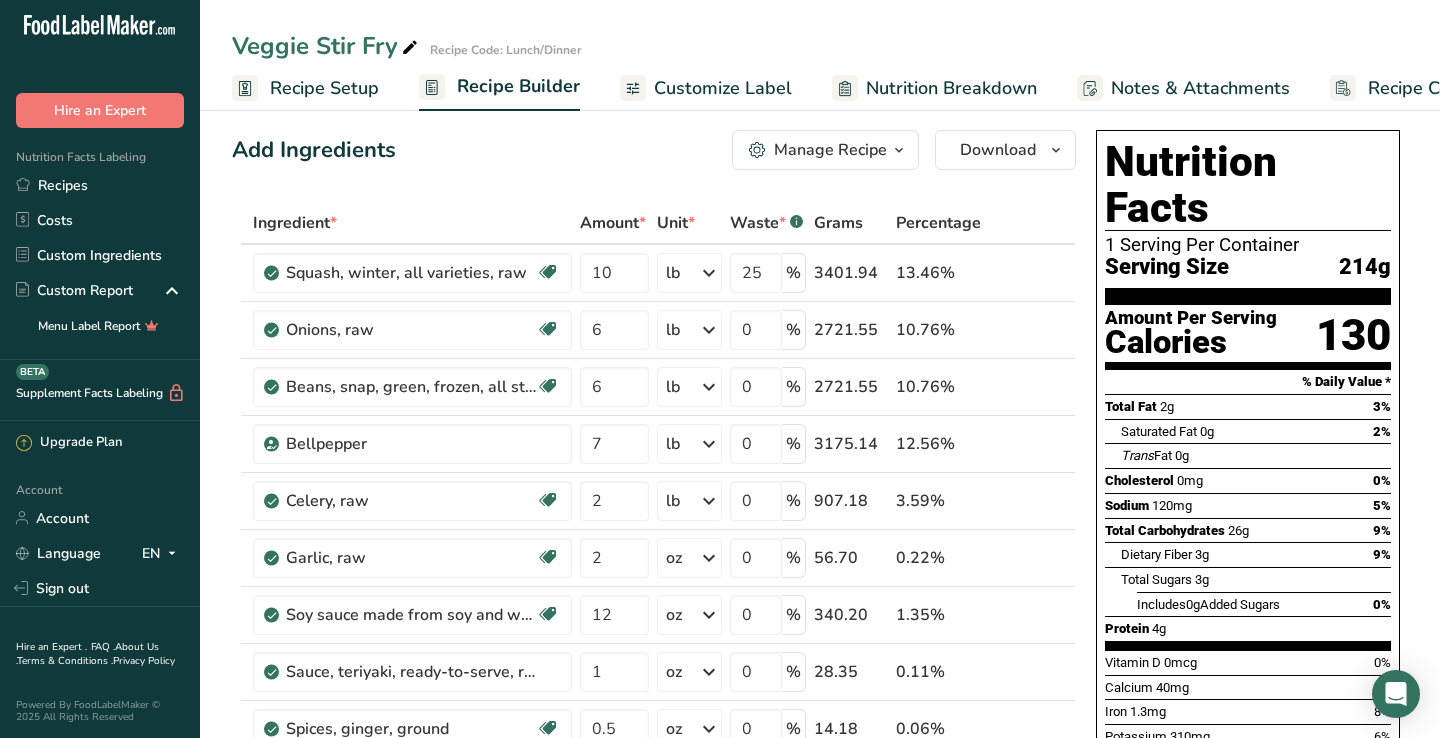 scroll, scrollTop: 0, scrollLeft: 0, axis: both 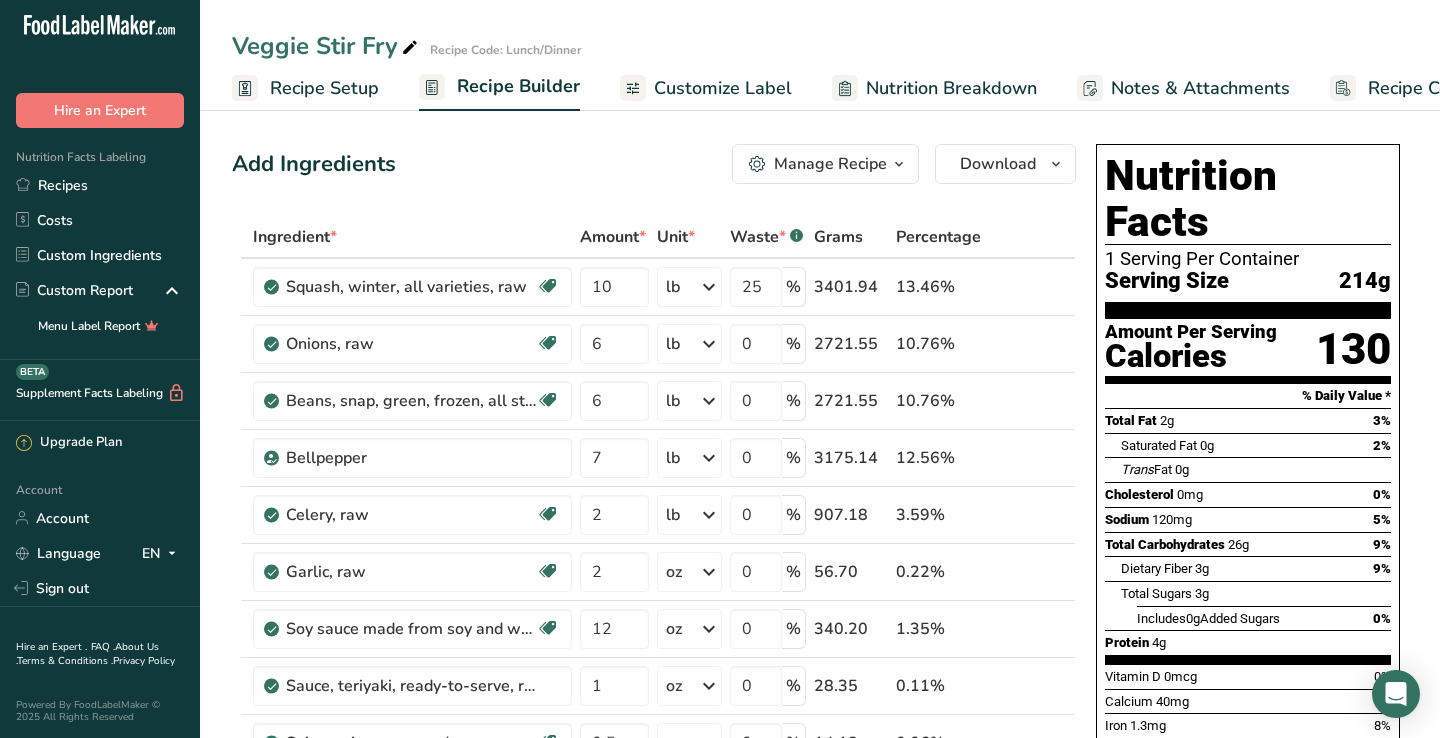 click at bounding box center (899, 164) 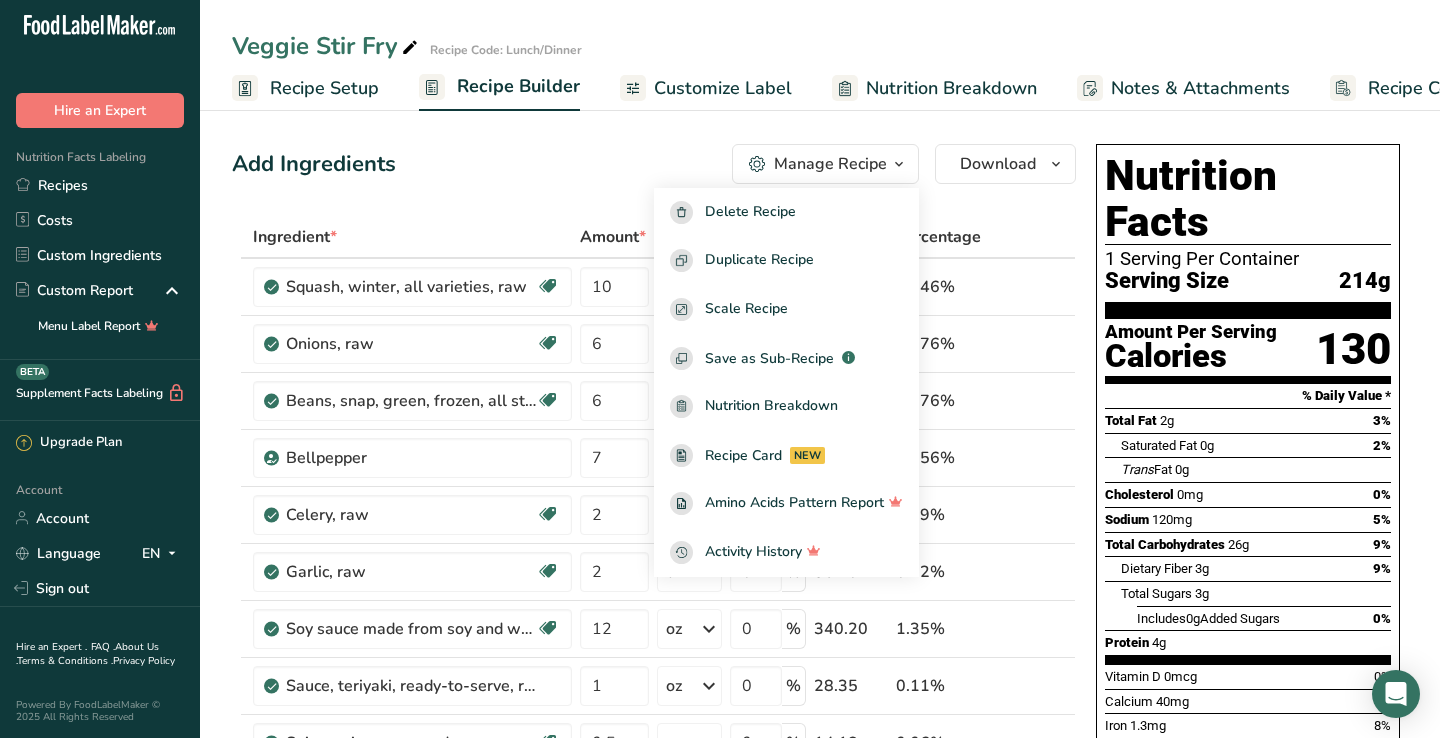 click on "Add Ingredients
Manage Recipe         Delete Recipe           Duplicate Recipe             Scale Recipe             Save as Sub-Recipe   .a-a{fill:#347362;}.b-a{fill:#fff;}                               Nutrition Breakdown                 Recipe Card
NEW
Amino Acids Pattern Report             Activity History
Download
Choose your preferred label style
Standard FDA label
Standard FDA label
The most common format for nutrition facts labels in compliance with the FDA's typeface, style and requirements
Tabular FDA label
A label format compliant with the FDA regulations presented in a tabular (horizontal) display.
Linear FDA label
A simple linear display for small sized packages.
Simplified FDA label" at bounding box center [654, 164] 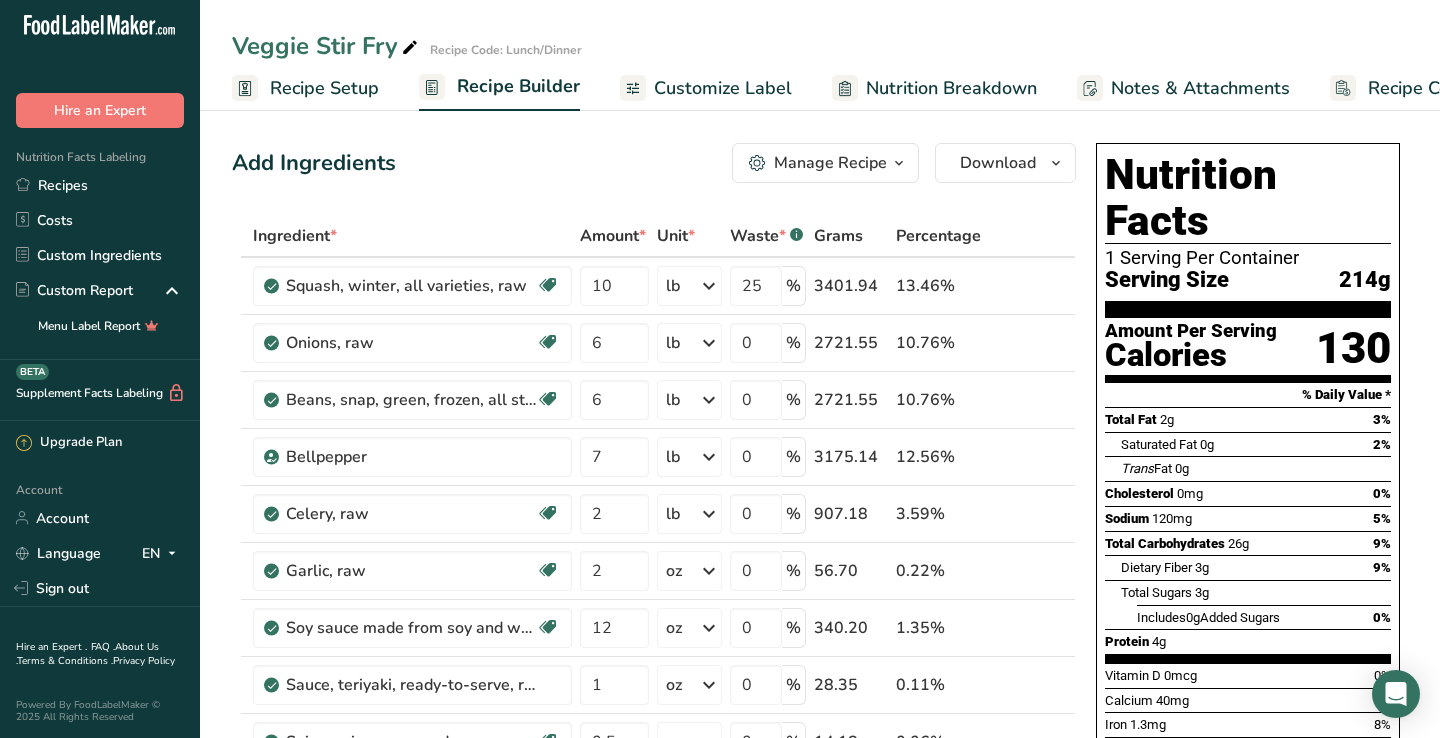 scroll, scrollTop: 0, scrollLeft: 0, axis: both 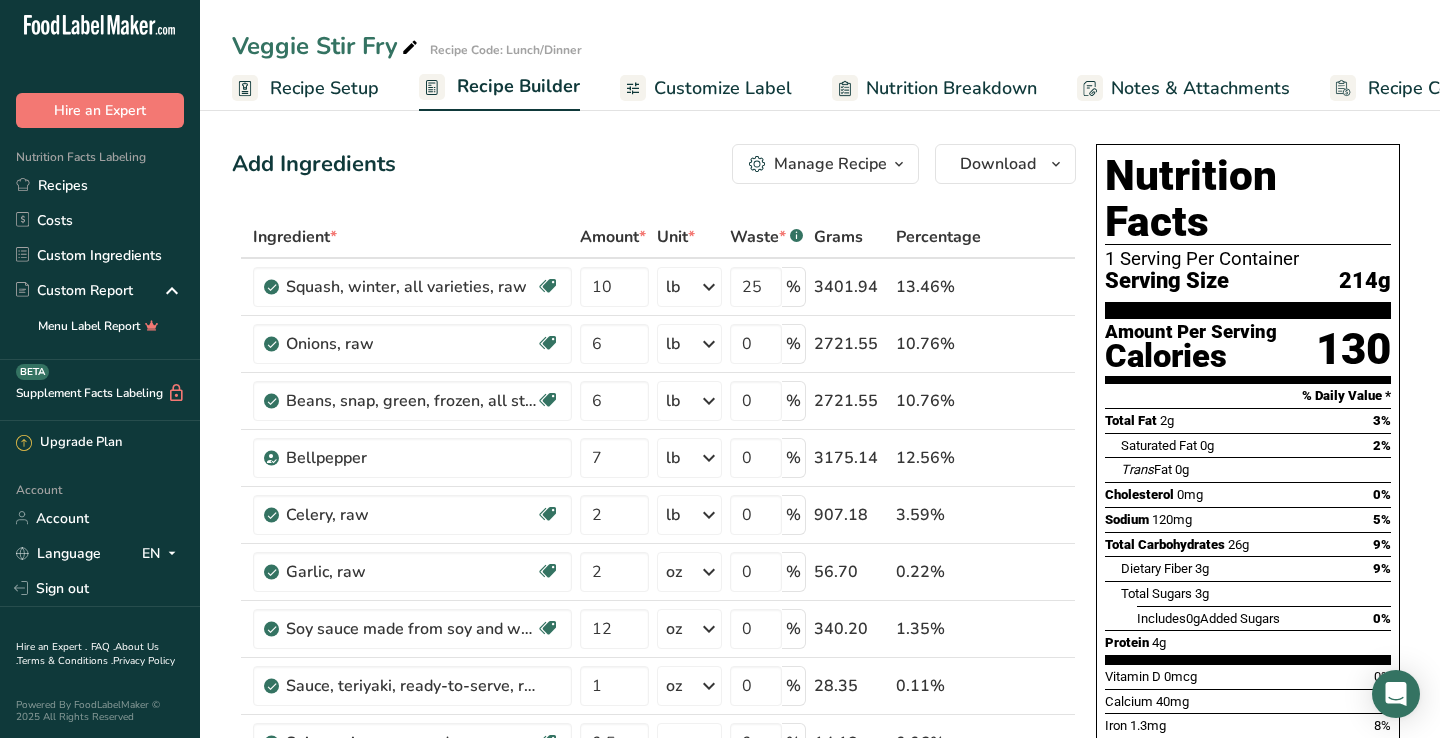 click on "Recipe Setup" at bounding box center (324, 88) 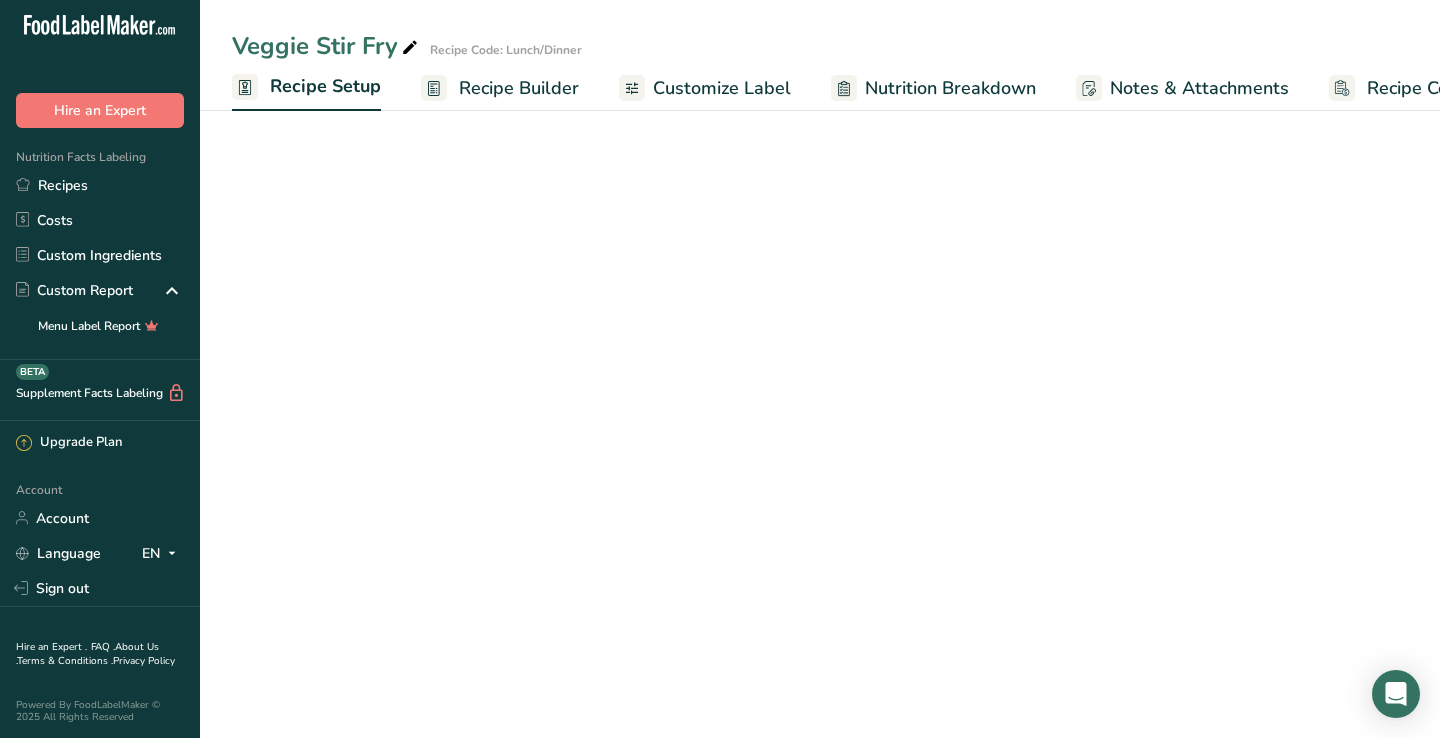 scroll, scrollTop: 0, scrollLeft: 7, axis: horizontal 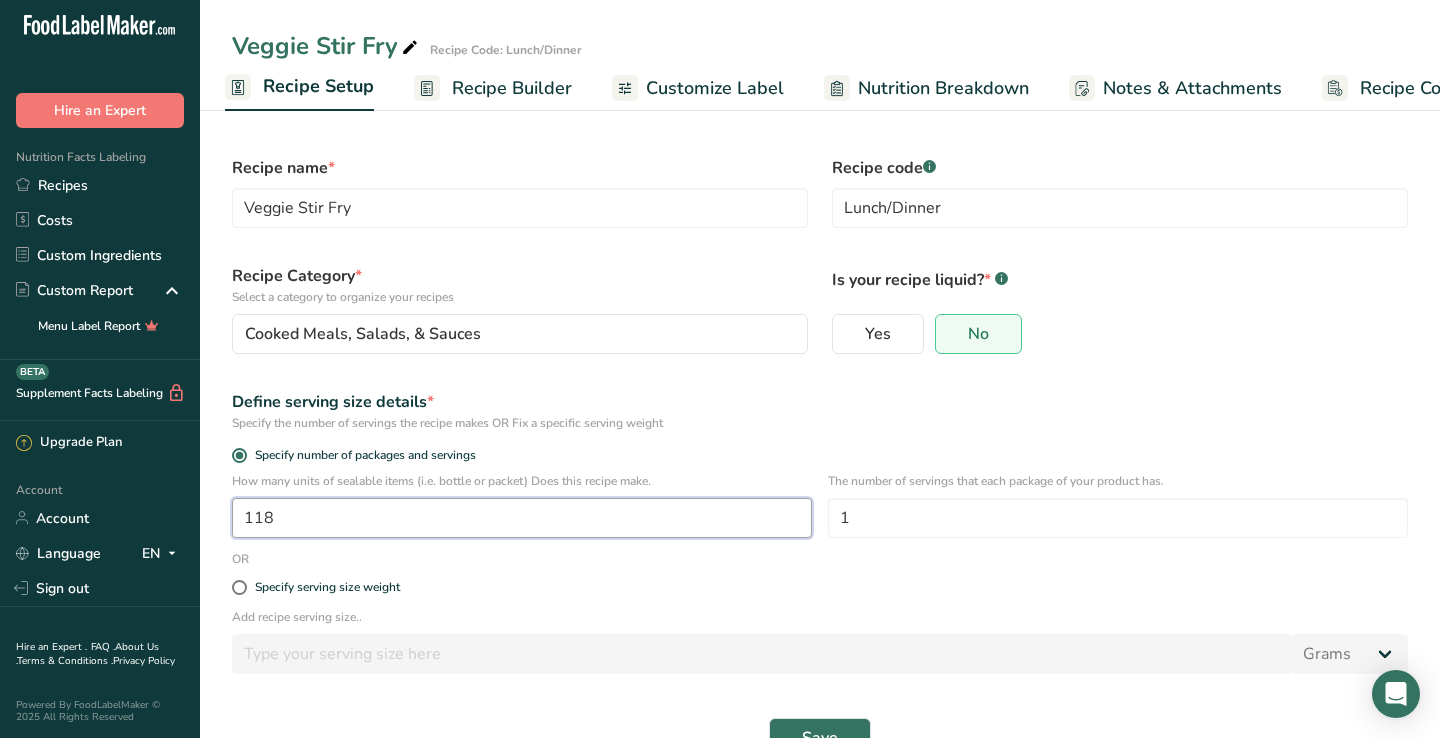 click on "118" at bounding box center (522, 518) 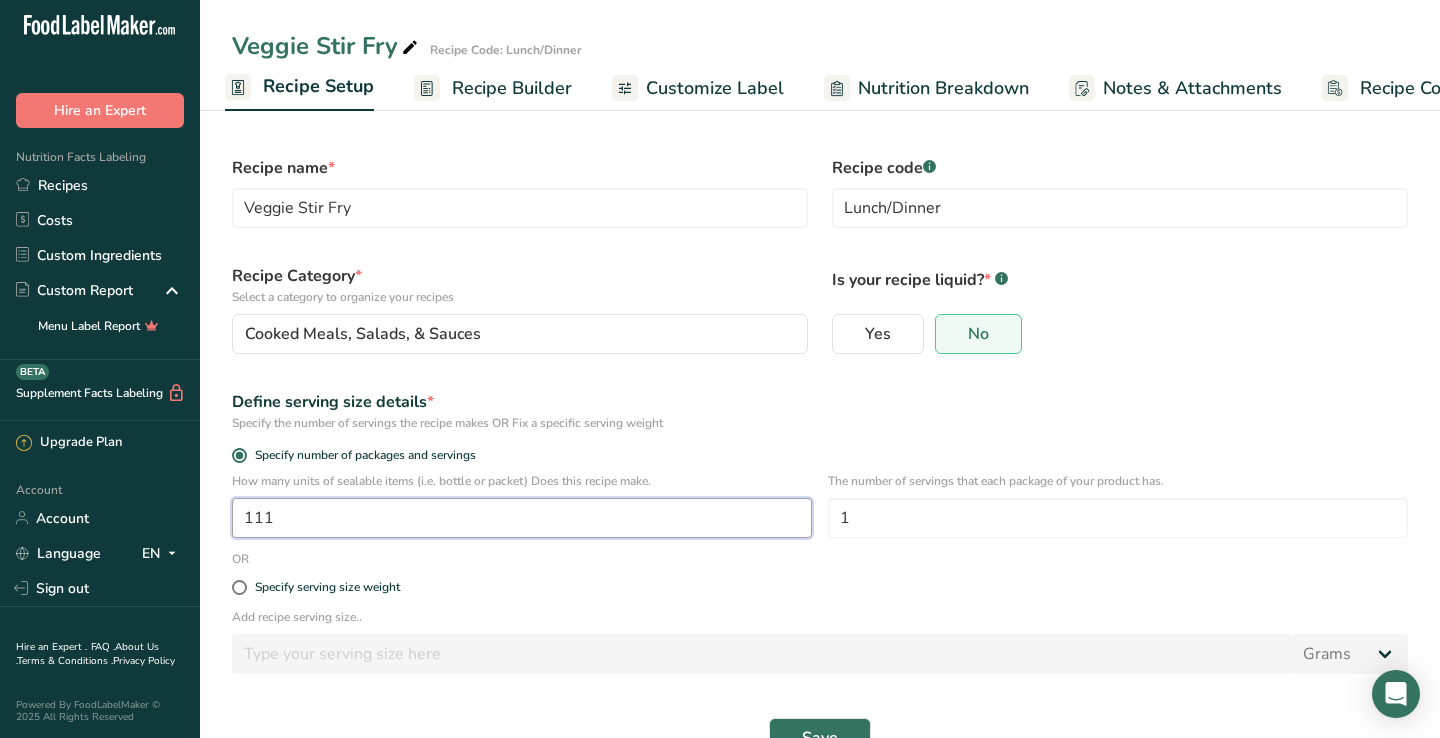 type on "111" 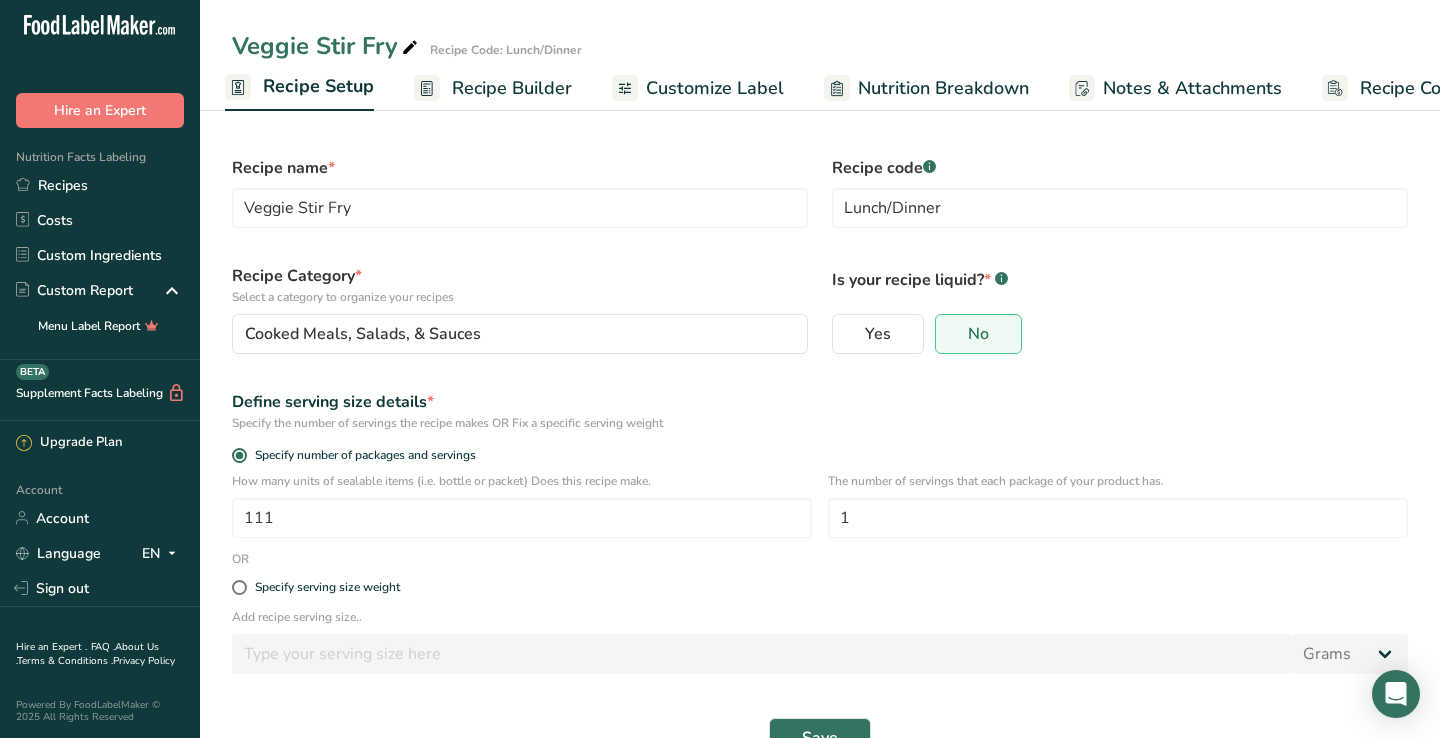 click on "Recipe name *   [PRODUCT]
Recipe code
.a-a{fill:#347362;}.b-a{fill:#fff;}           [CATEGORY]
Recipe Category *
Select a category to organize your recipes
Cooked Meals, Salads, & Sauces
Standard Categories
Custom Categories
.a-a{fill:#347362;}.b-a{fill:#fff;}
Baked Goods
Beverages
Confectionery
Cooked Meals, Salads, & Sauces
Dairy
Snacks
Add New Category
Is your recipe liquid? *   .a-a{fill:#347362;}.b-a{fill:#fff;}           Yes   No
Define serving size details *
Specify the number of servings the recipe makes OR Fix a specific serving weight
Specify number of packages and servings
111" at bounding box center [820, 447] 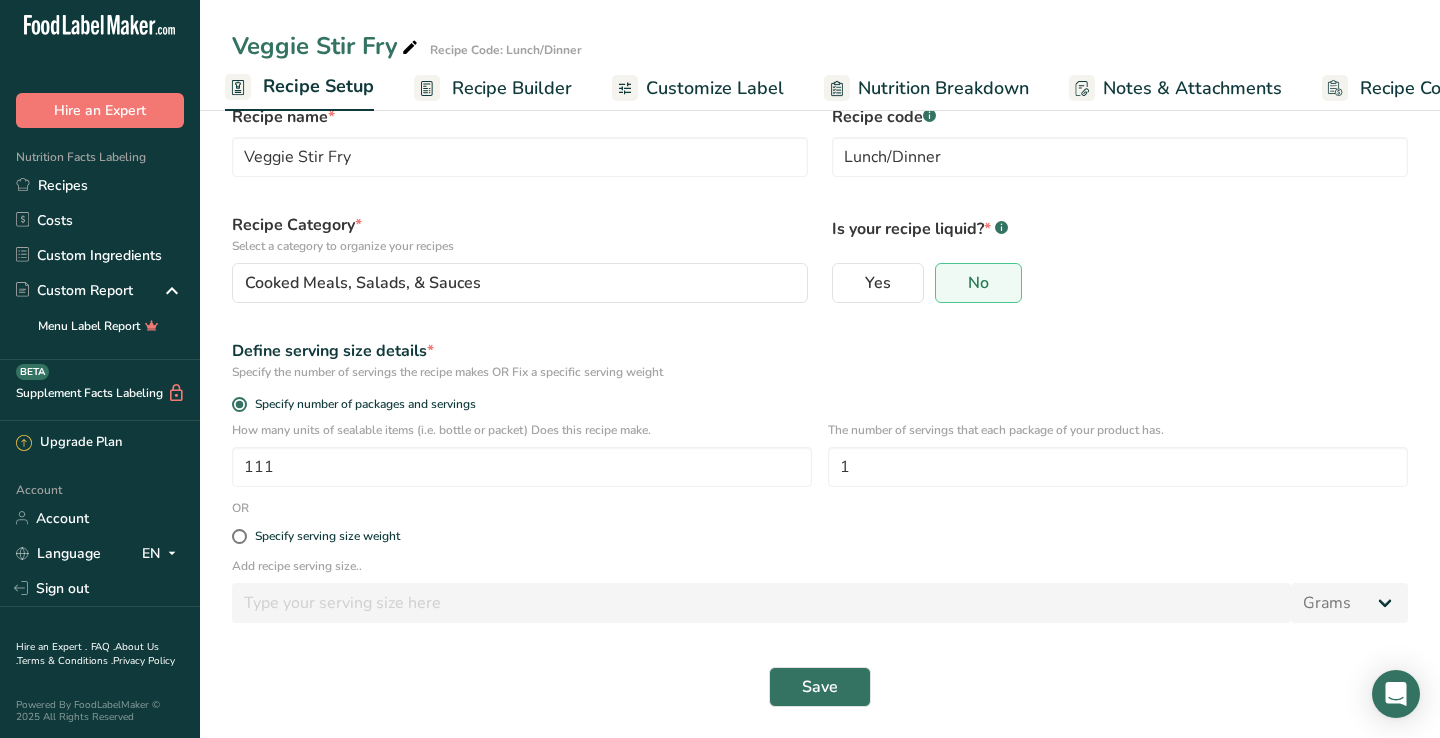 scroll, scrollTop: 52, scrollLeft: 0, axis: vertical 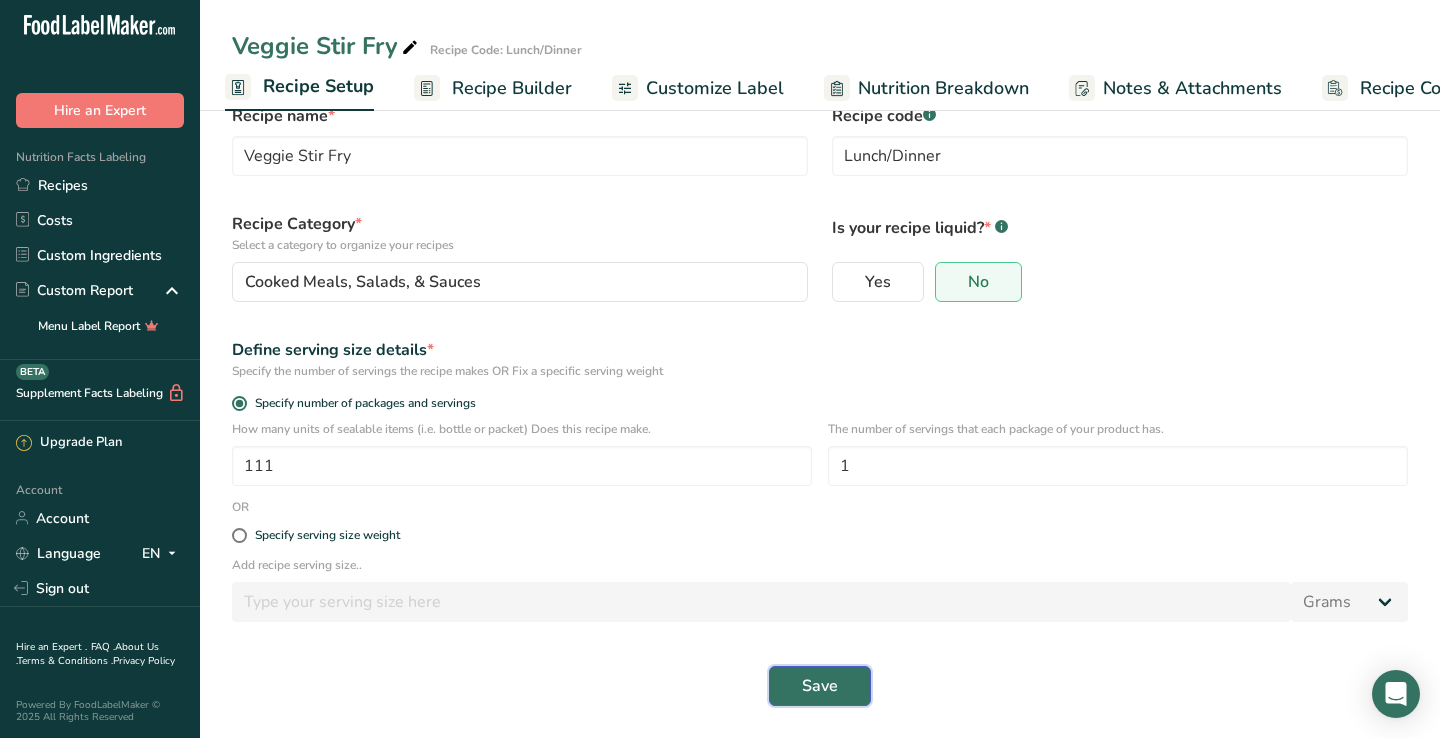 click on "Save" at bounding box center [820, 686] 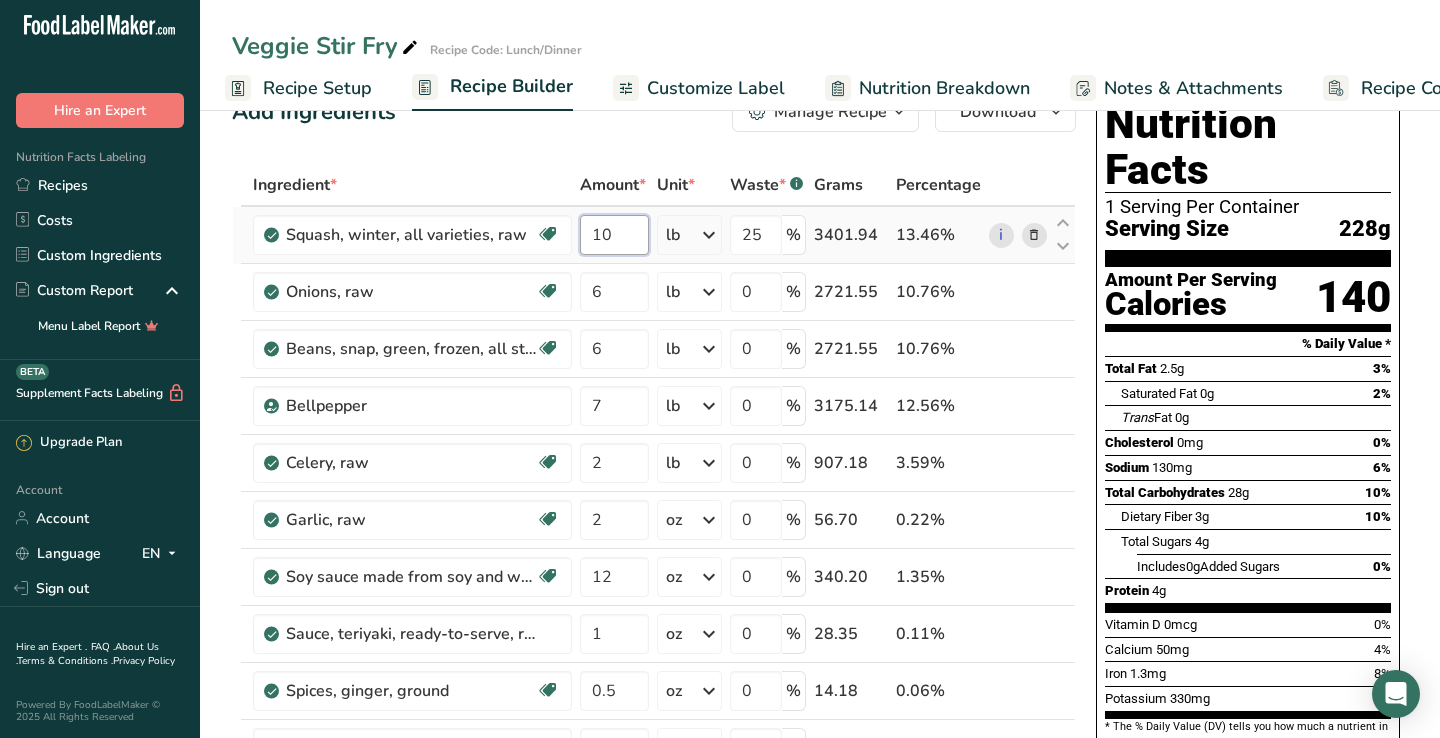 click on "10" at bounding box center [614, 235] 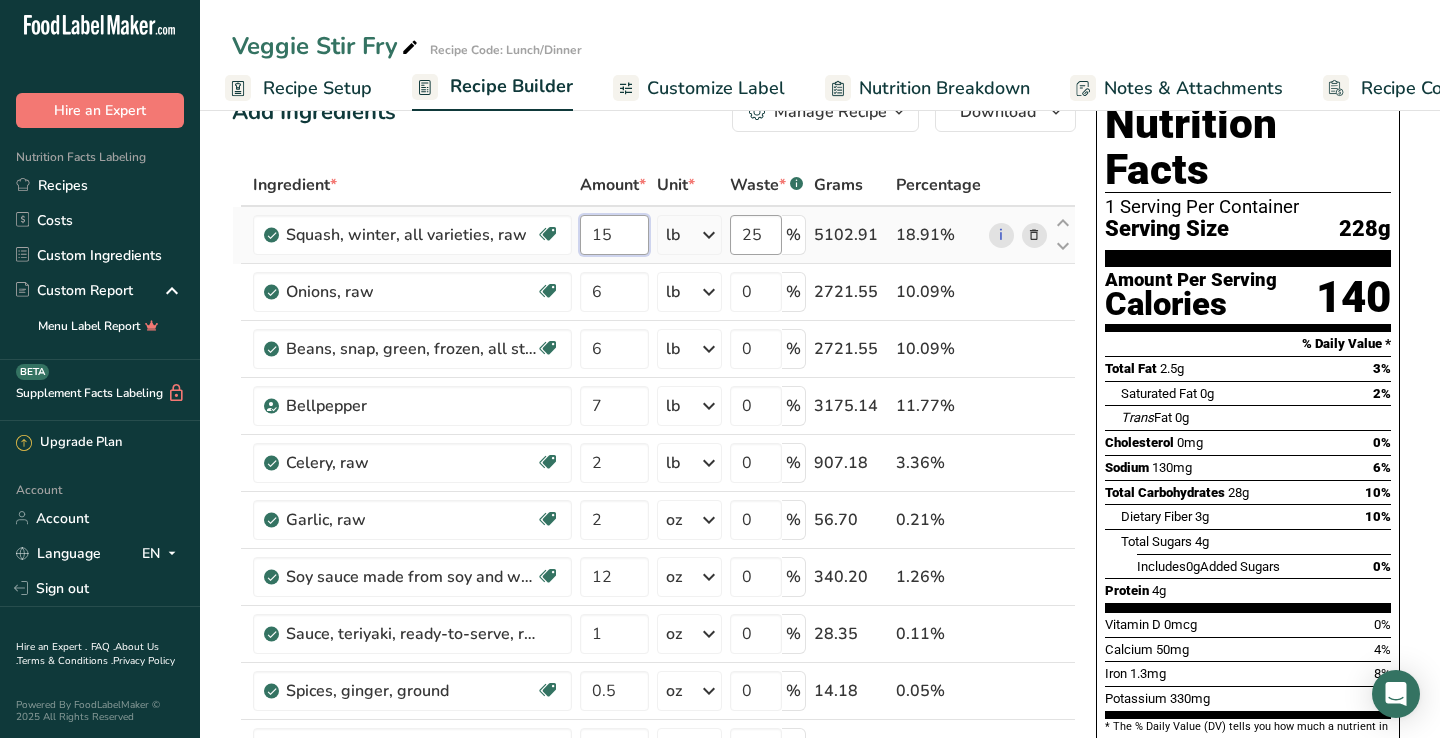 type on "15" 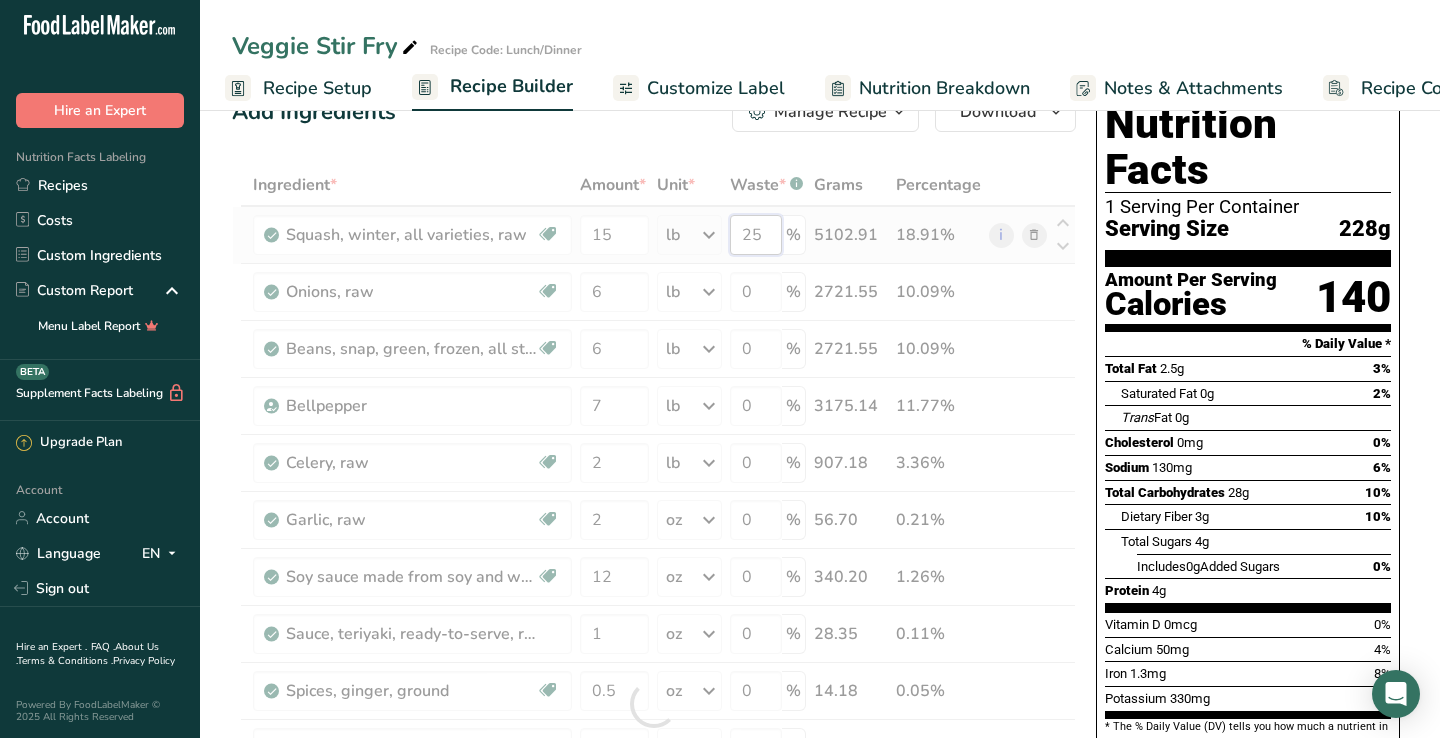 click on "Ingredient *
Amount *
Unit *
Waste *   .a-a{fill:#347362;}.b-a{fill:#fff;}          Grams
Percentage
[PRODUCT], [VARIATION], [PREPARATION]
Dairy free
Gluten free
Vegan
Vegetarian
Soy free
15
lb
Portions
1 cup, cubes
Weight Units
g
kg
mg
See more
Volume Units
l
Volume units require a density conversion. If you know your ingredient's density enter it below. Otherwise, click on "RIA" our AI Regulatory bot - she will be able to help you
lb/ft3
g/cm3
Confirm
mL
lb/ft3" at bounding box center (654, 704) 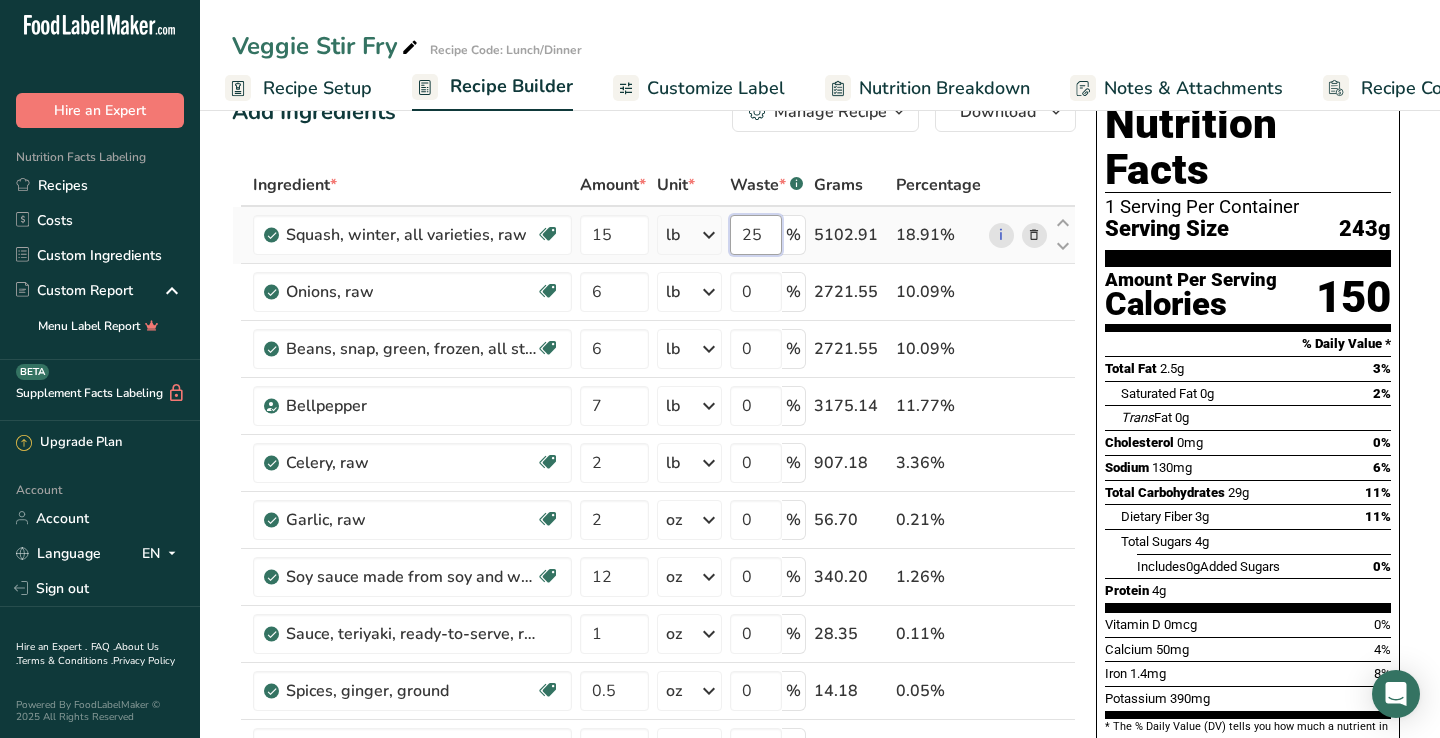 type on "2" 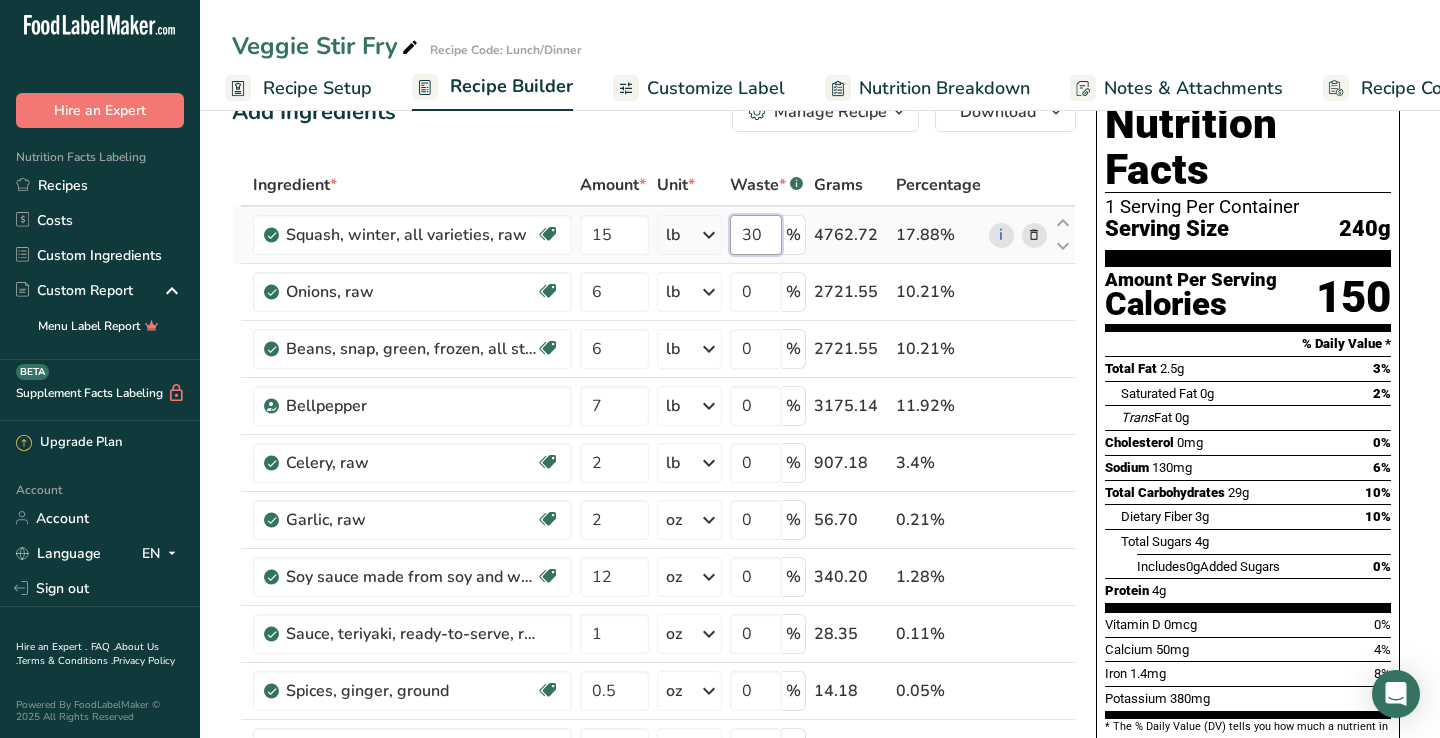 click on "30" at bounding box center (756, 235) 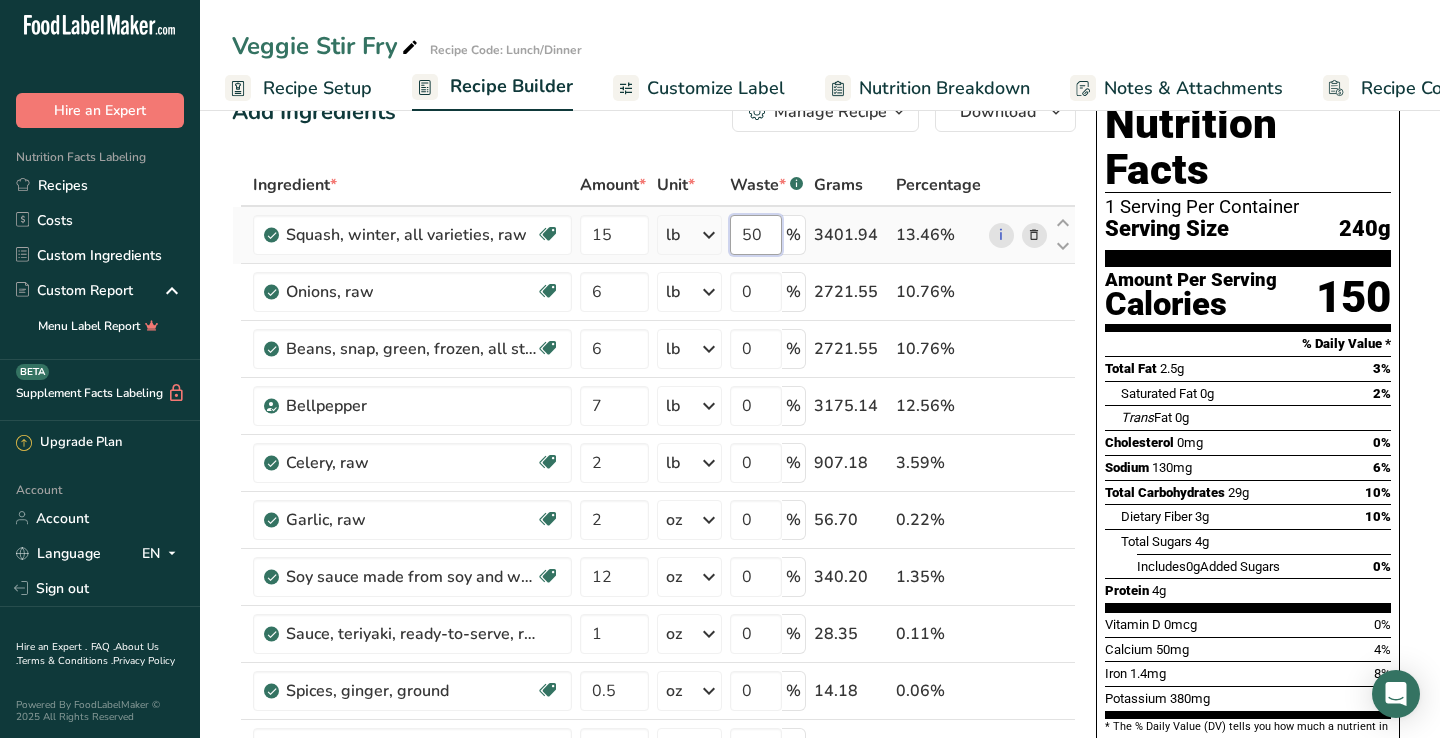 type on "50" 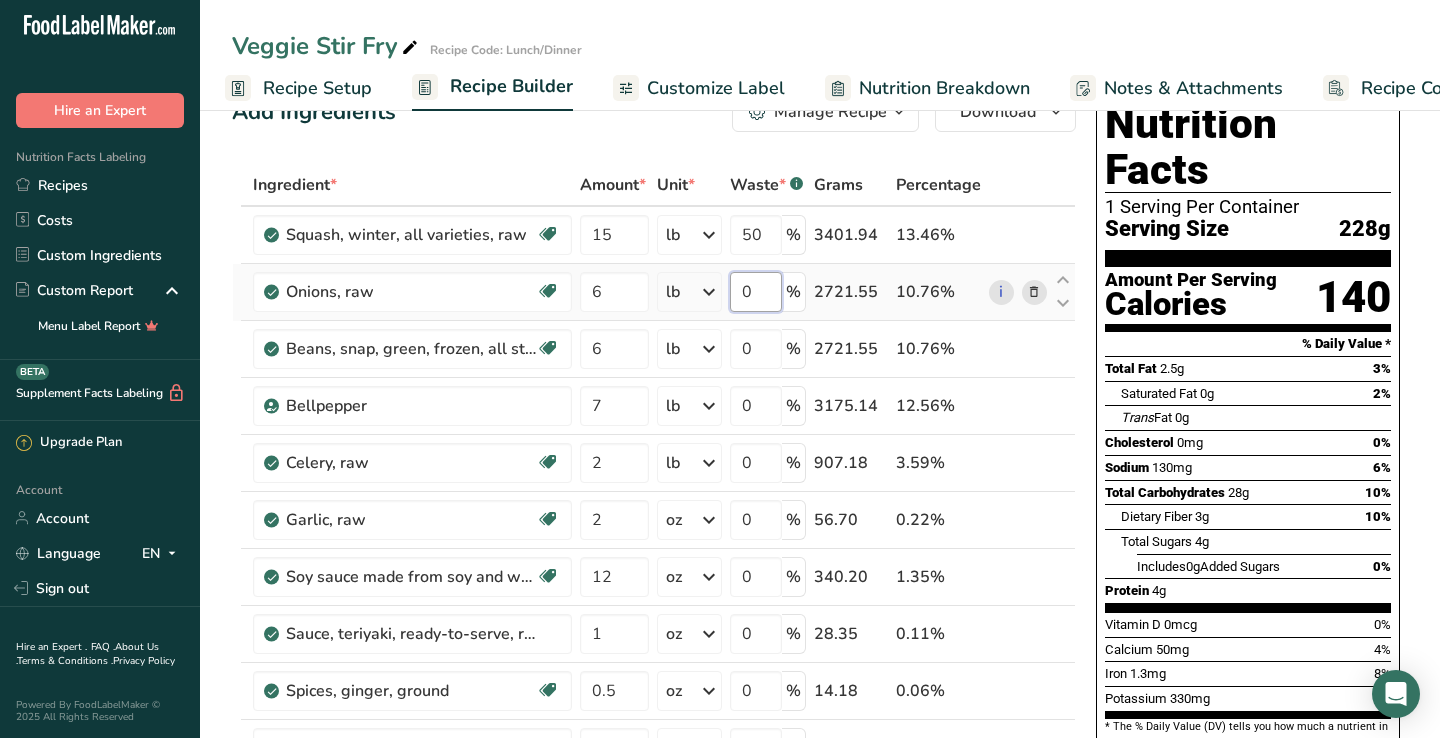 click on "0" at bounding box center (756, 292) 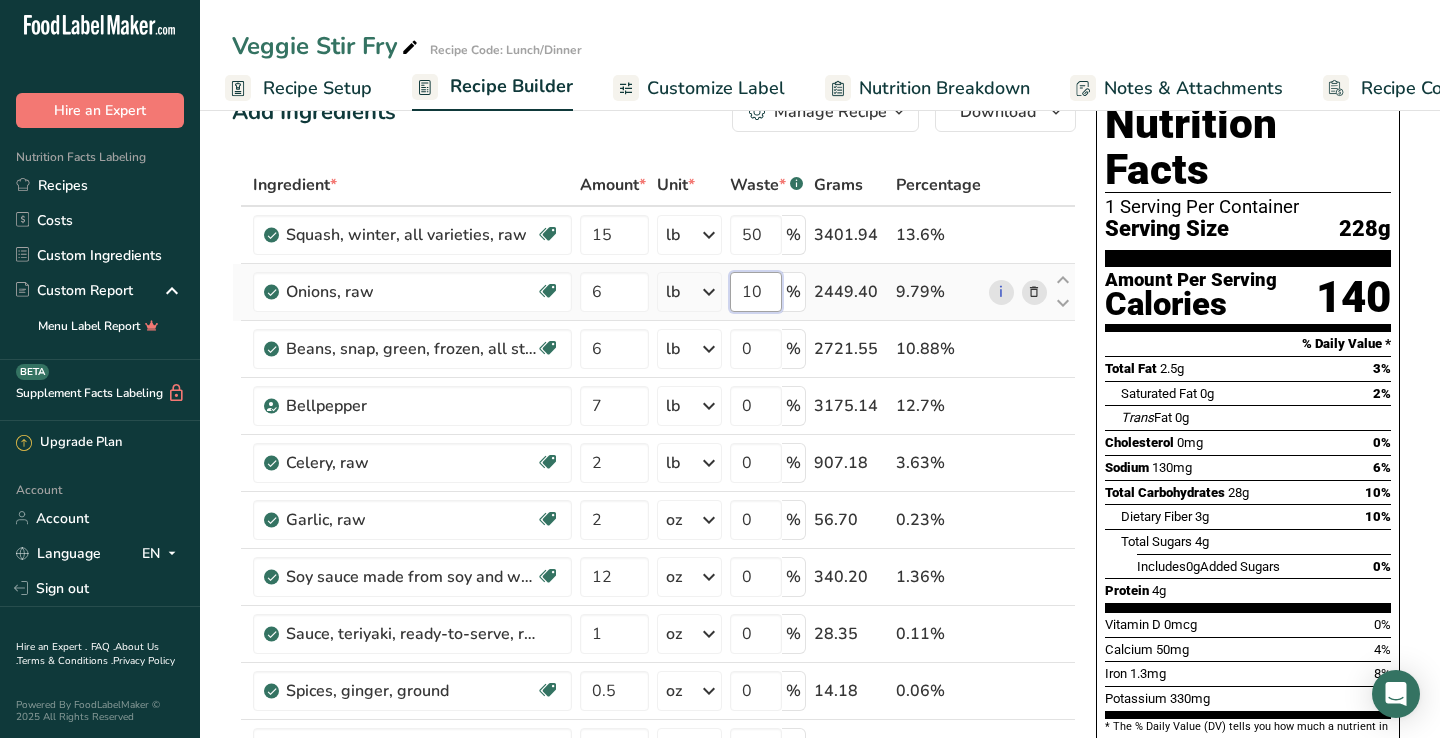 type on "10" 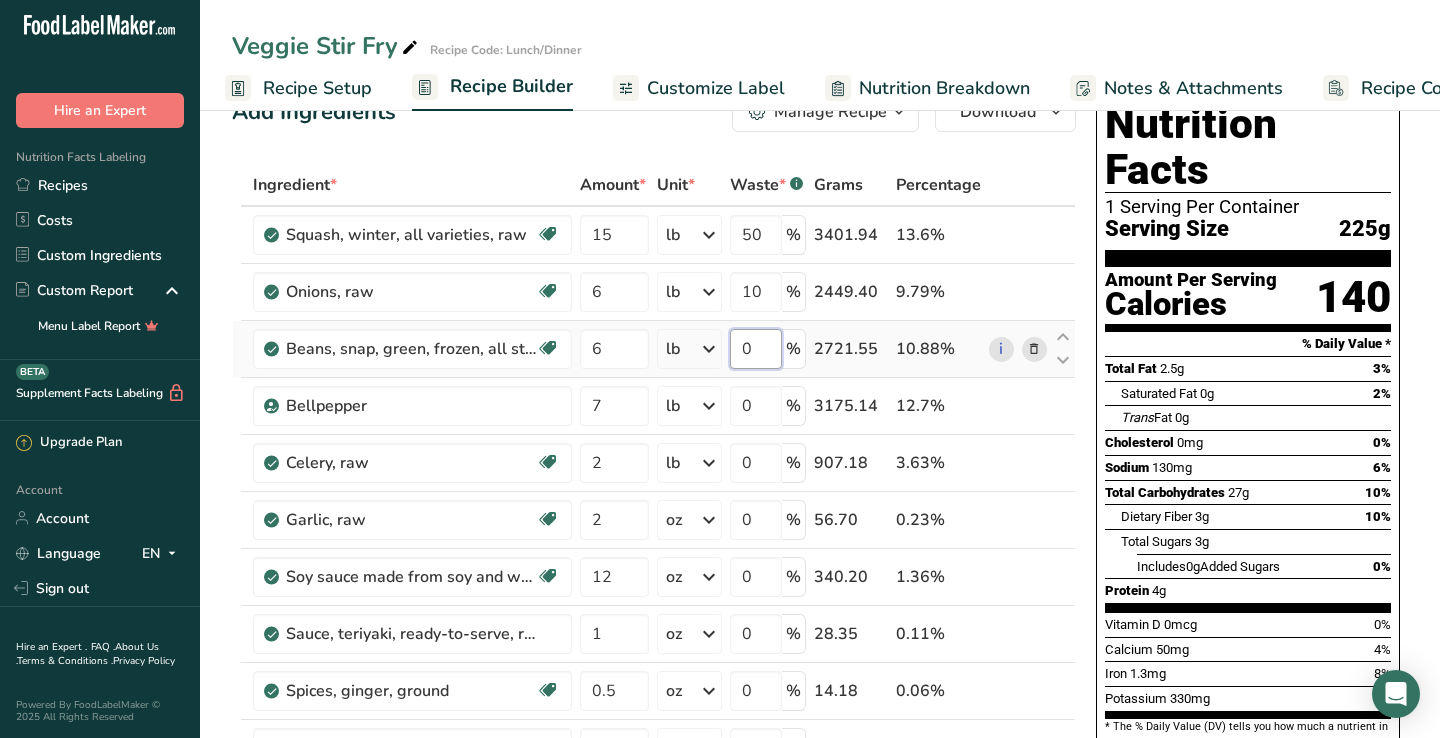 click on "0" at bounding box center [756, 349] 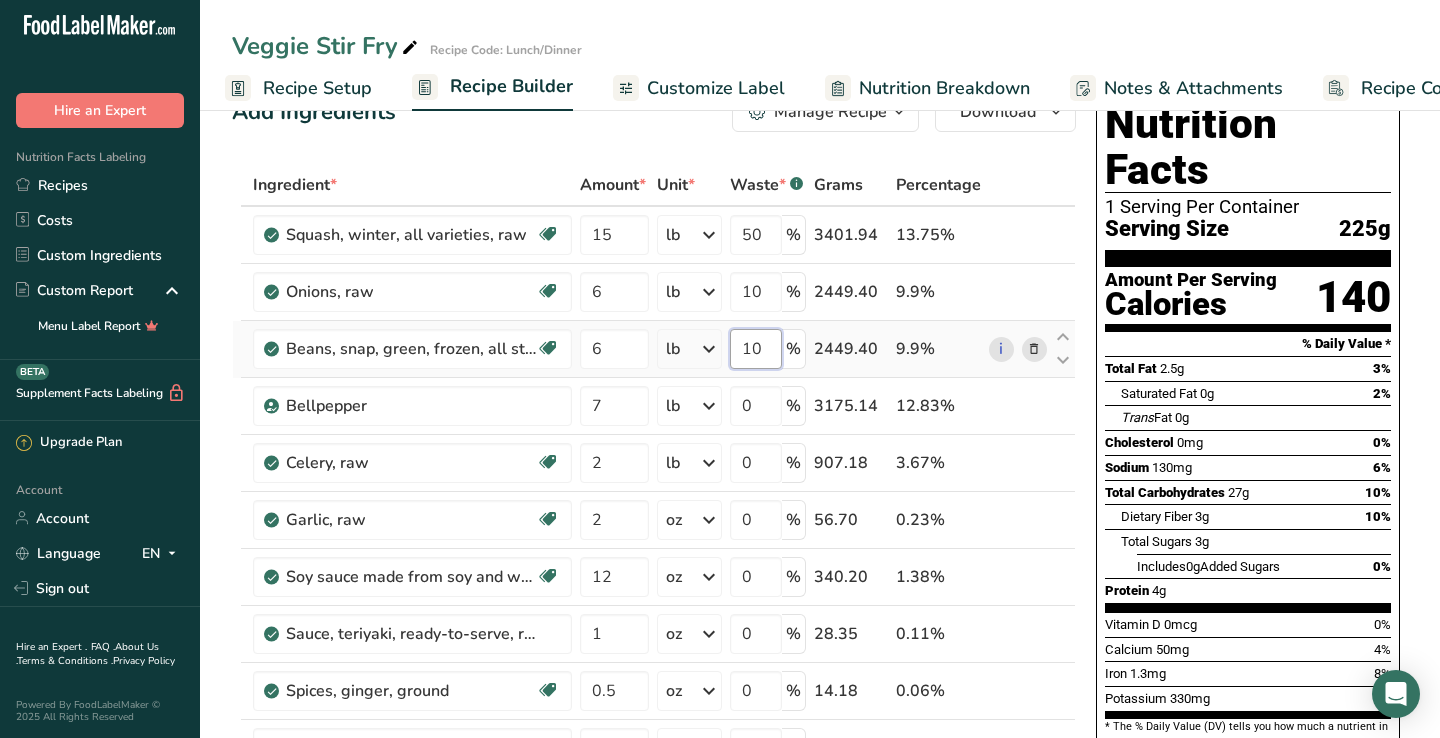 type on "10" 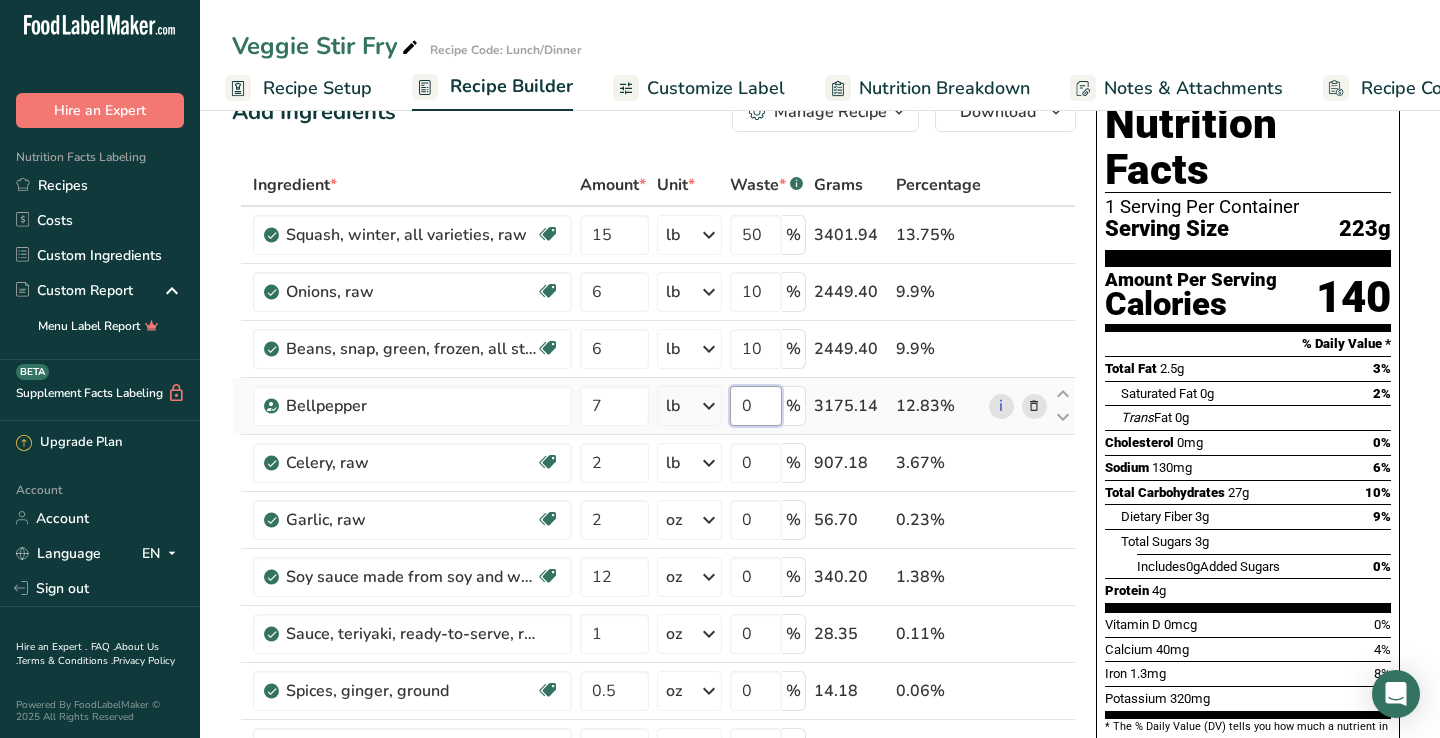 click on "0" at bounding box center (756, 406) 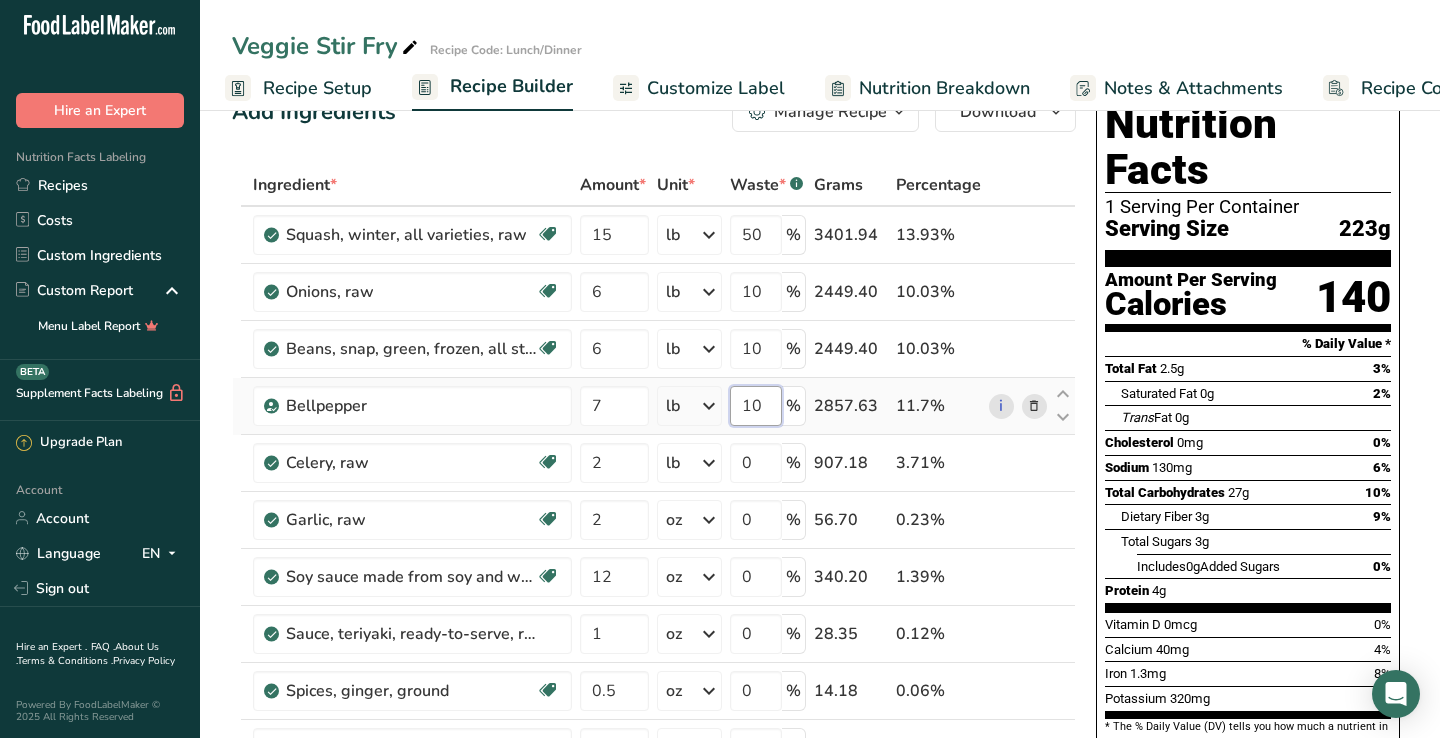 type on "10" 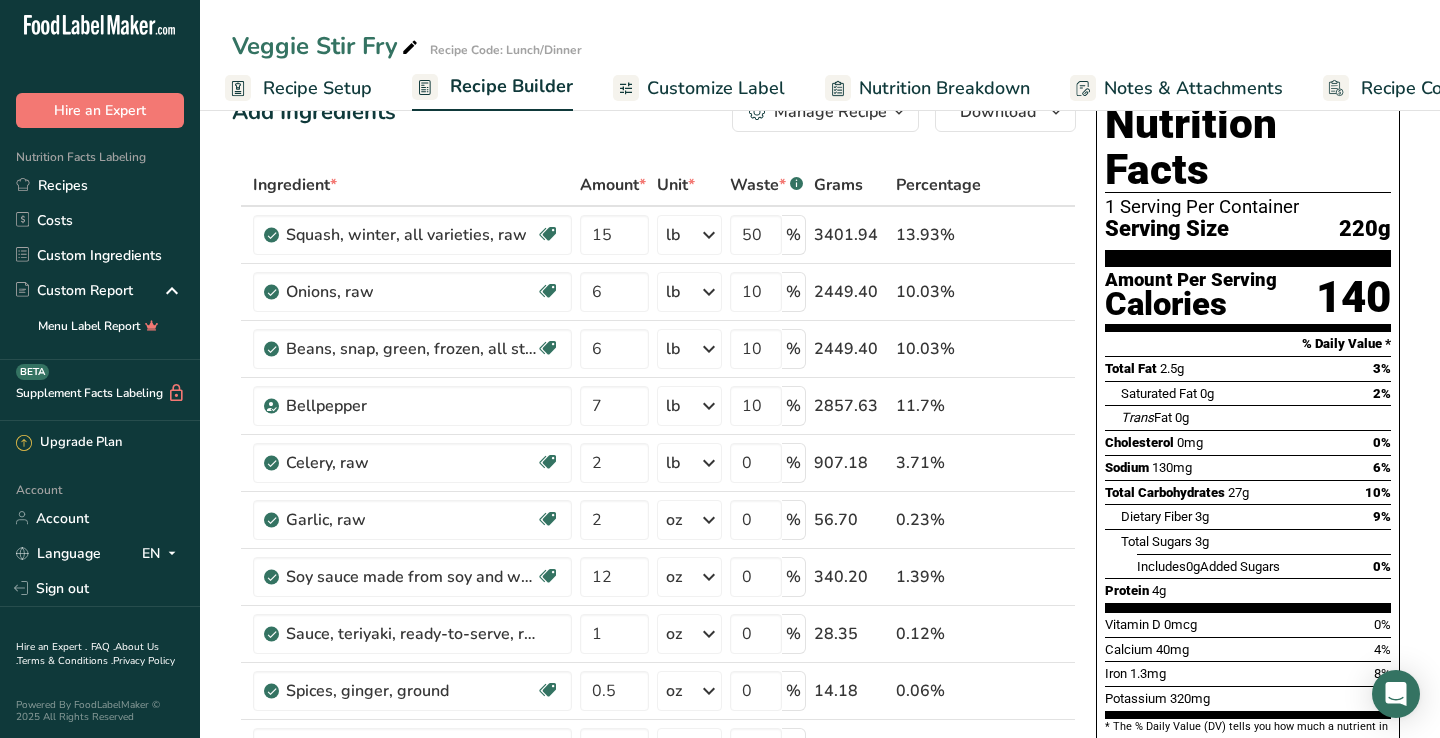 click on "Nutrition Facts
1 Serving Per Container
Serving Size
220g
Amount Per Serving
Calories
140
% Daily Value *
Total Fat
2.5g
3%
Saturated Fat
0g
2%
Trans  Fat
0g
Cholesterol
0mg
0%
Sodium
130mg
6%
Total Carbohydrates
27g
10%
Dietary Fiber
3g
9%" at bounding box center [1248, 529] 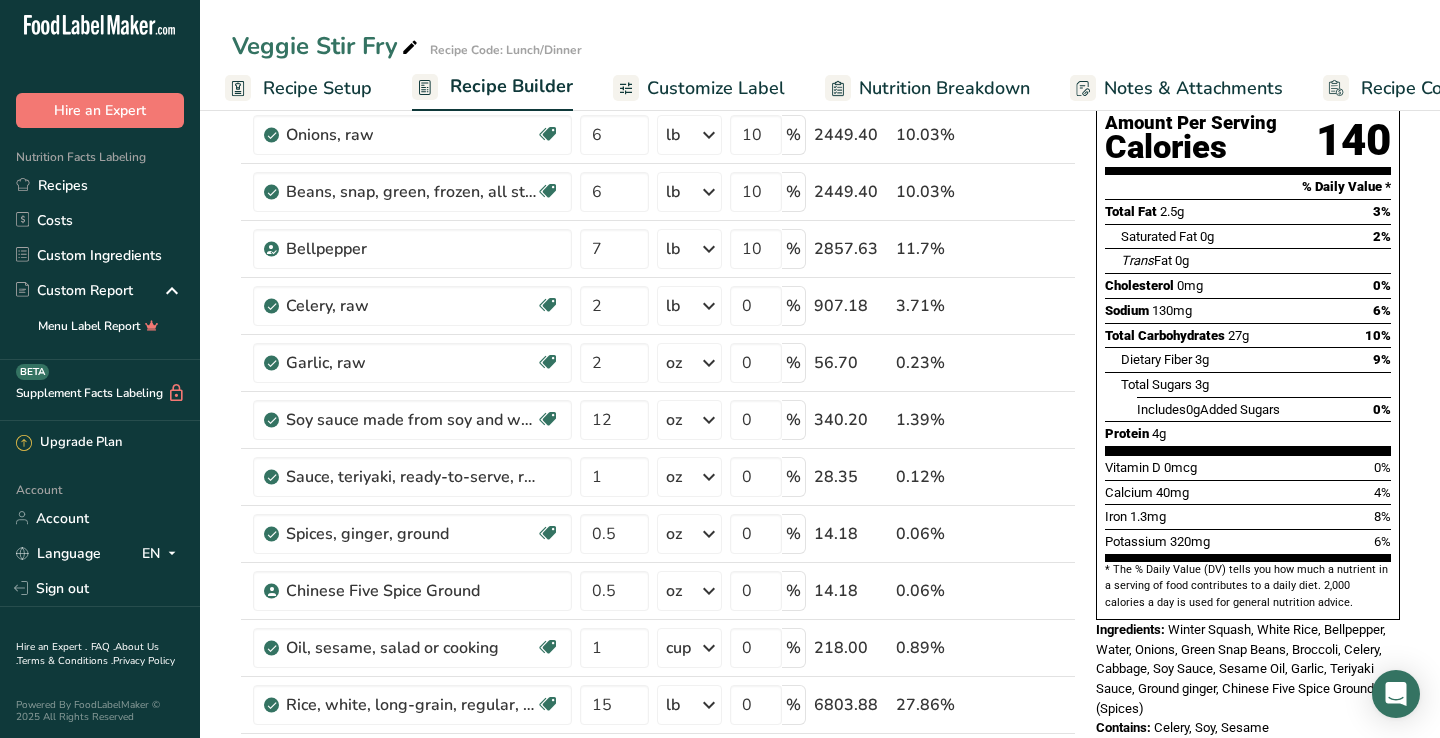 scroll, scrollTop: 212, scrollLeft: 0, axis: vertical 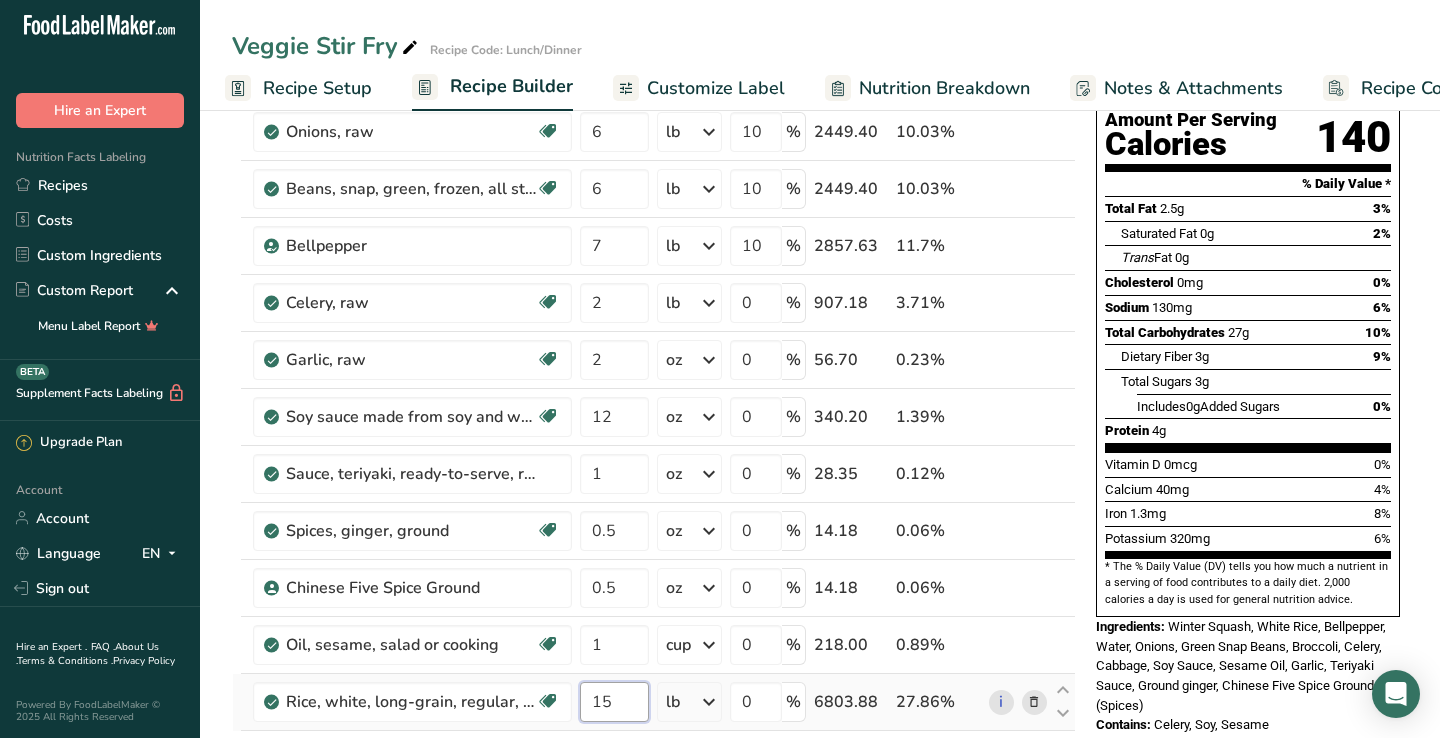 click on "15" at bounding box center [614, 702] 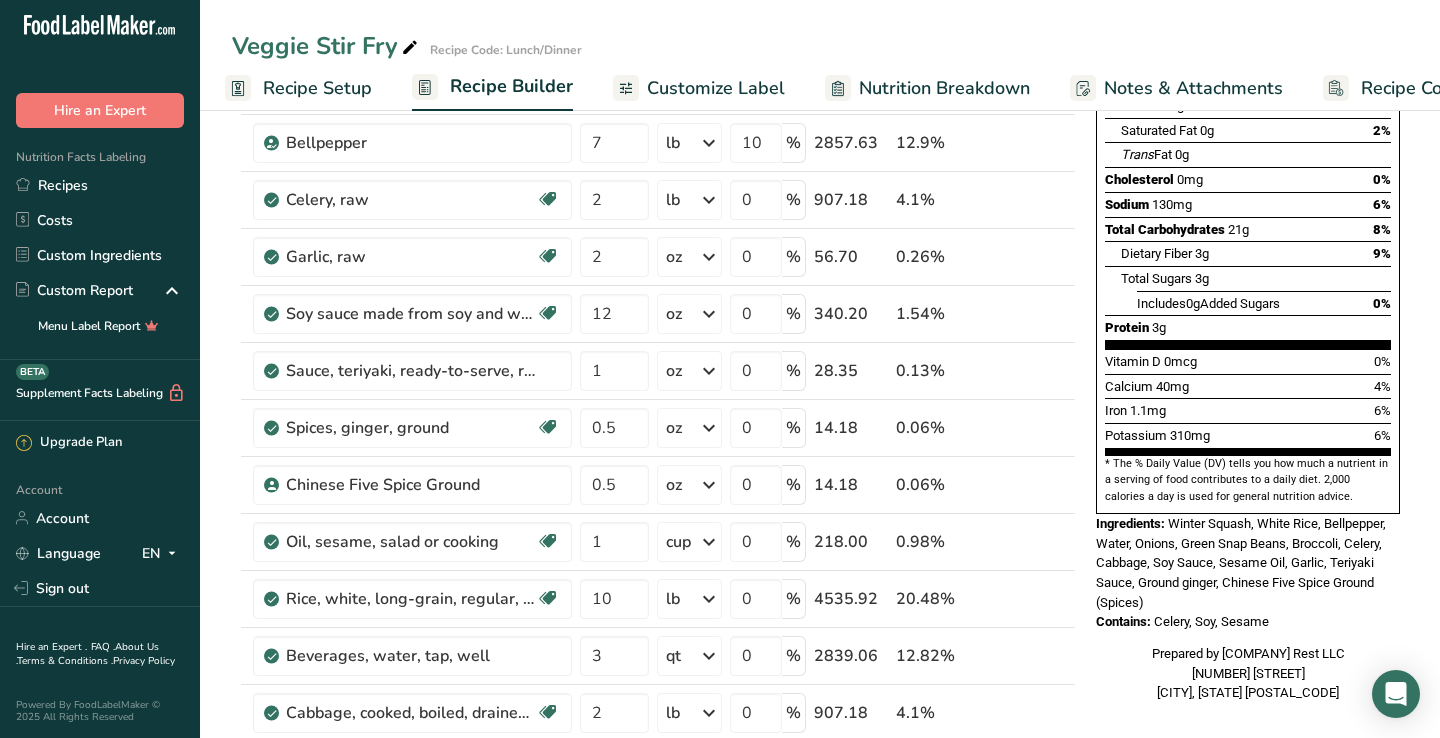 scroll, scrollTop: 332, scrollLeft: 0, axis: vertical 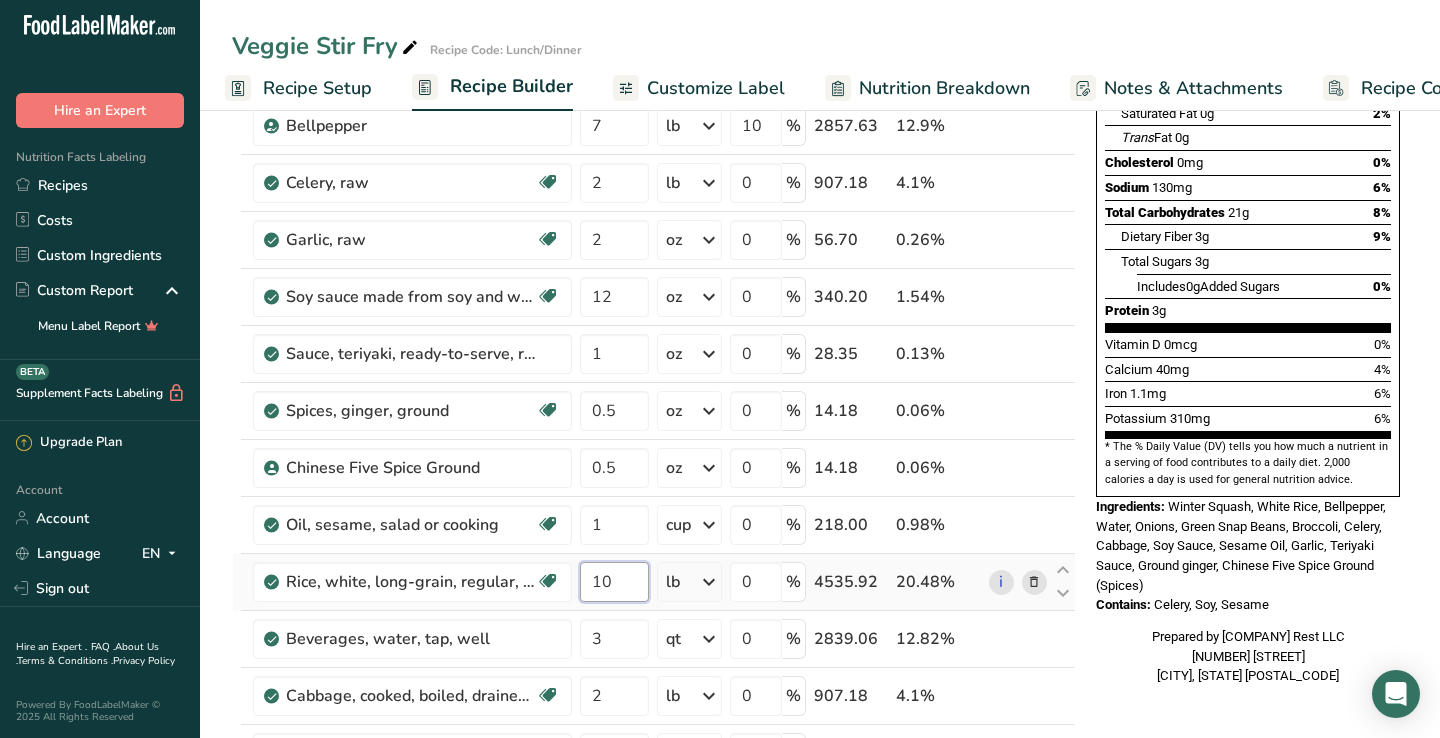 click on "10" at bounding box center [614, 582] 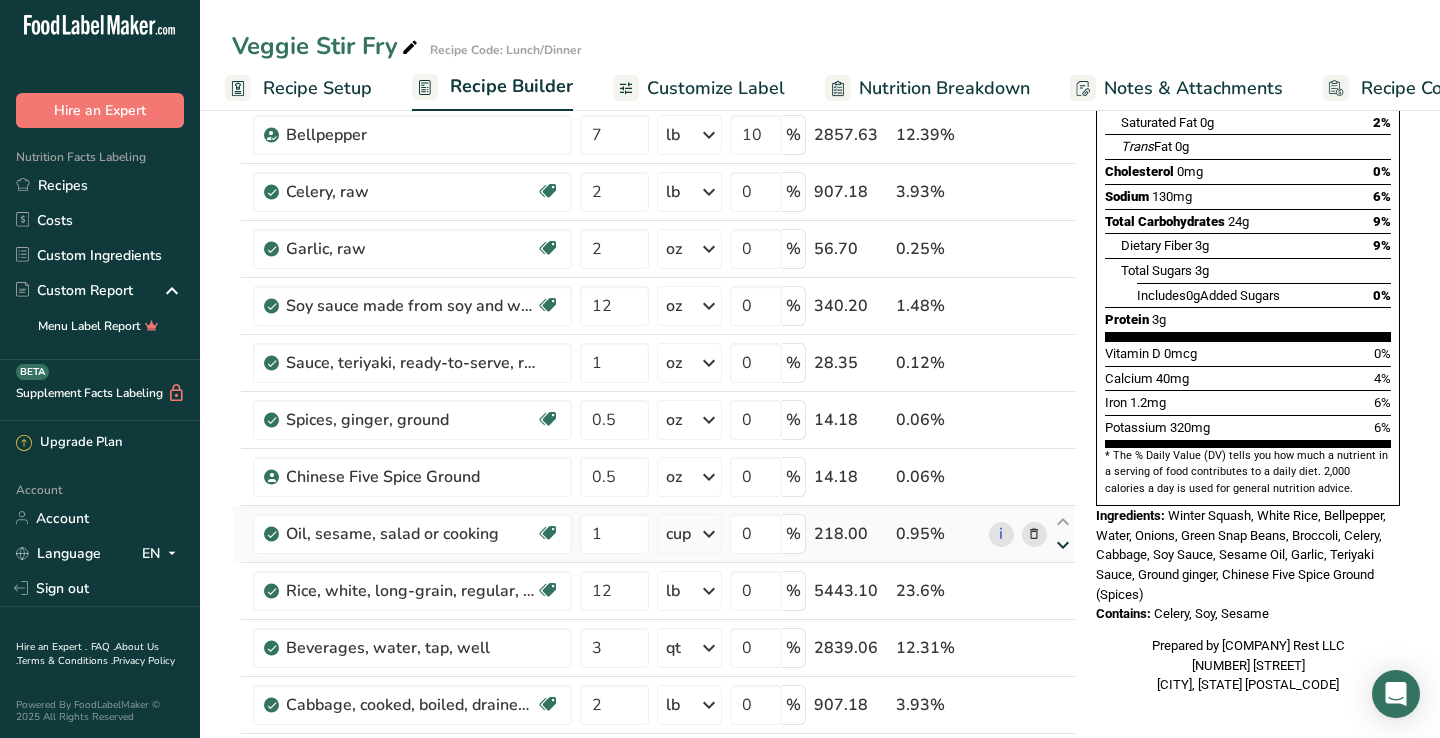 scroll, scrollTop: 412, scrollLeft: 0, axis: vertical 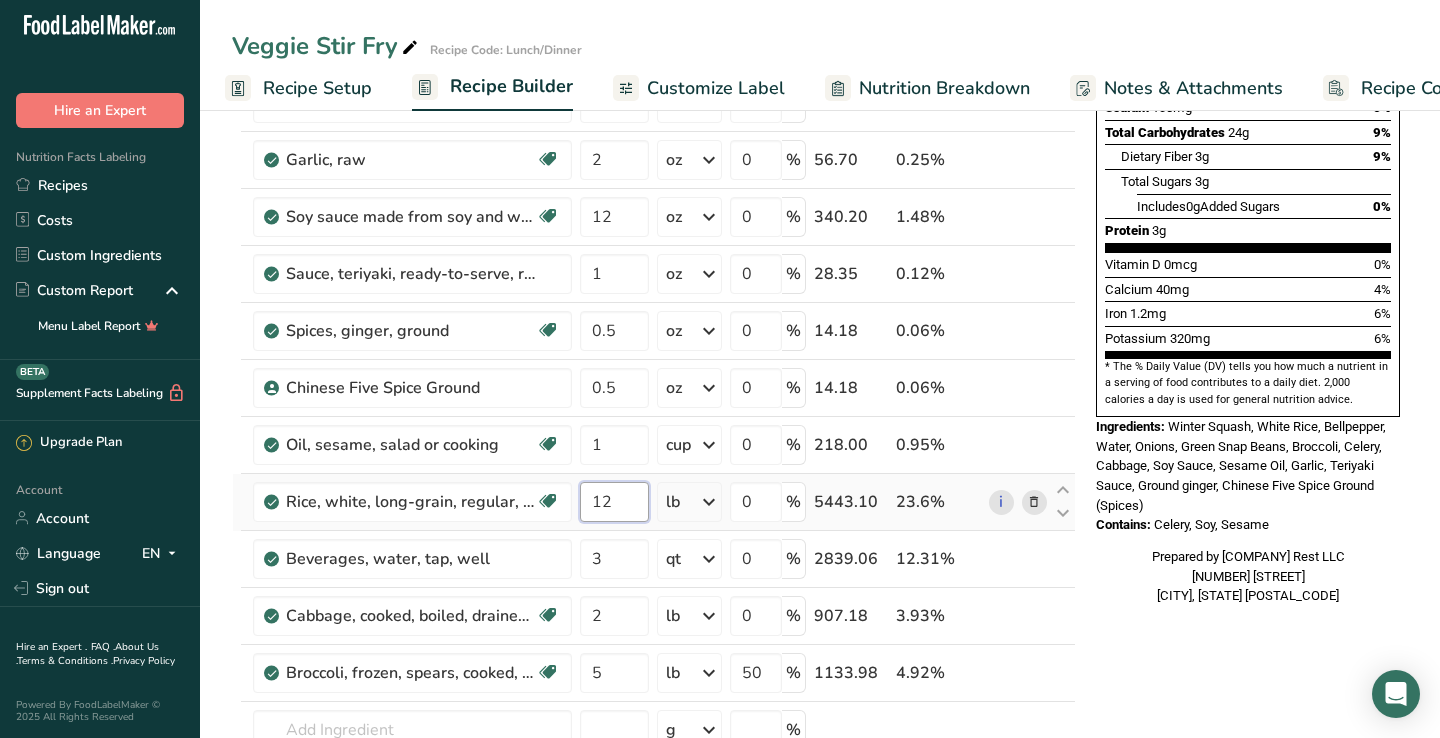 click on "12" at bounding box center (614, 502) 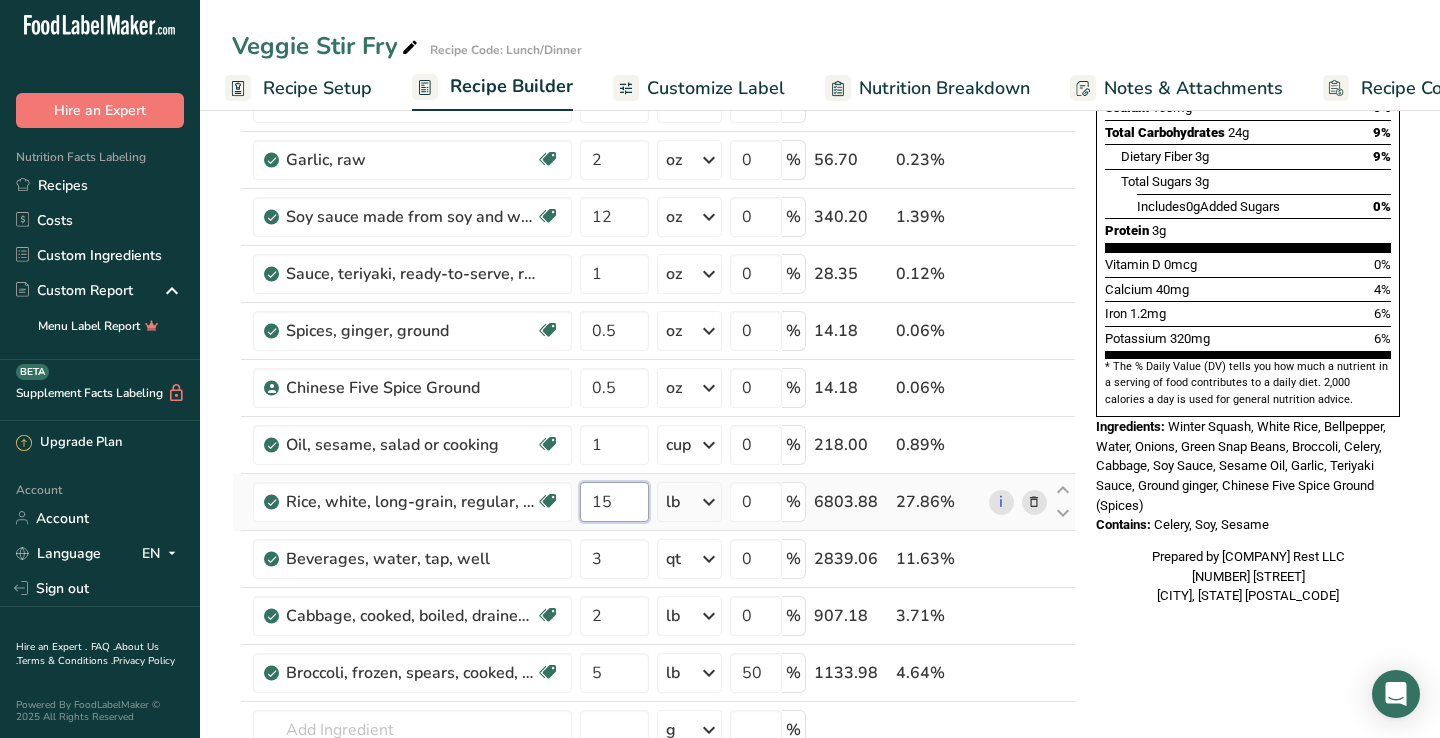 type on "15" 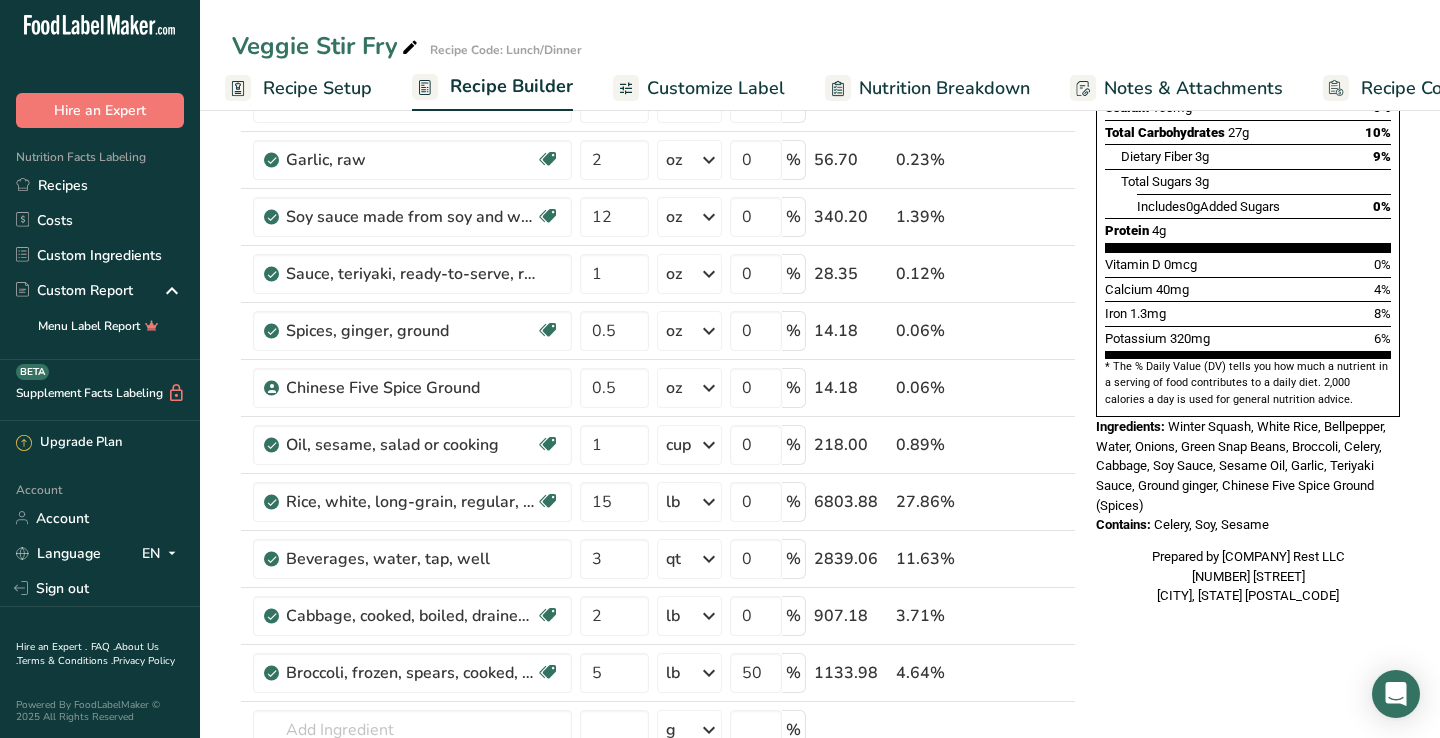 click on "Nutrition Facts
1 Serving Per Container
Serving Size
220g
Amount Per Serving
Calories
140
% Daily Value *
Total Fat
2.5g
3%
Saturated Fat
0g
2%
Trans  Fat
0g
Cholesterol
0mg
0%
Sodium
130mg
6%
Total Carbohydrates
27g
10%
Dietary Fiber
3g
9%" at bounding box center [1248, 169] 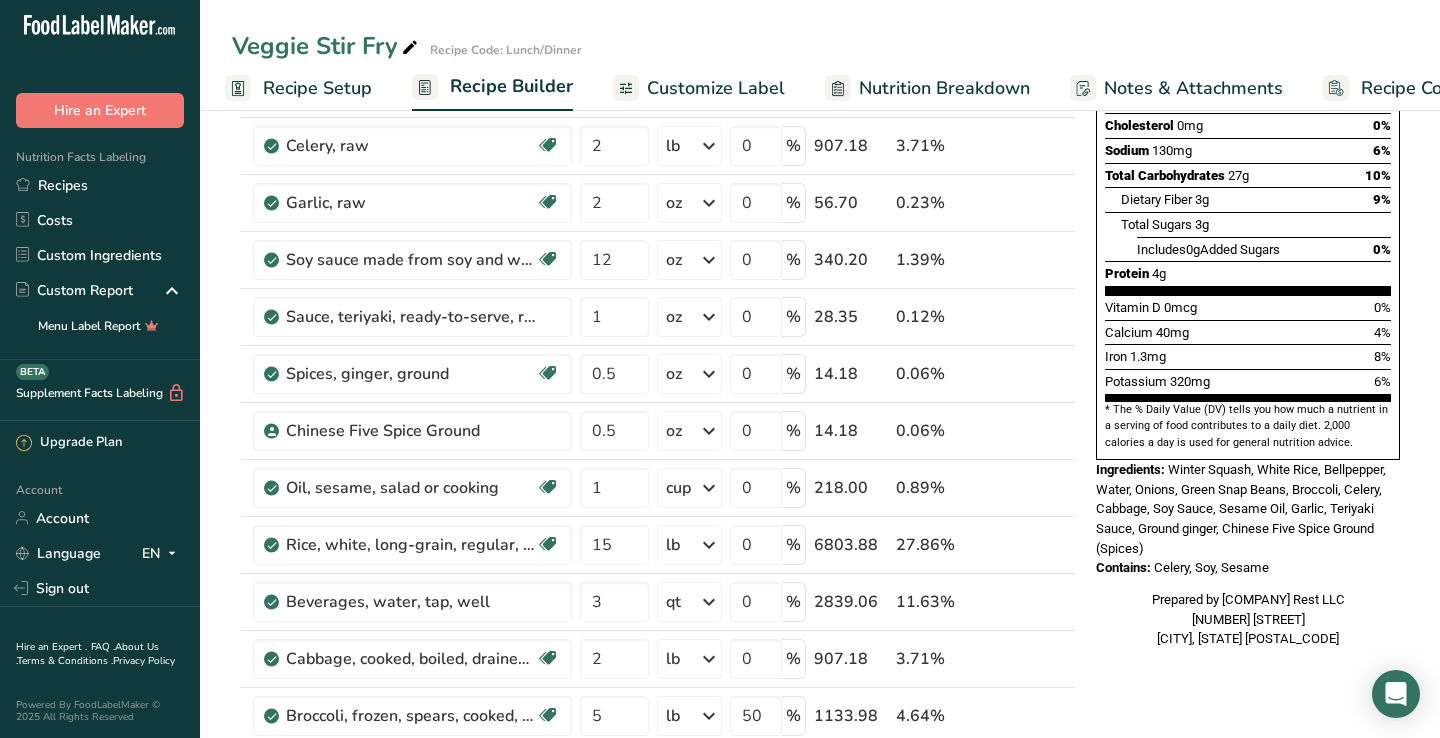 scroll, scrollTop: 372, scrollLeft: 0, axis: vertical 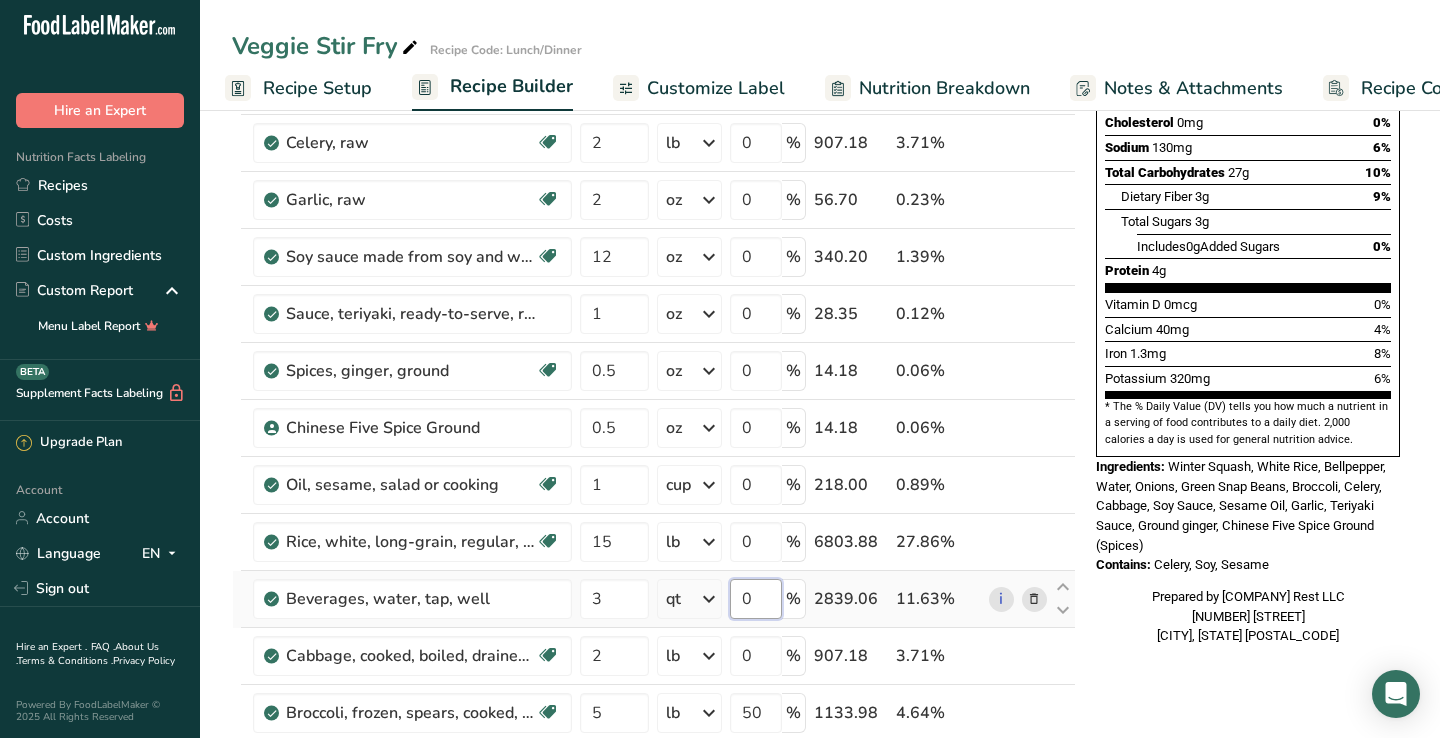 click on "0" at bounding box center [756, 599] 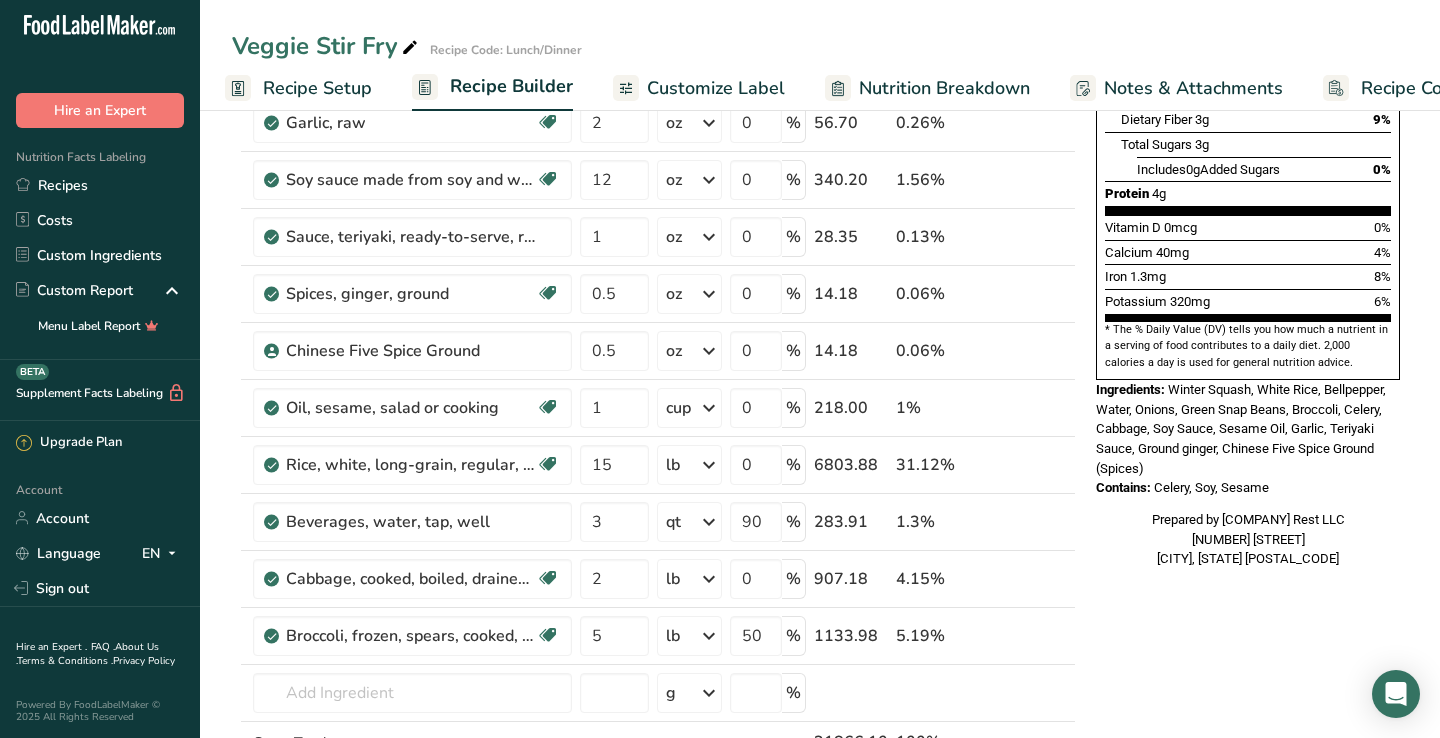 scroll, scrollTop: 452, scrollLeft: 0, axis: vertical 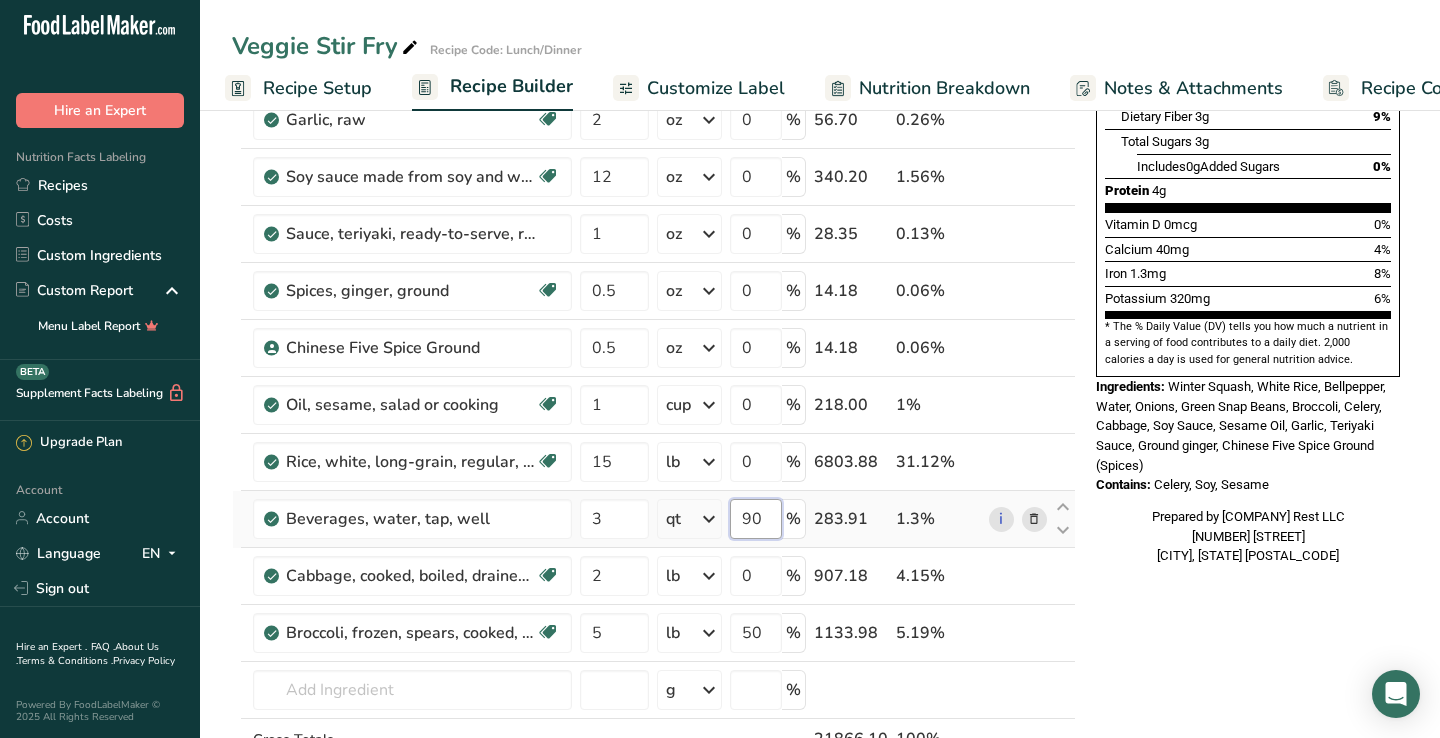 click on "90" at bounding box center (756, 519) 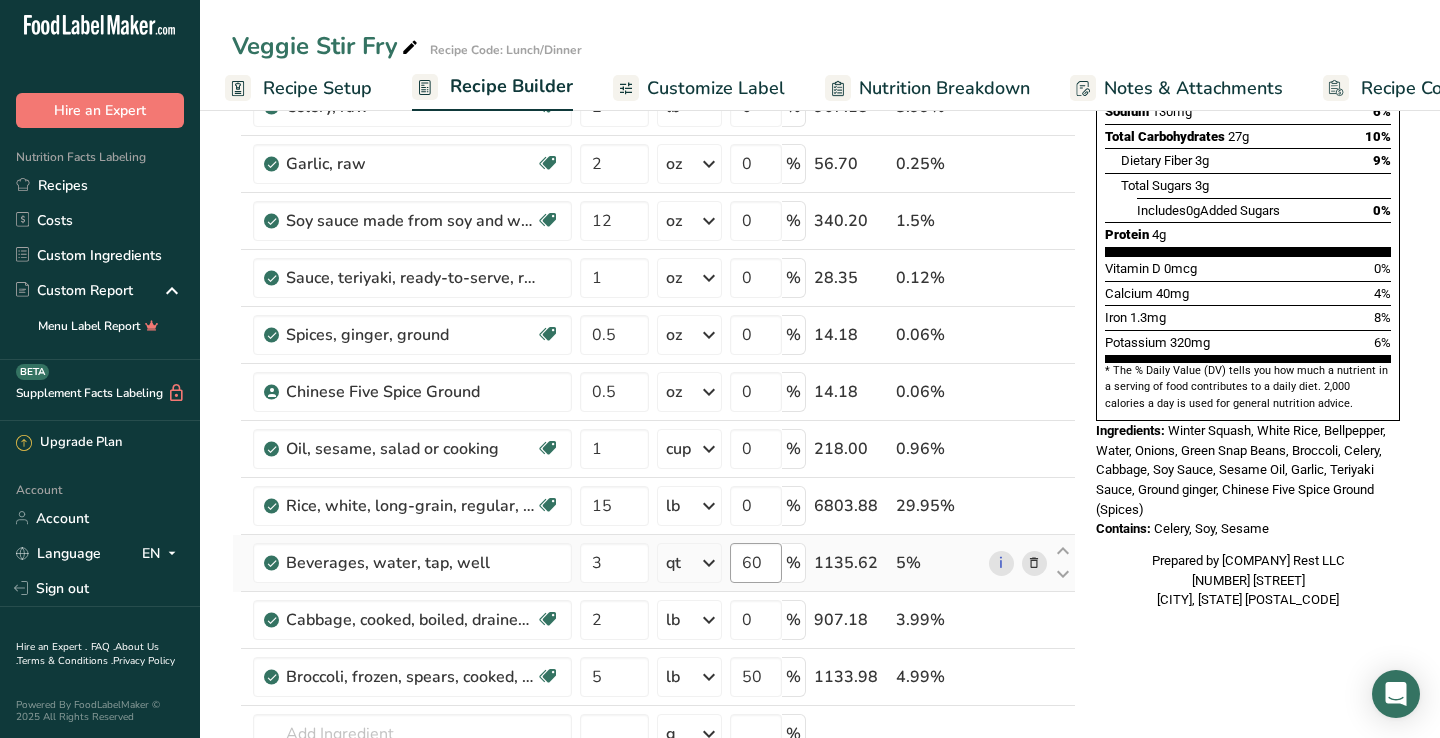 scroll, scrollTop: 412, scrollLeft: 0, axis: vertical 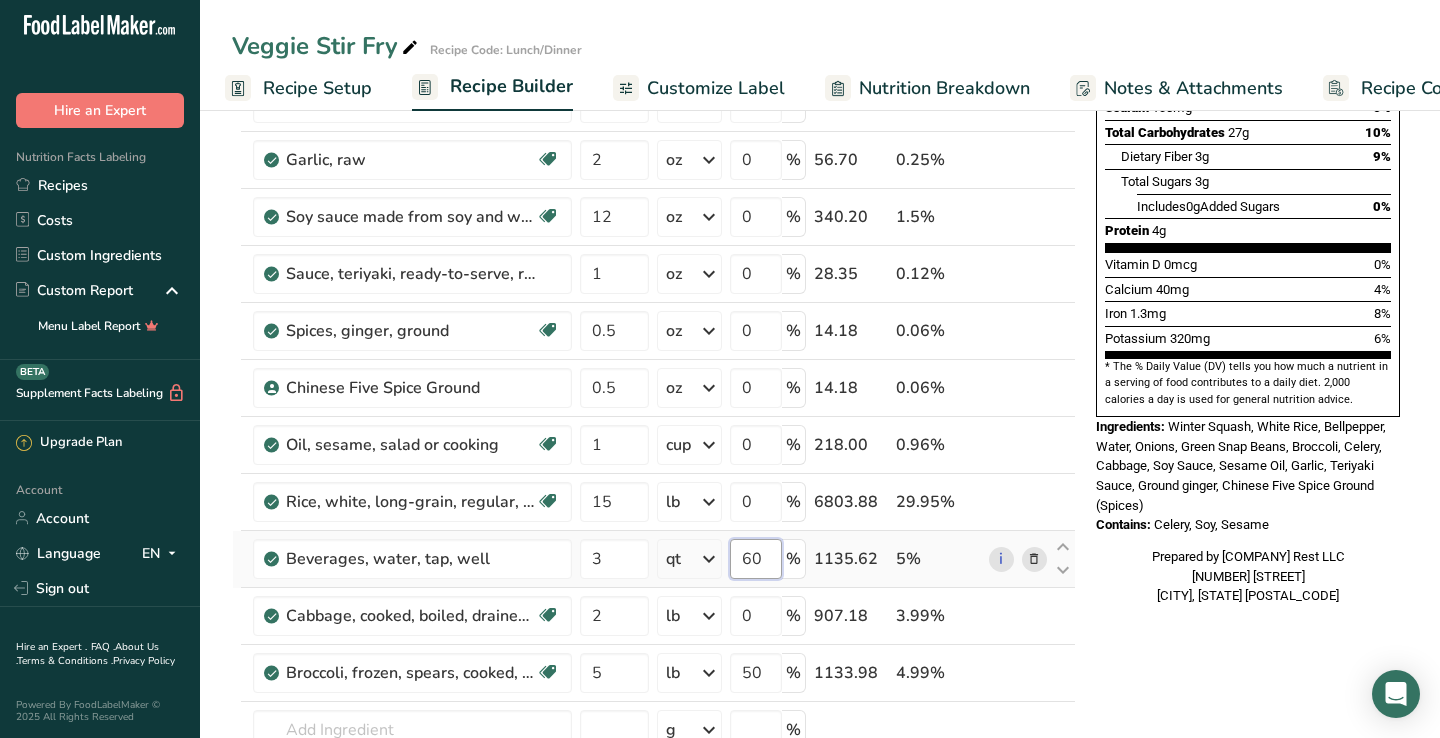 click on "60" at bounding box center [756, 559] 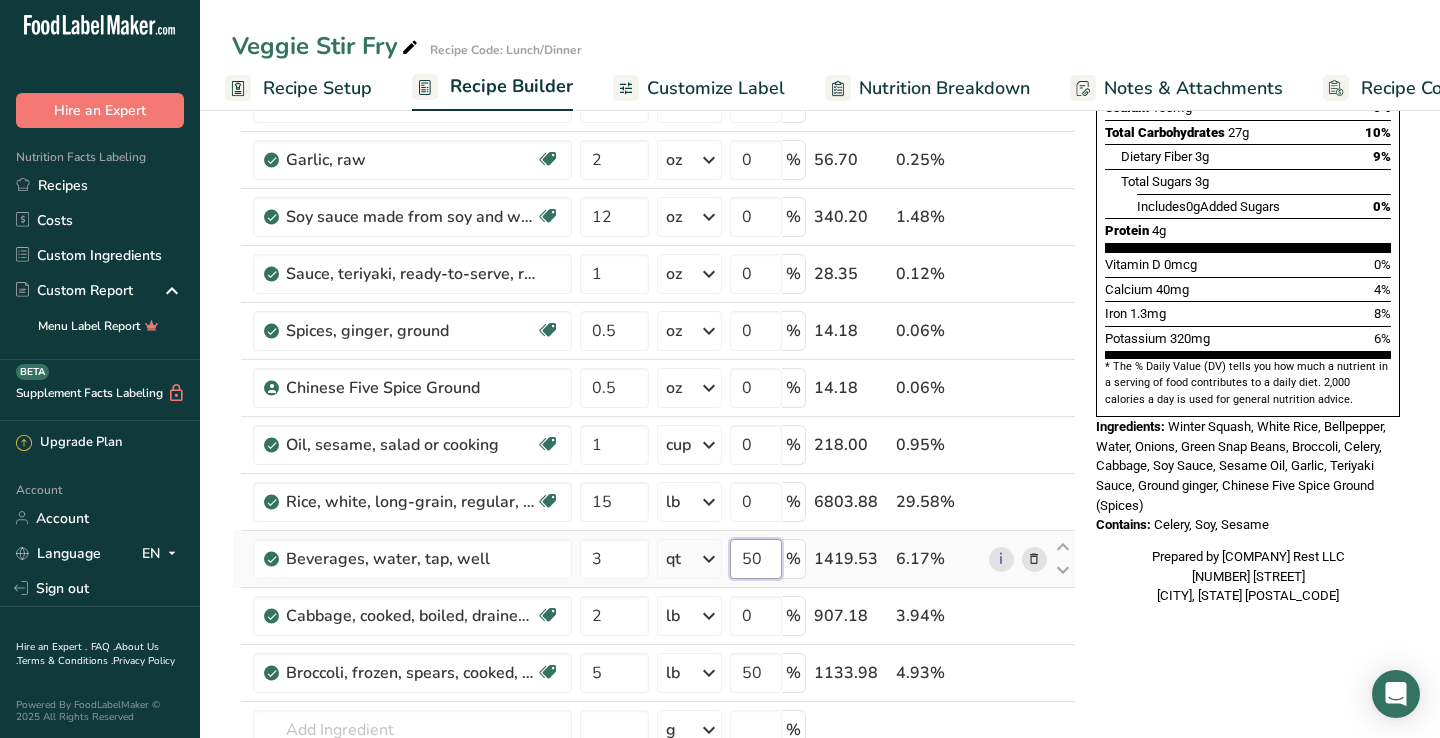 type on "50" 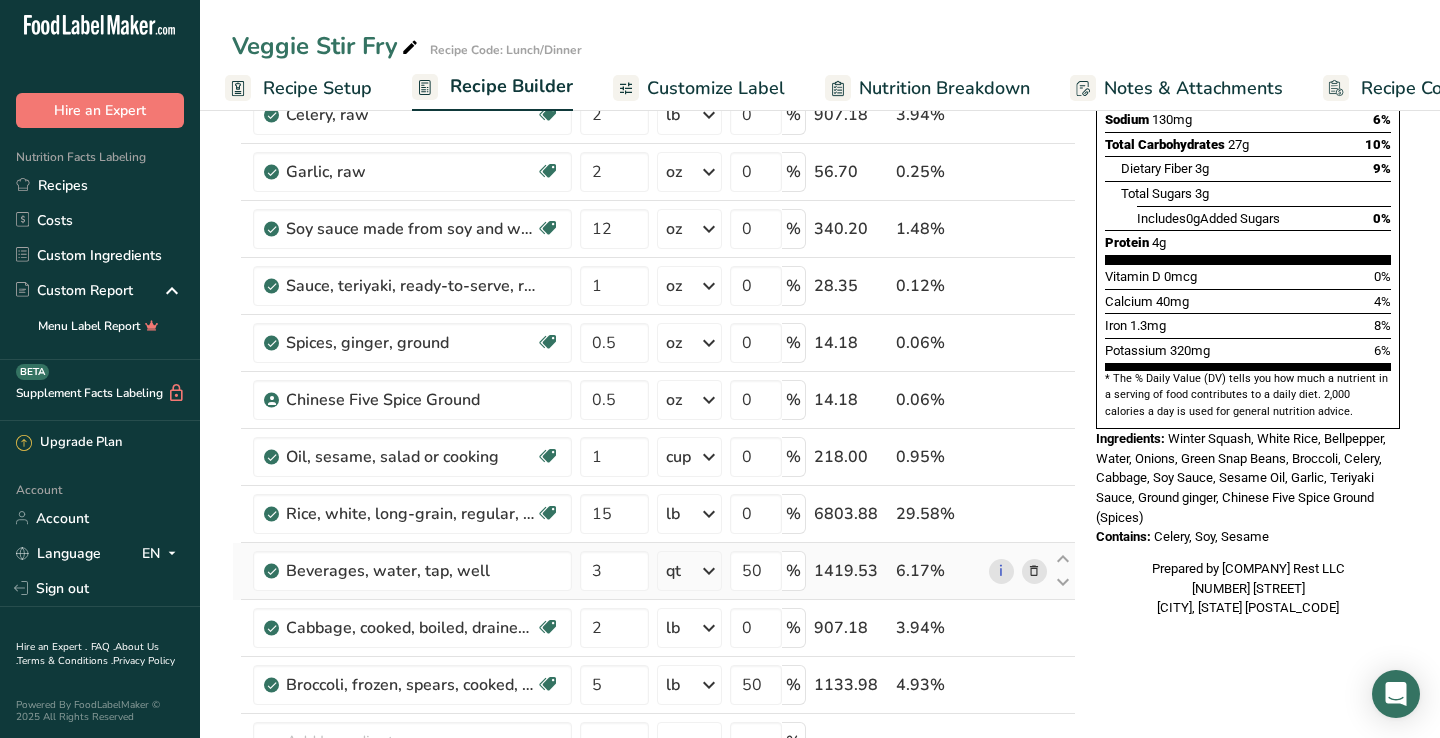 scroll, scrollTop: 440, scrollLeft: 0, axis: vertical 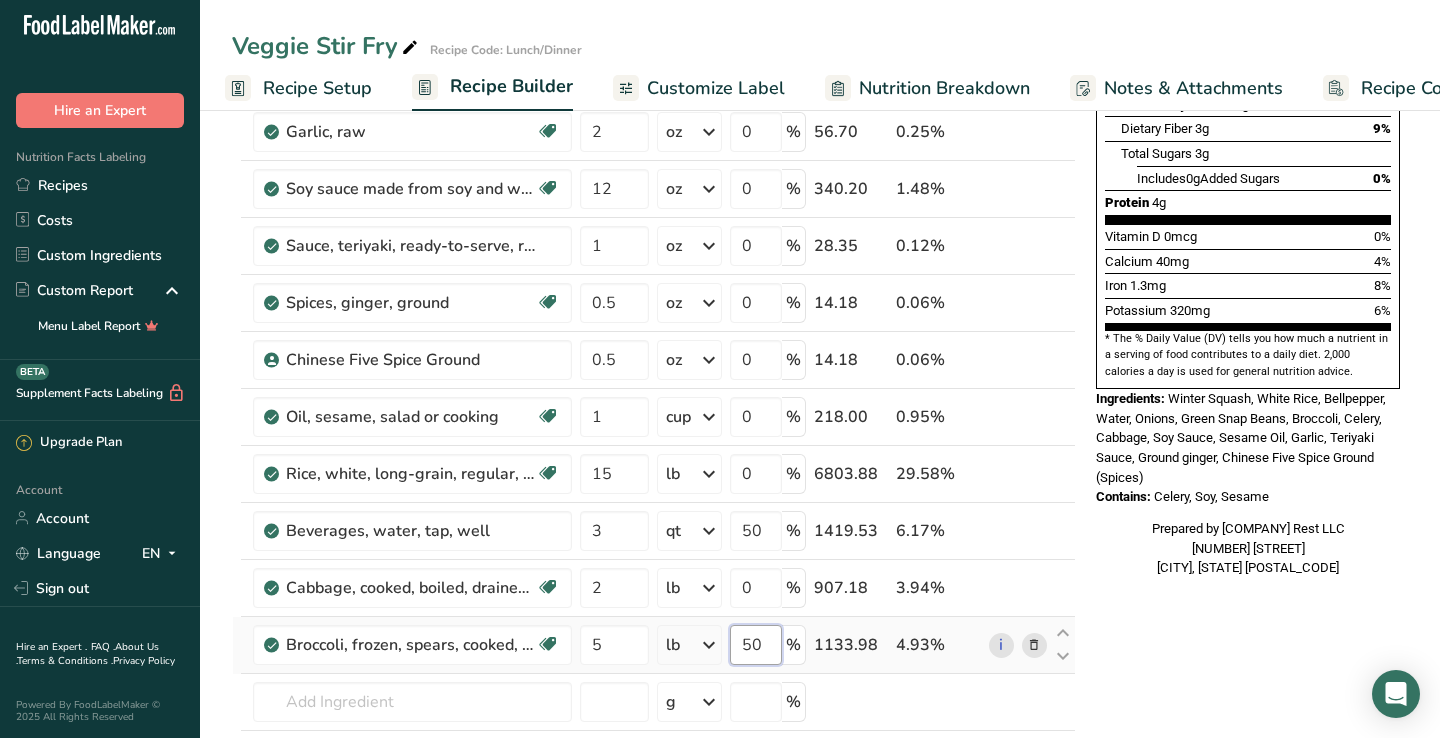 click on "50" at bounding box center (756, 645) 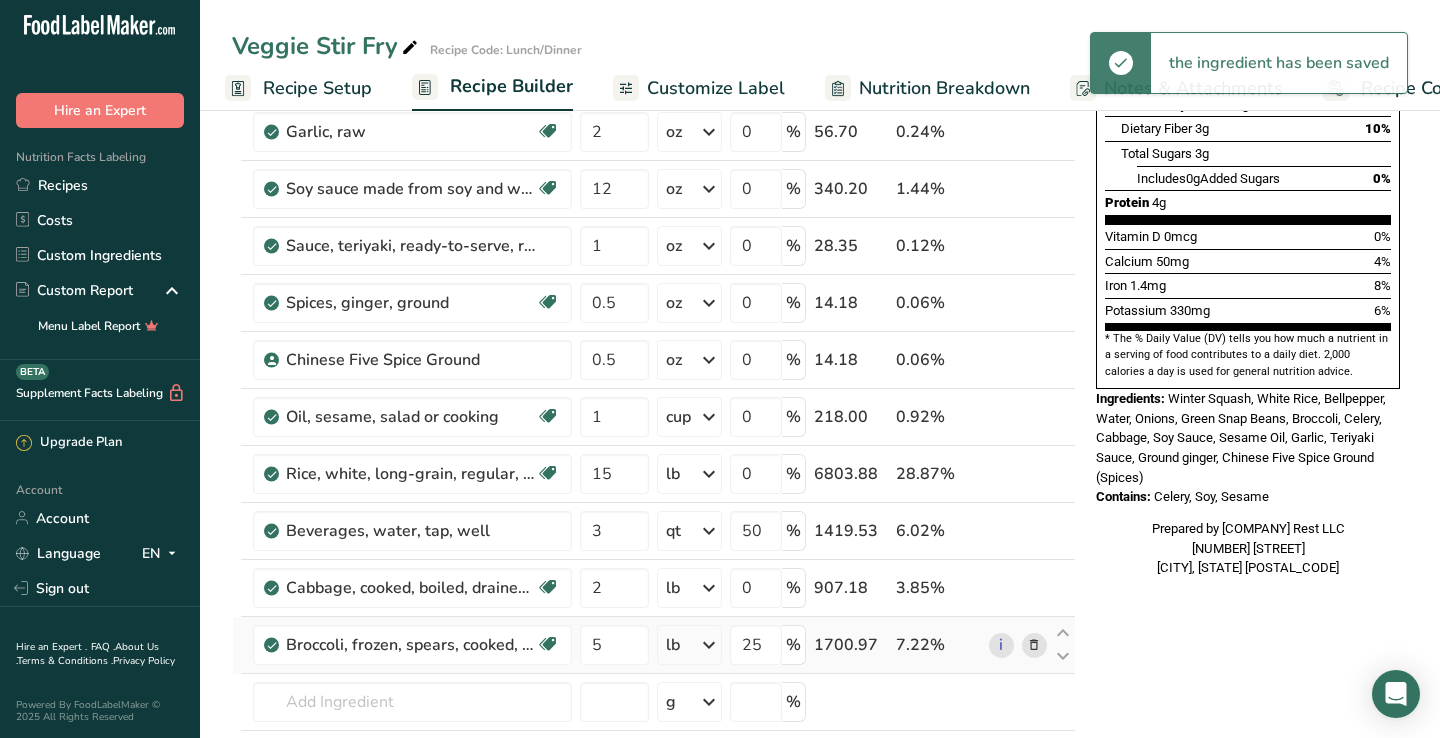 click at bounding box center [1063, 645] 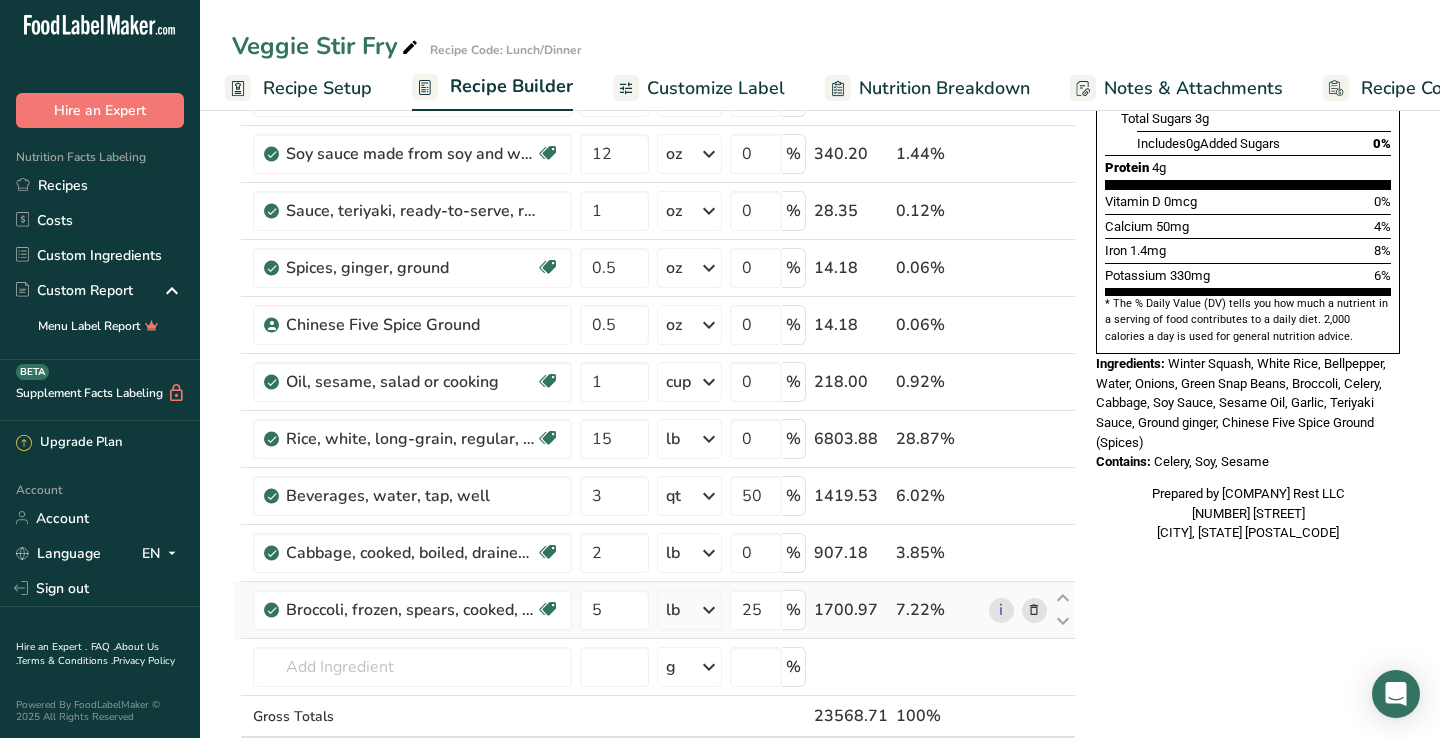scroll, scrollTop: 480, scrollLeft: 0, axis: vertical 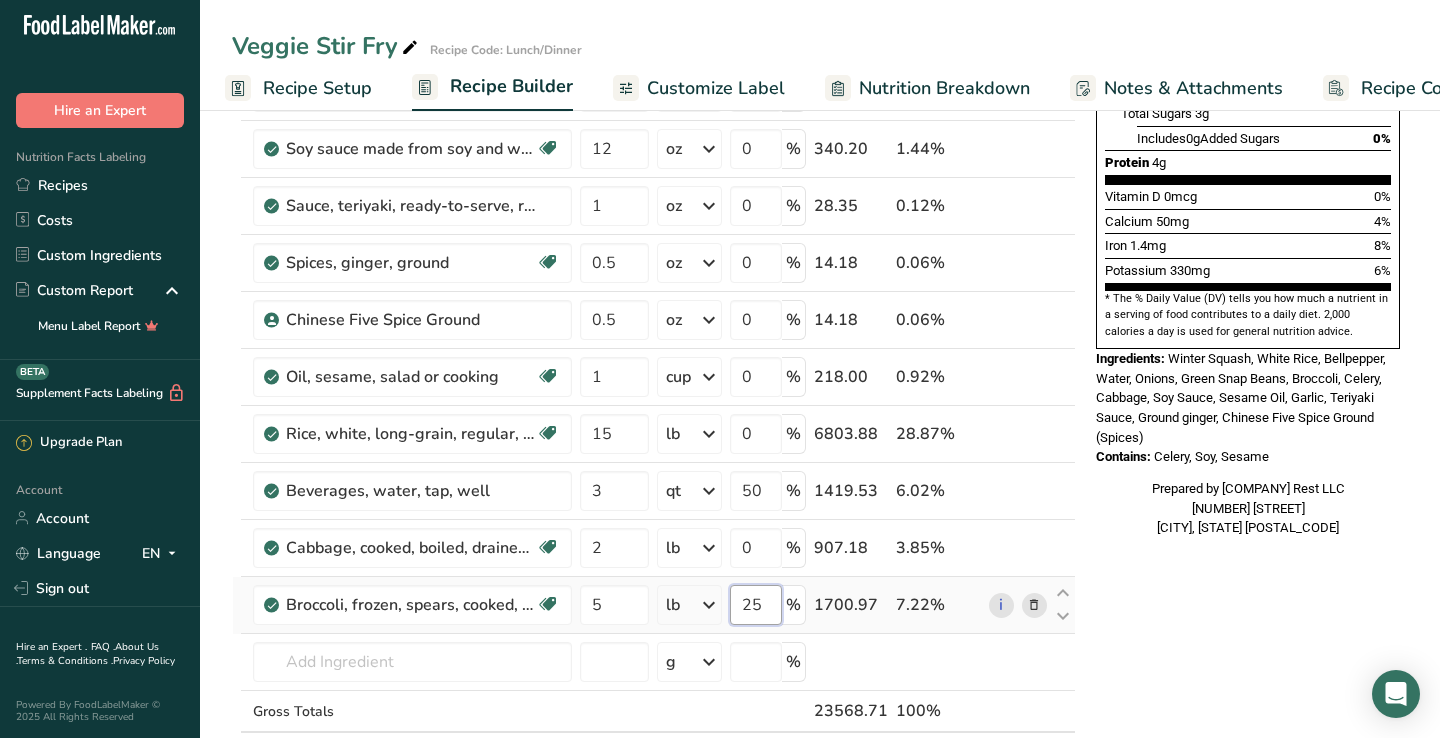 click on "25" at bounding box center [756, 605] 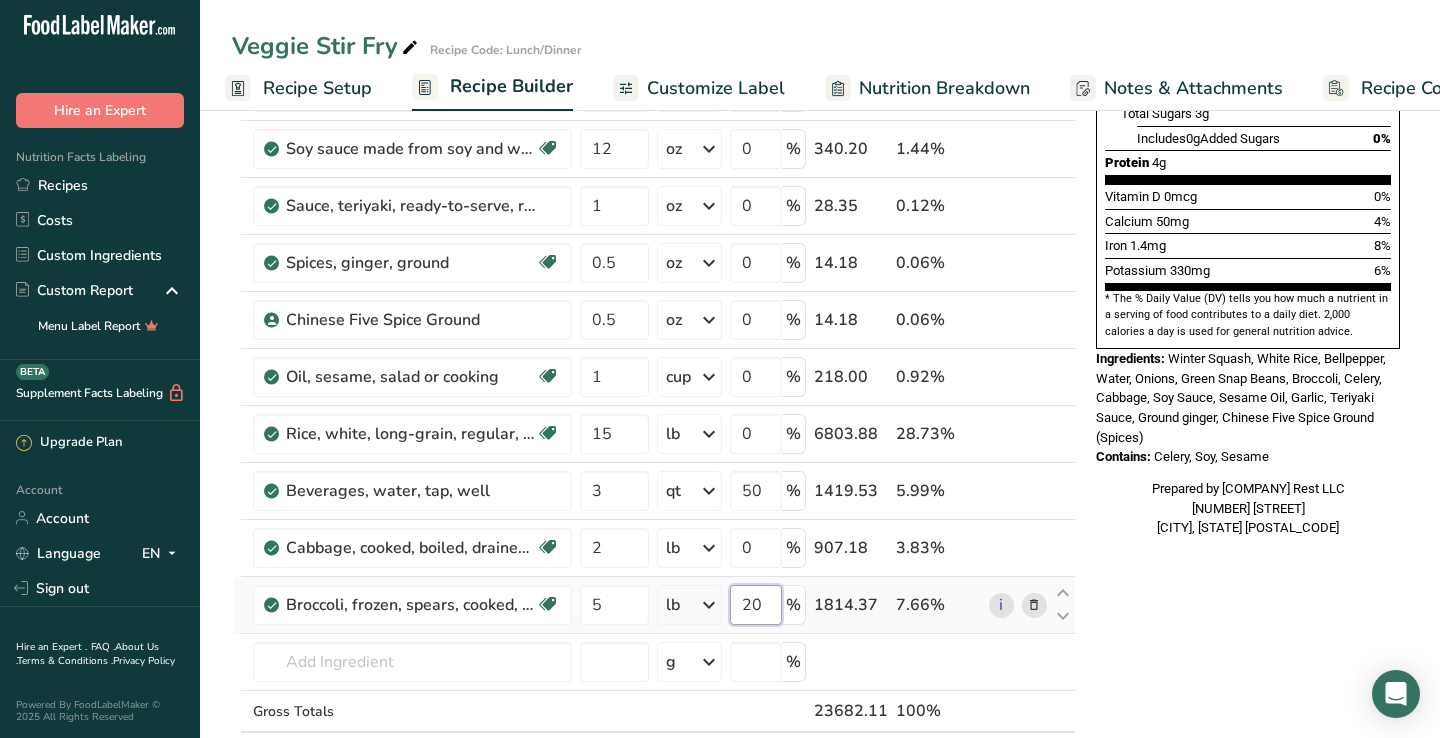 type on "20" 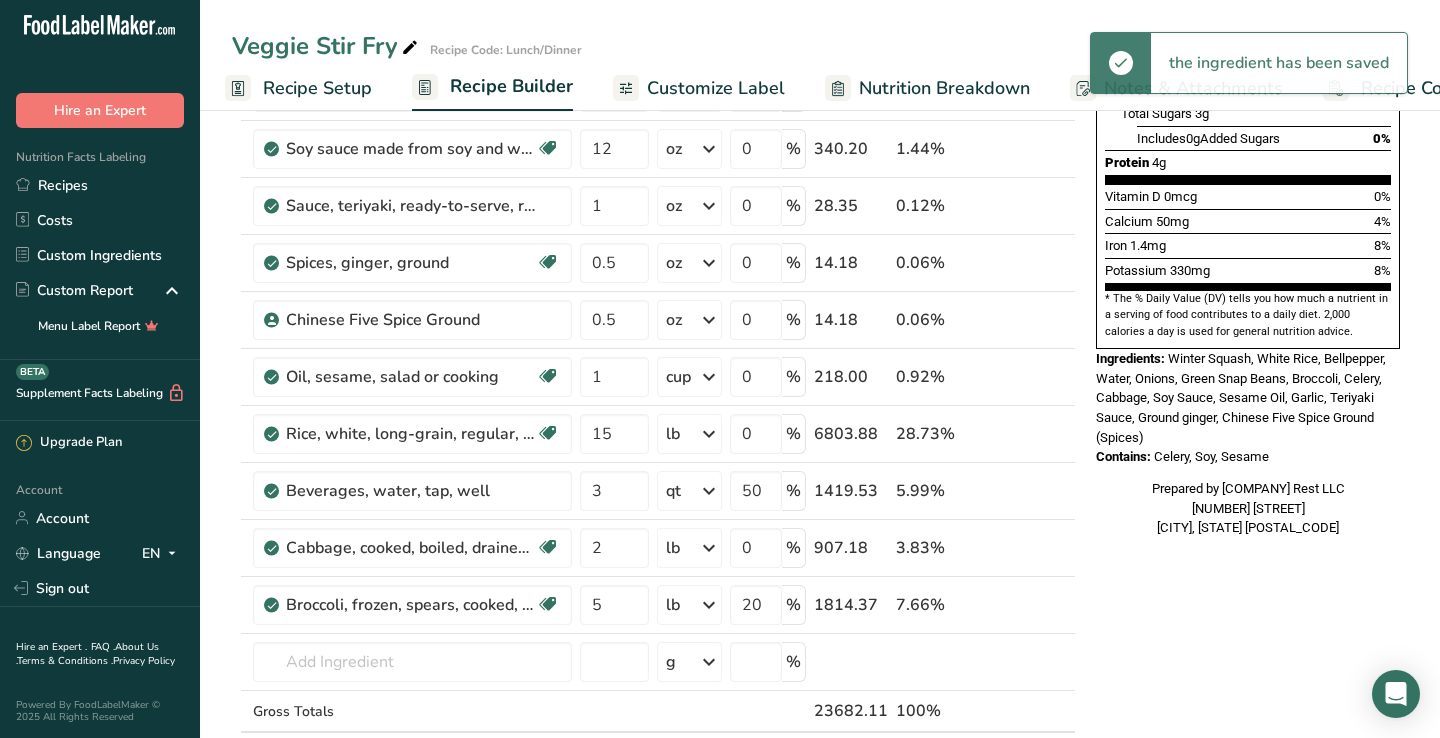click on "Nutrition Facts
1 Serving Per Container
Serving Size
213g
Amount Per Serving
Calories
140
% Daily Value *
Total Fat
2.5g
3%
Saturated Fat
0g
2%
Trans  Fat
0g
Cholesterol
0mg
0%
Sodium
130mg
6%
Total Carbohydrates
27g
10%
Dietary Fiber
3g
10%" at bounding box center (1248, 554) 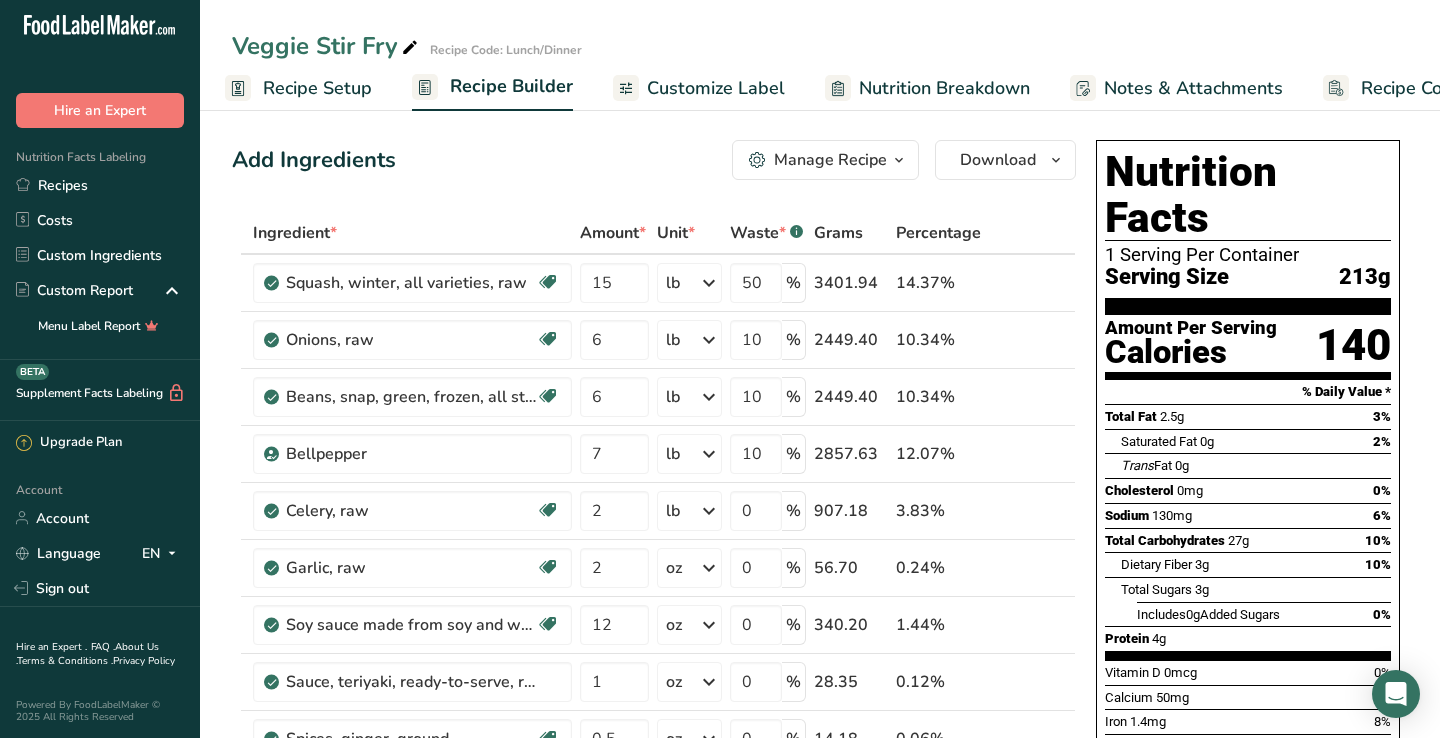 scroll, scrollTop: 0, scrollLeft: 0, axis: both 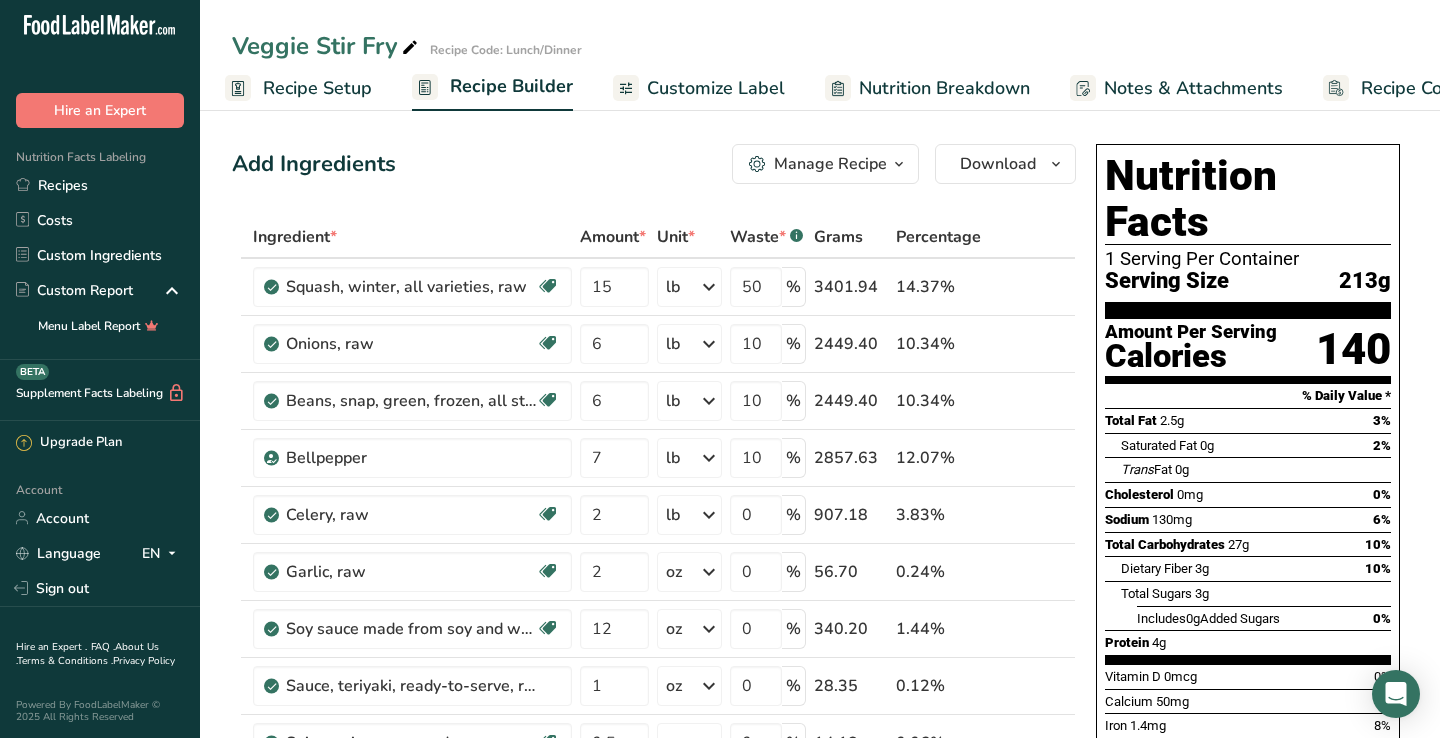 click on "Add Ingredients
Manage Recipe         Delete Recipe           Duplicate Recipe             Scale Recipe             Save as Sub-Recipe   .a-a{fill:#347362;}.b-a{fill:#fff;}                               Nutrition Breakdown                 Recipe Card
NEW
Amino Acids Pattern Report             Activity History
Download
Choose your preferred label style
Standard FDA label
Standard FDA label
The most common format for nutrition facts labels in compliance with the FDA's typeface, style and requirements
Tabular FDA label
A label format compliant with the FDA regulations presented in a tabular (horizontal) display.
Linear FDA label
A simple linear display for small sized packages.
Simplified FDA label" at bounding box center (820, 1034) 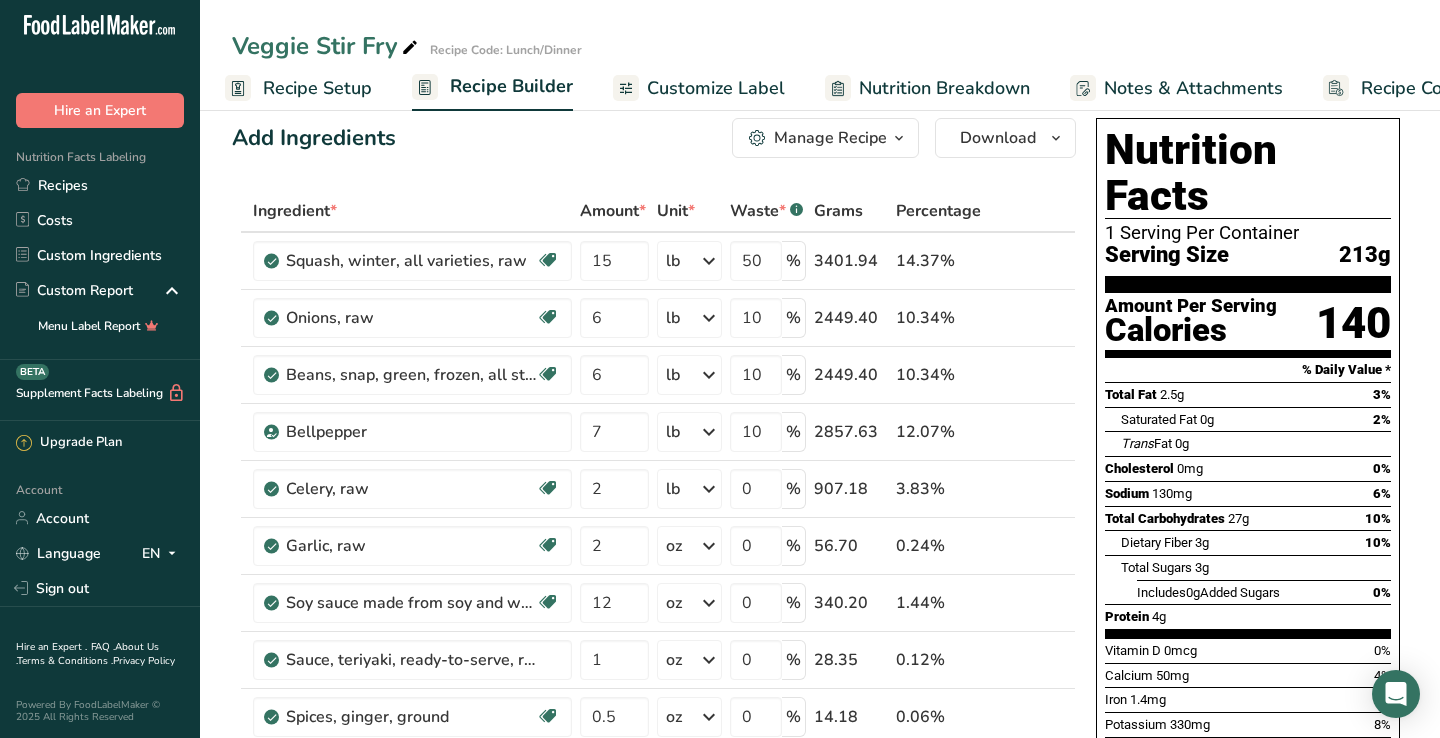 scroll, scrollTop: 0, scrollLeft: 0, axis: both 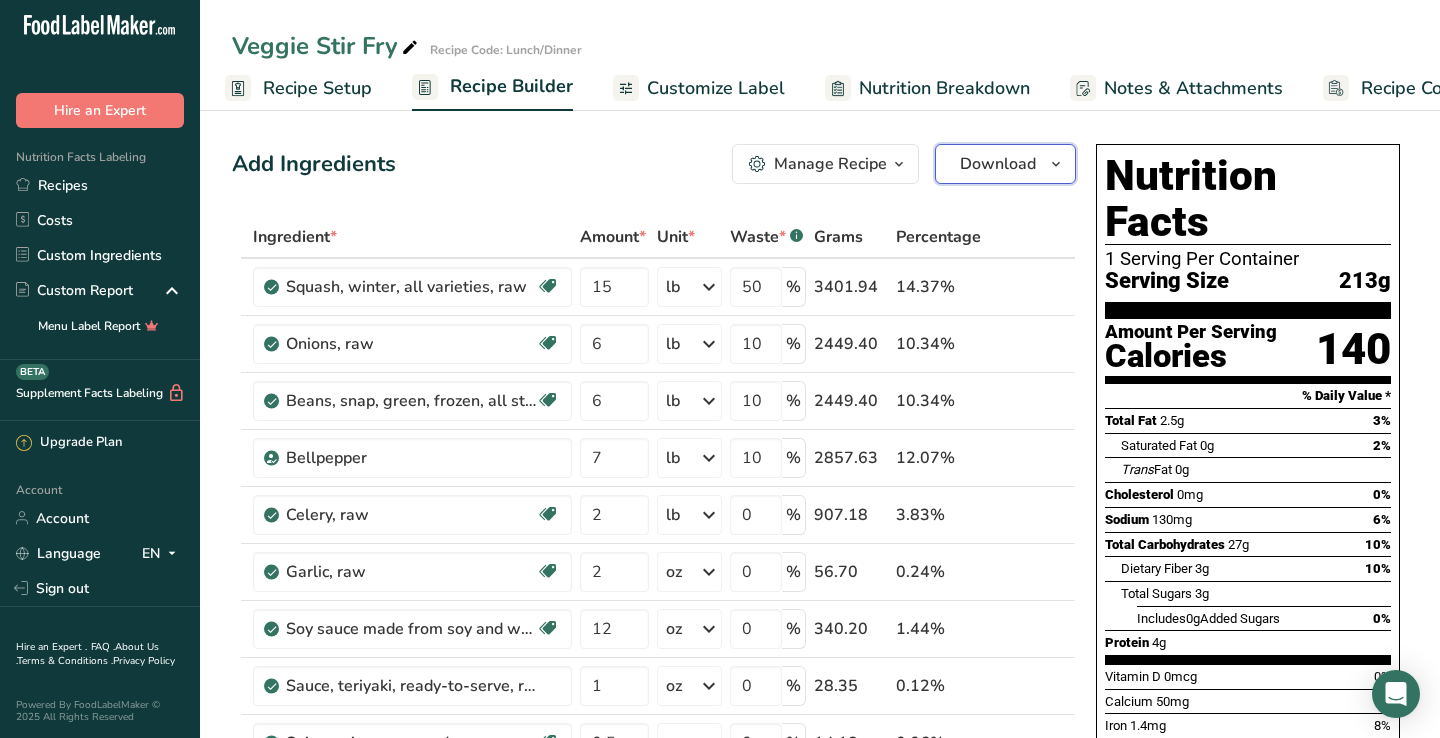 click at bounding box center (1056, 164) 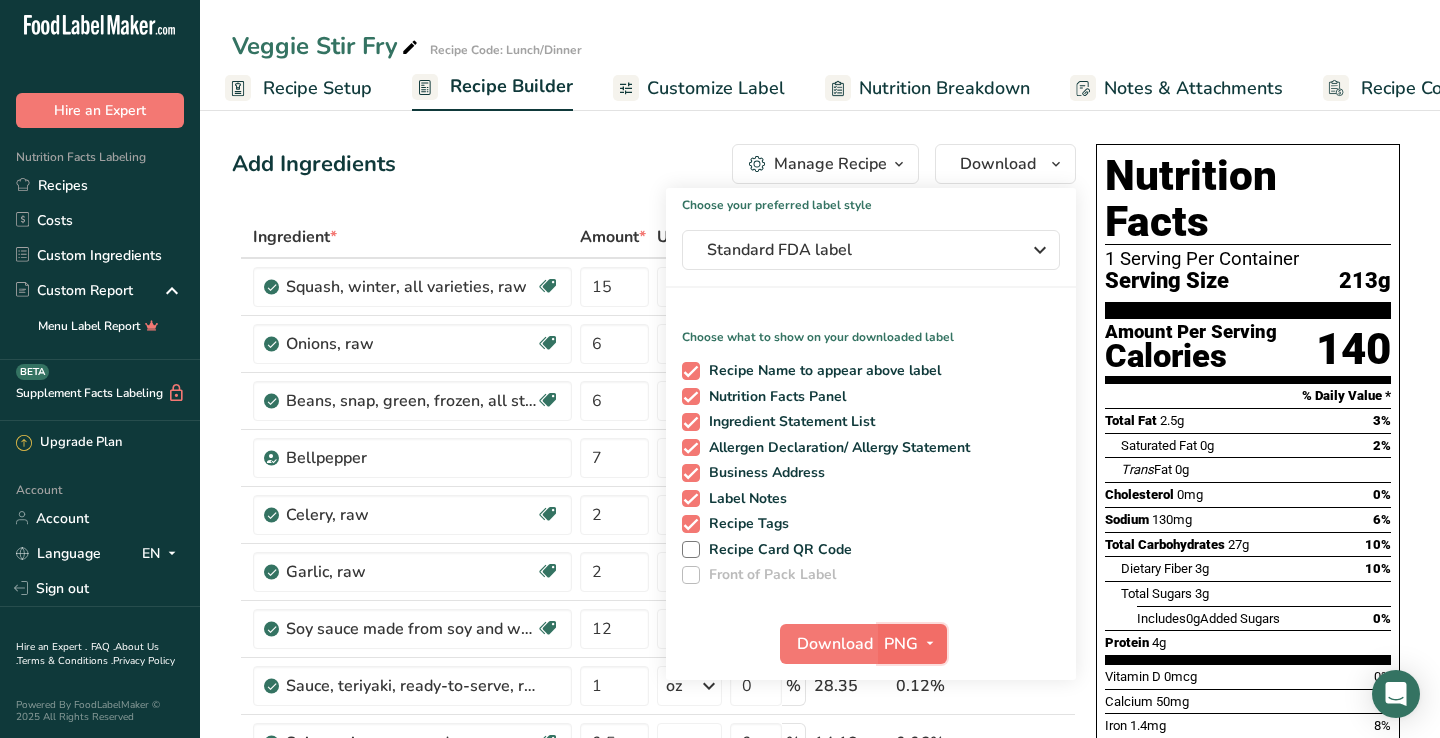 click at bounding box center (930, 643) 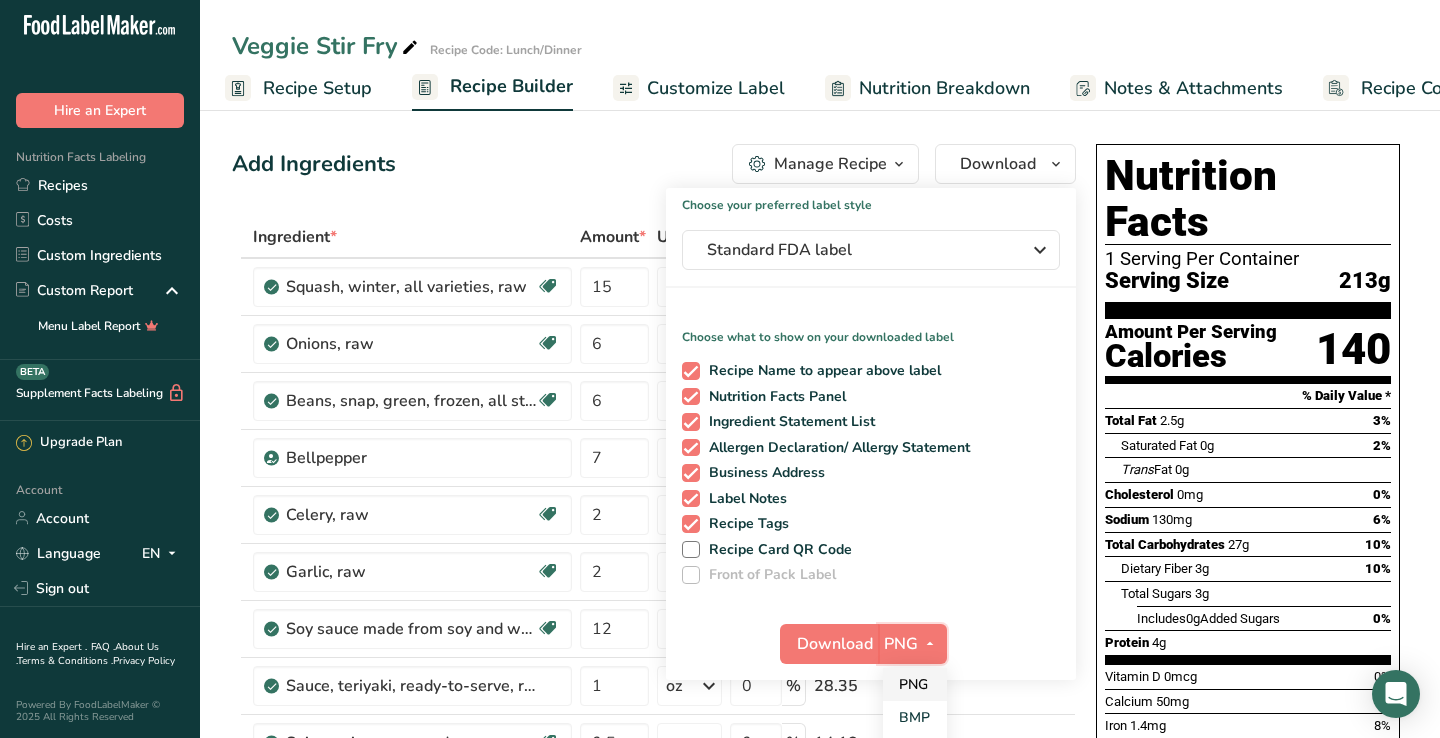 type 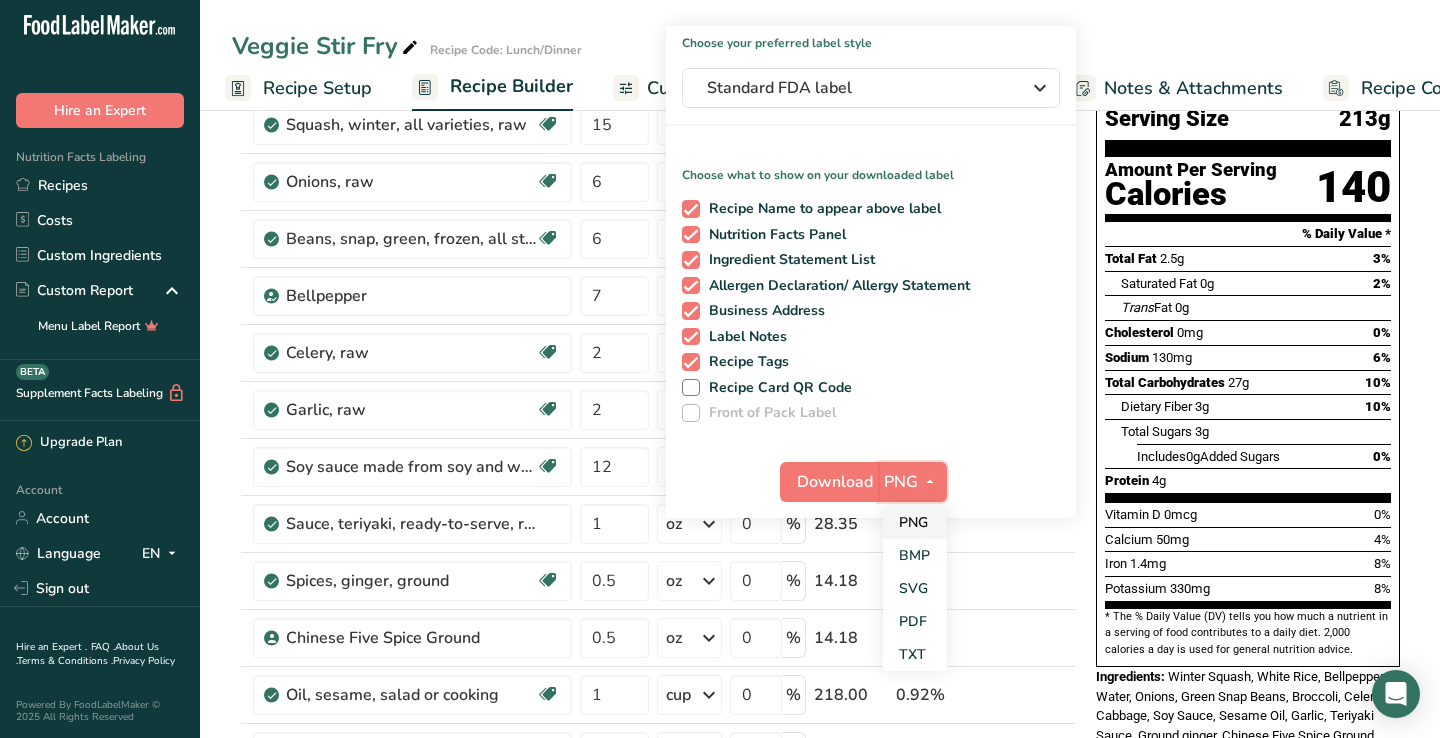 scroll, scrollTop: 200, scrollLeft: 0, axis: vertical 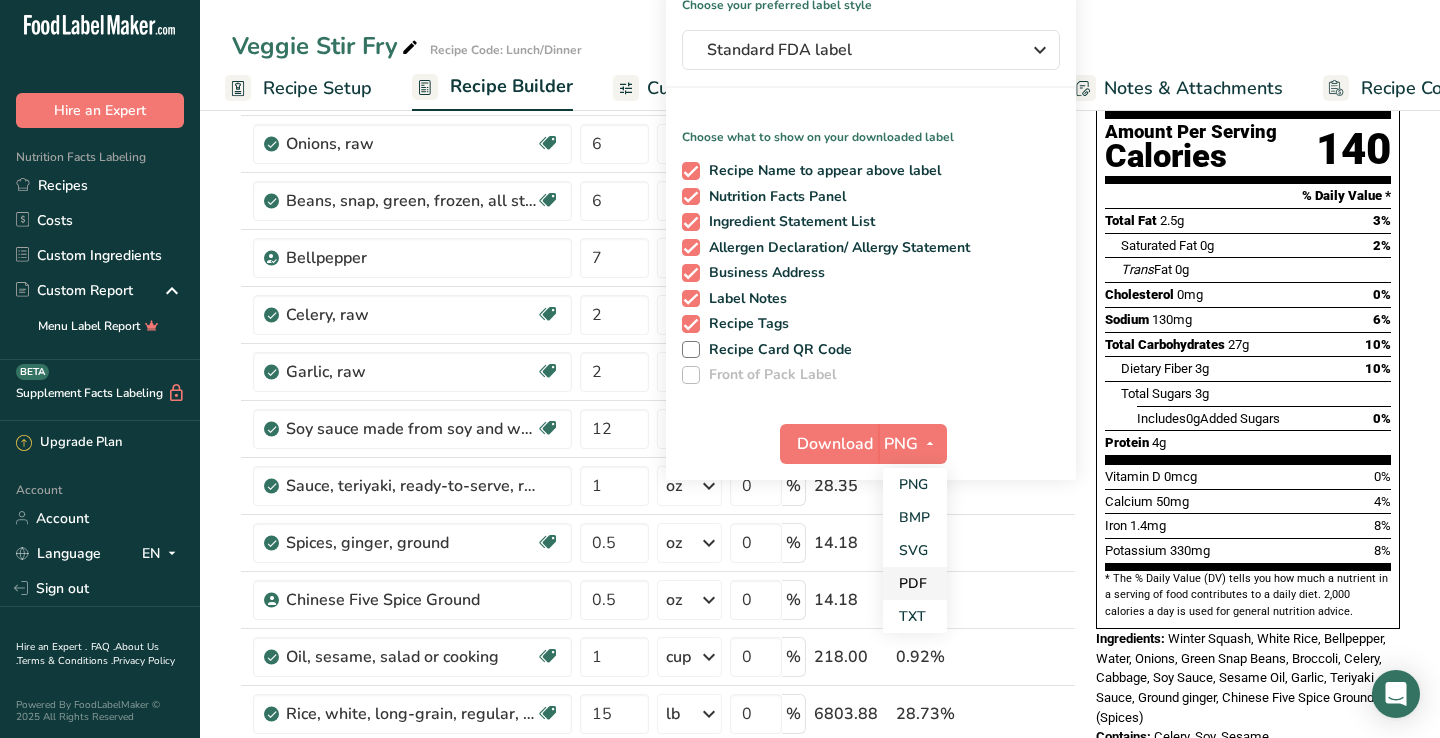click on "PDF" at bounding box center (915, 583) 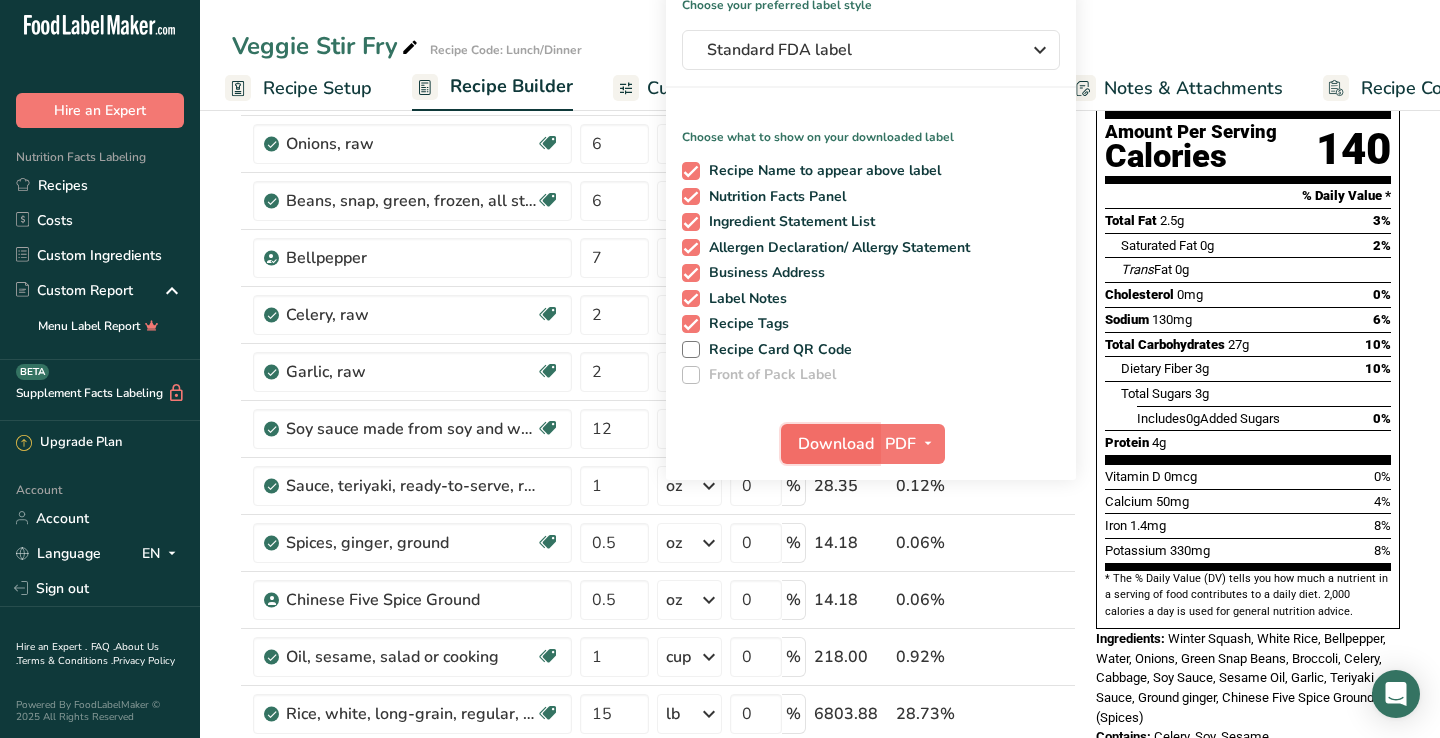 click on "Download" at bounding box center (836, 444) 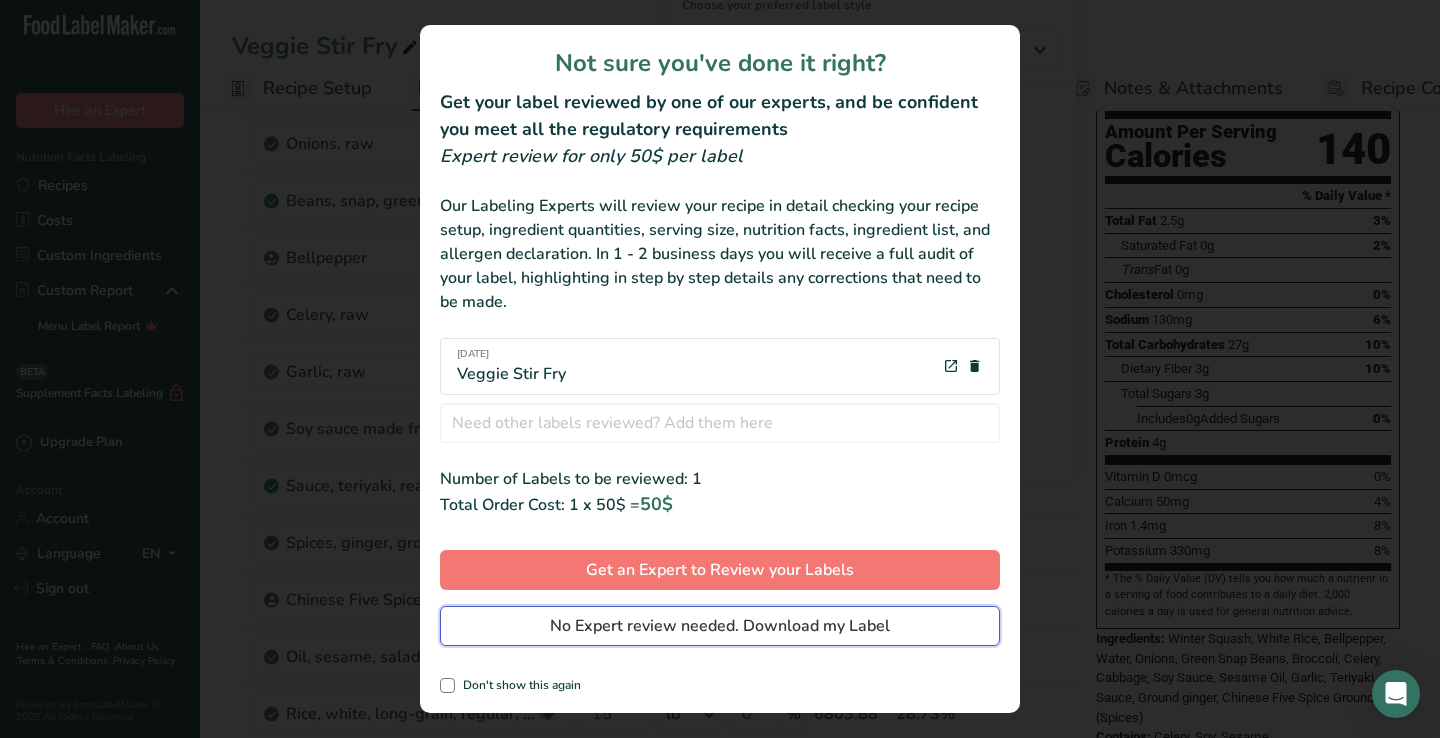 click on "No Expert review needed. Download my Label" at bounding box center (720, 626) 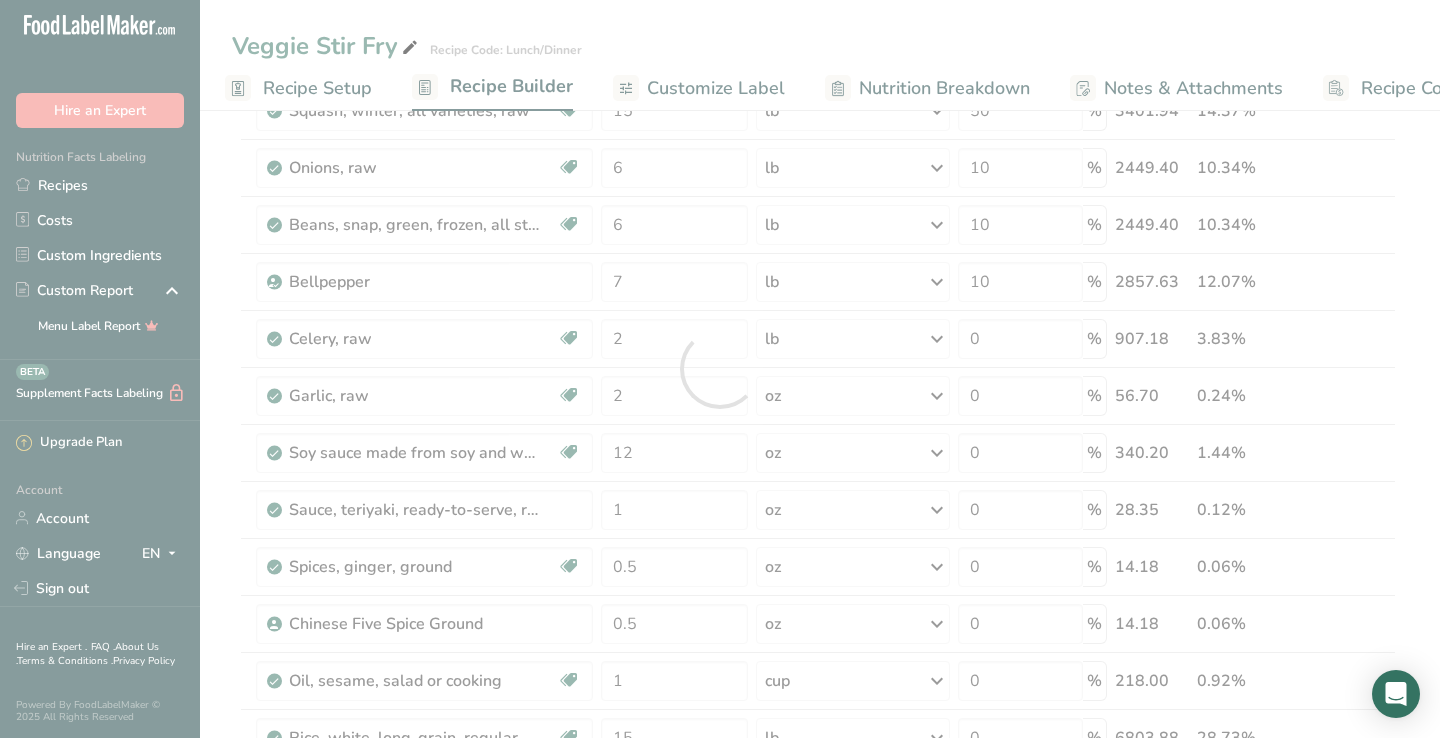 scroll, scrollTop: 0, scrollLeft: 0, axis: both 